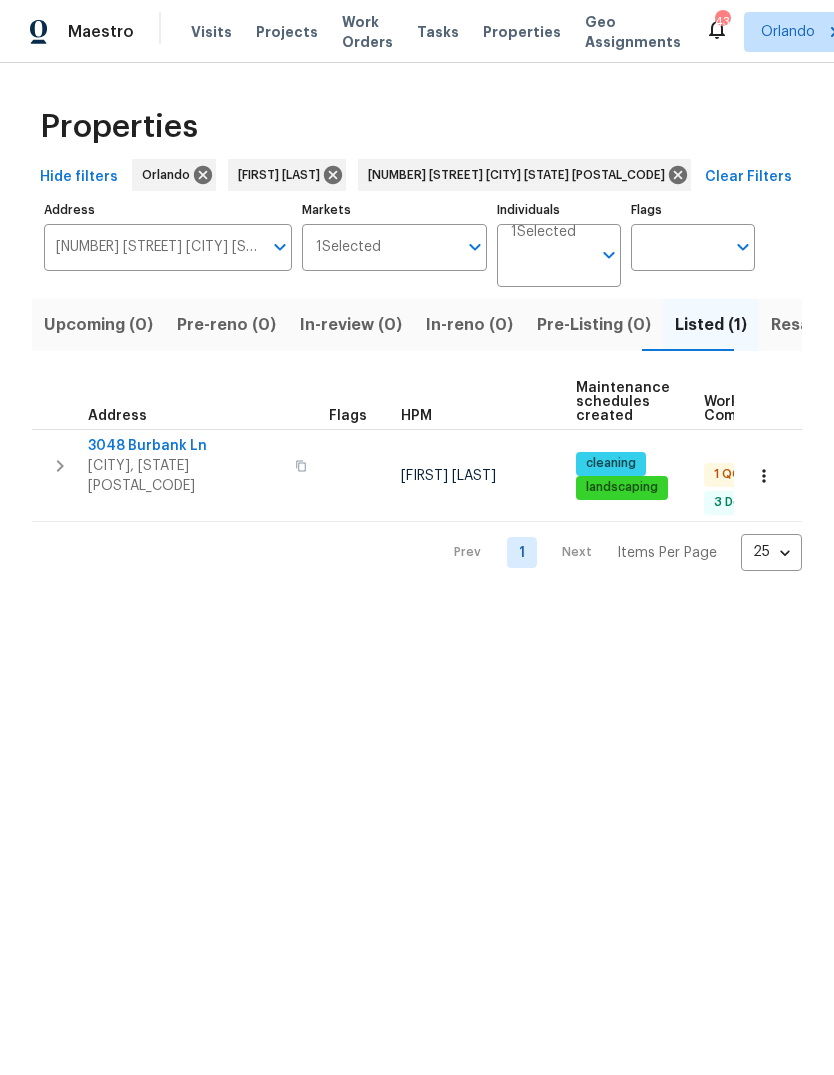 scroll, scrollTop: 0, scrollLeft: 0, axis: both 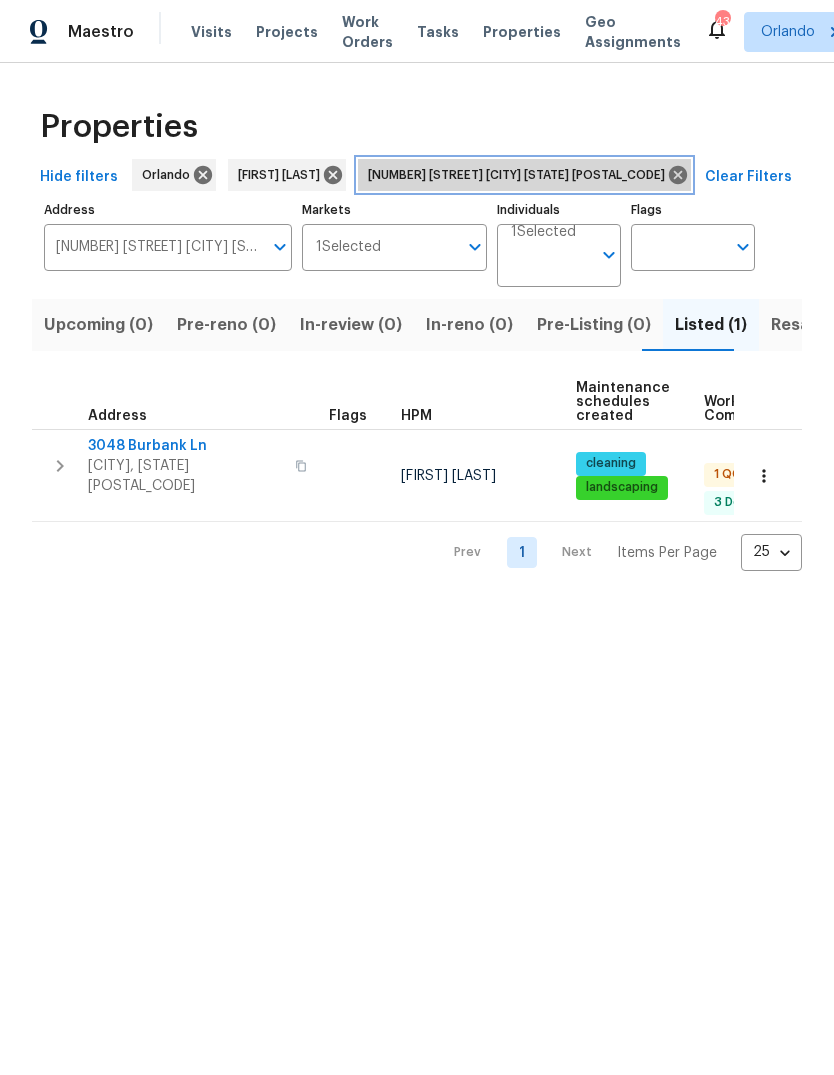 click 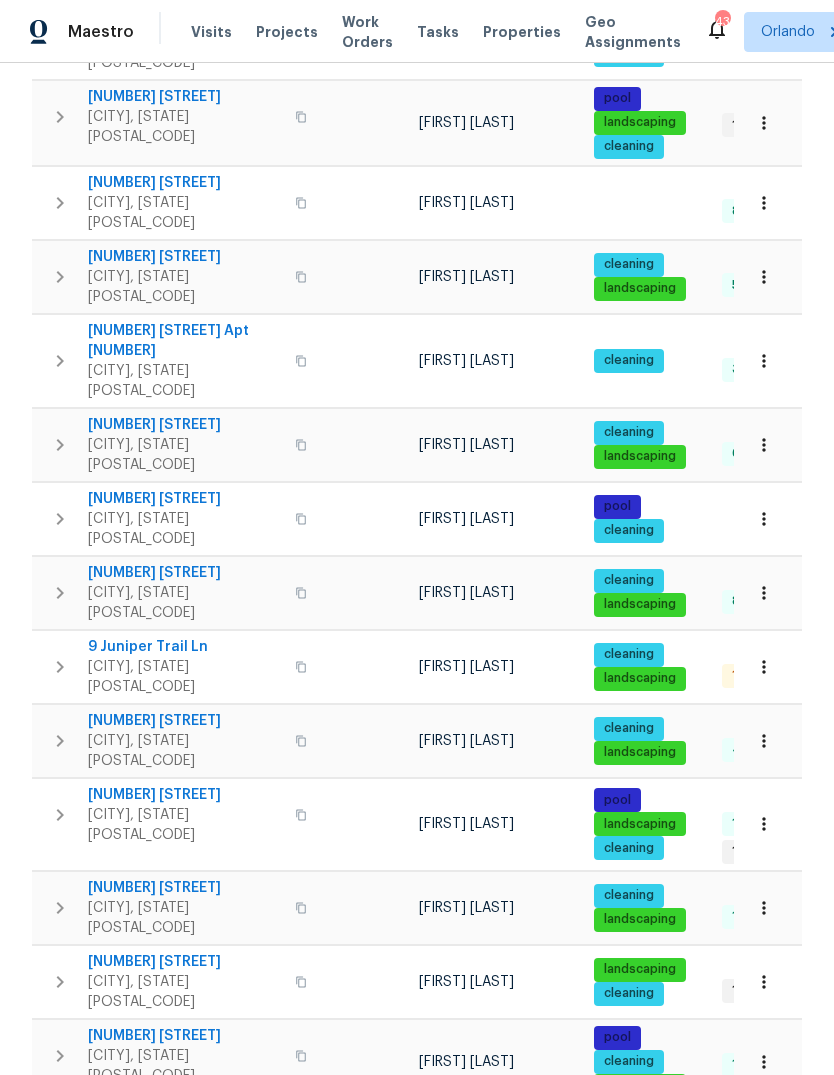 scroll, scrollTop: 1015, scrollLeft: 0, axis: vertical 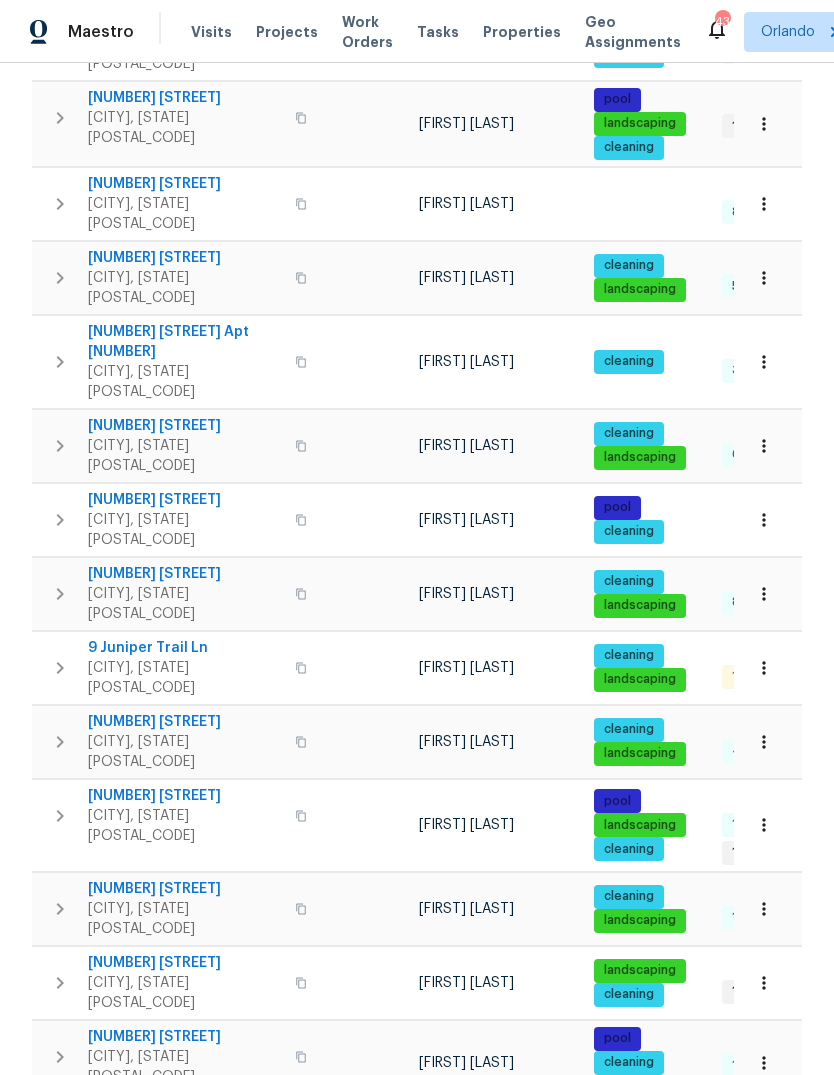 click on "2" at bounding box center [522, 1370] 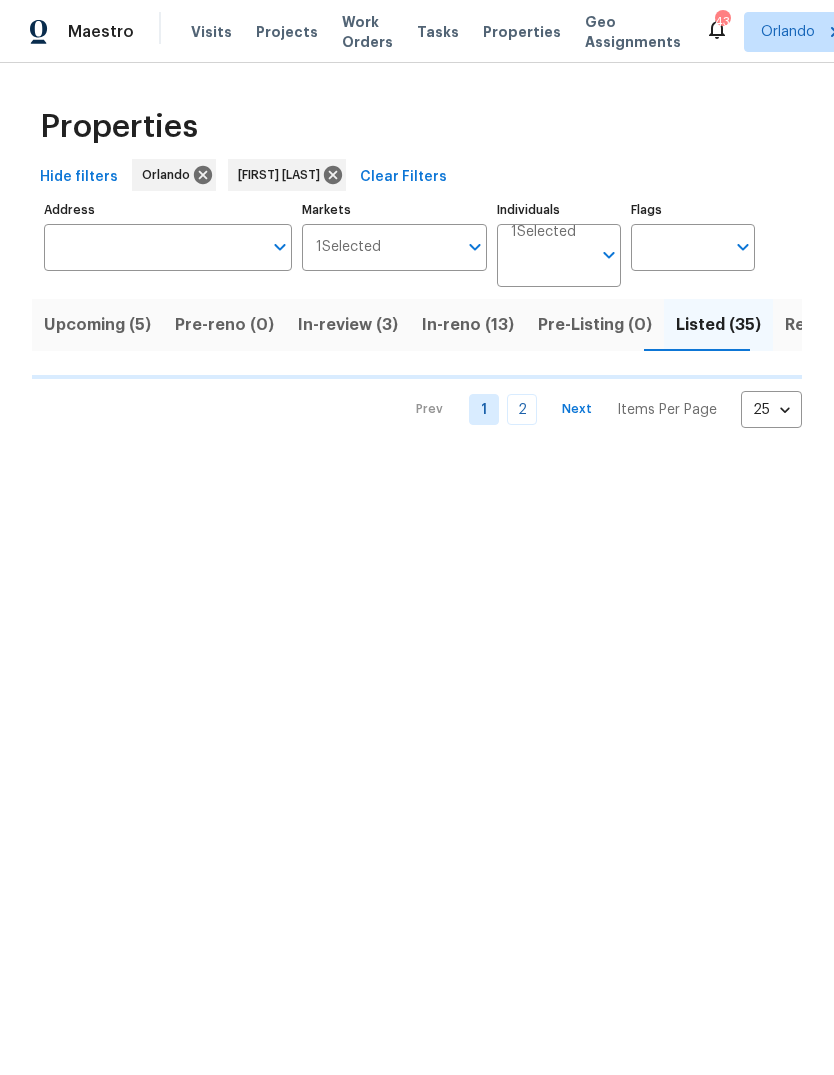 scroll, scrollTop: 0, scrollLeft: 0, axis: both 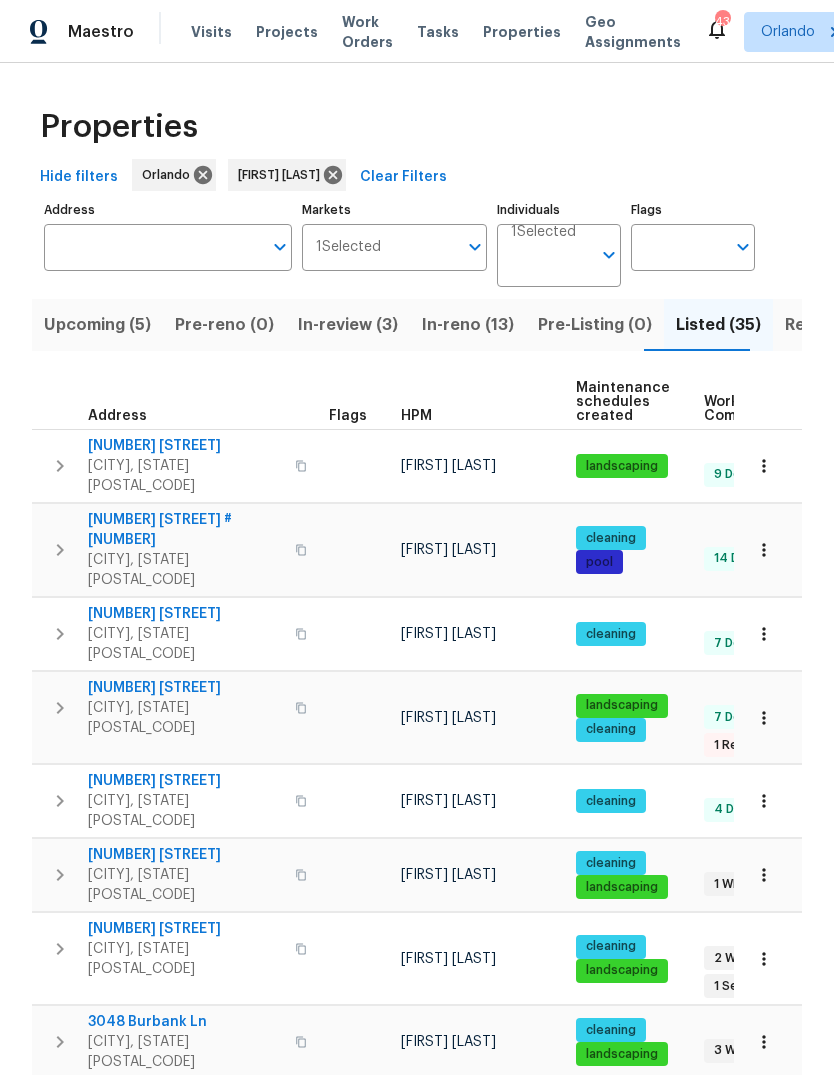 click on "Resale (20)" at bounding box center (830, 325) 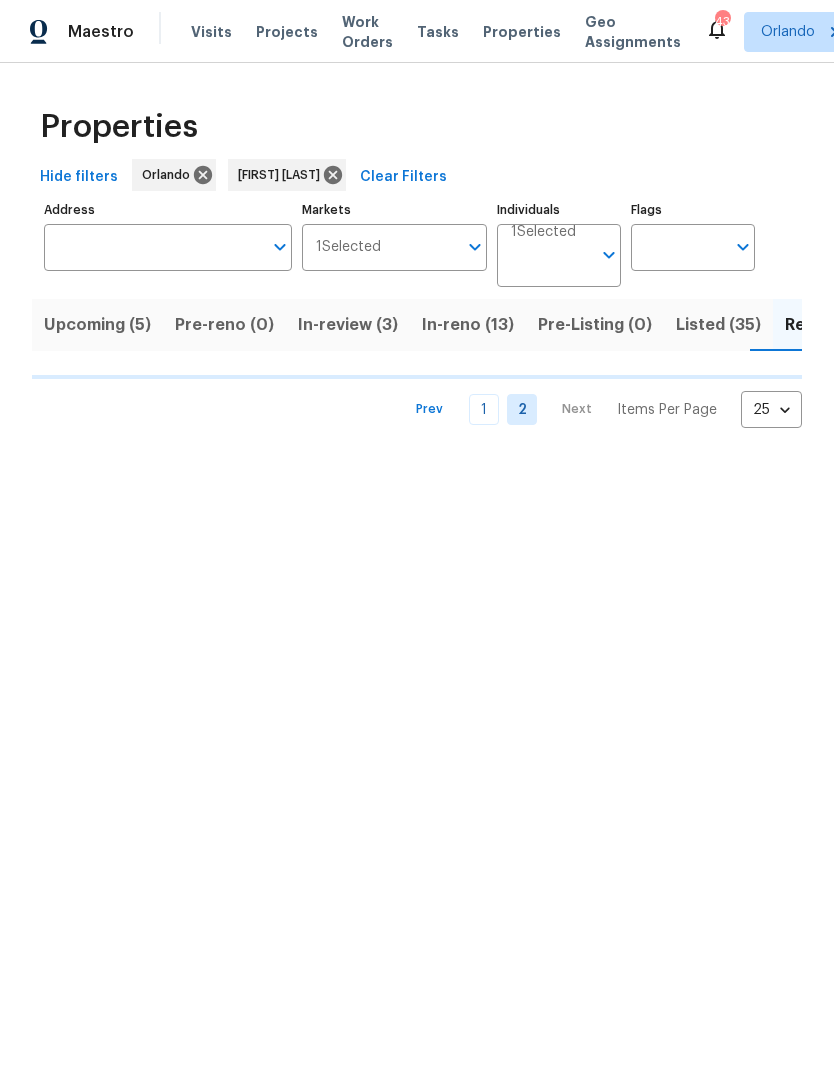 scroll, scrollTop: 0, scrollLeft: 0, axis: both 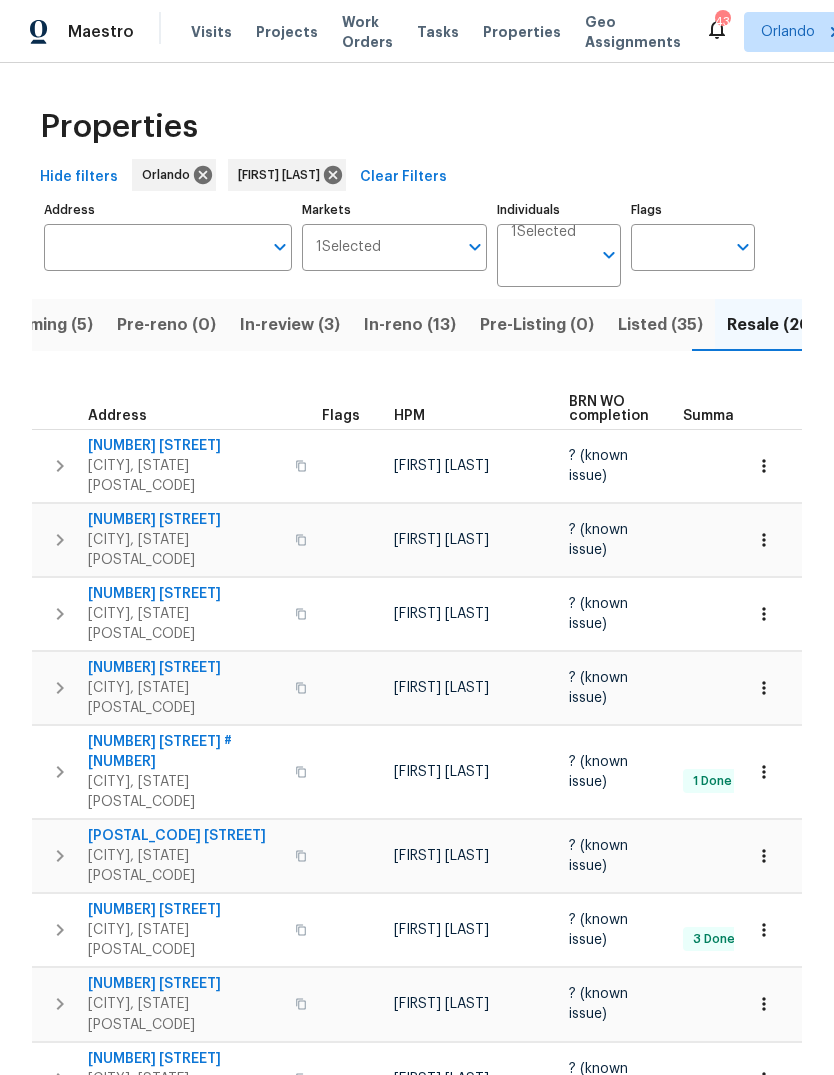 click on "Address" at bounding box center (153, 247) 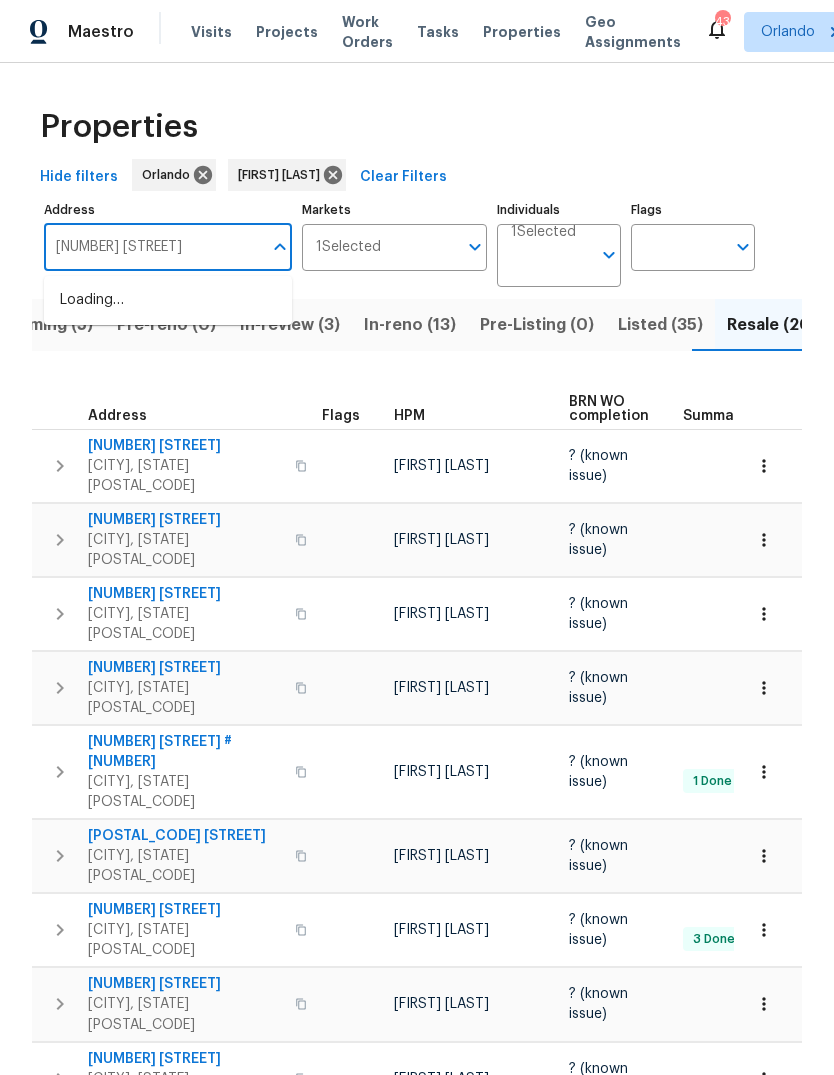 type on "9 juniper" 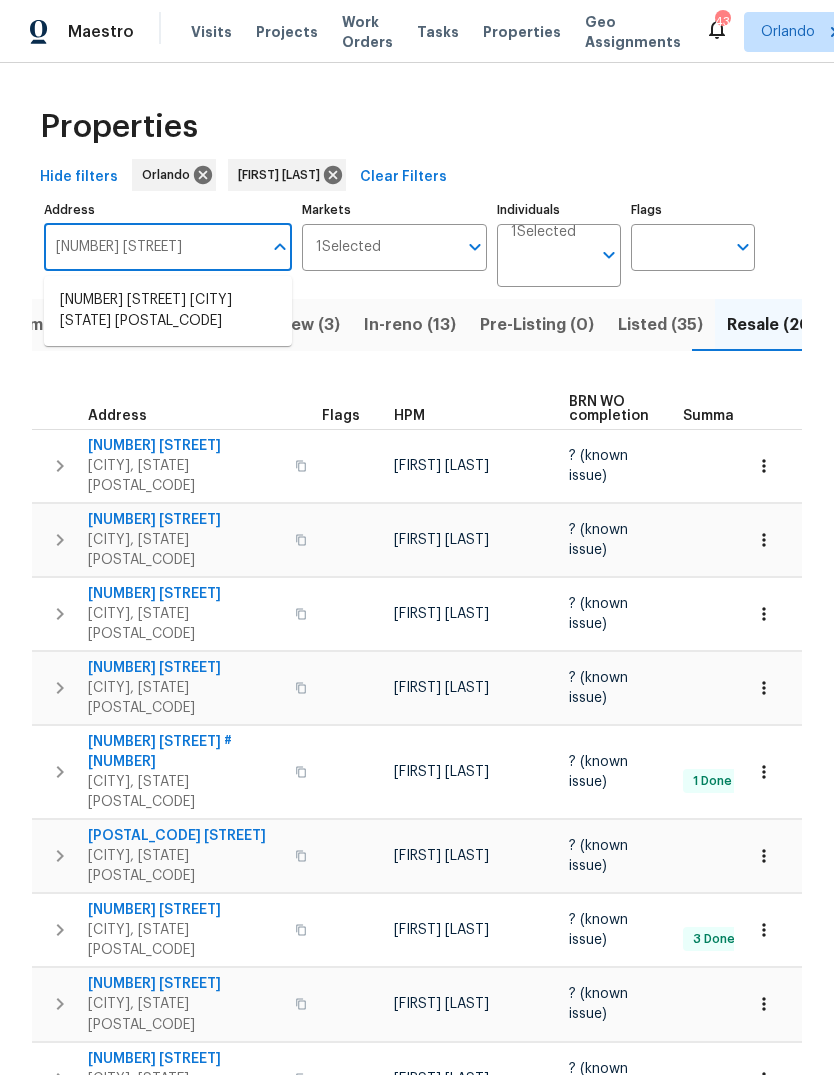 click on "9 Juniper Trail Ln Ocala FL 34480" at bounding box center (168, 311) 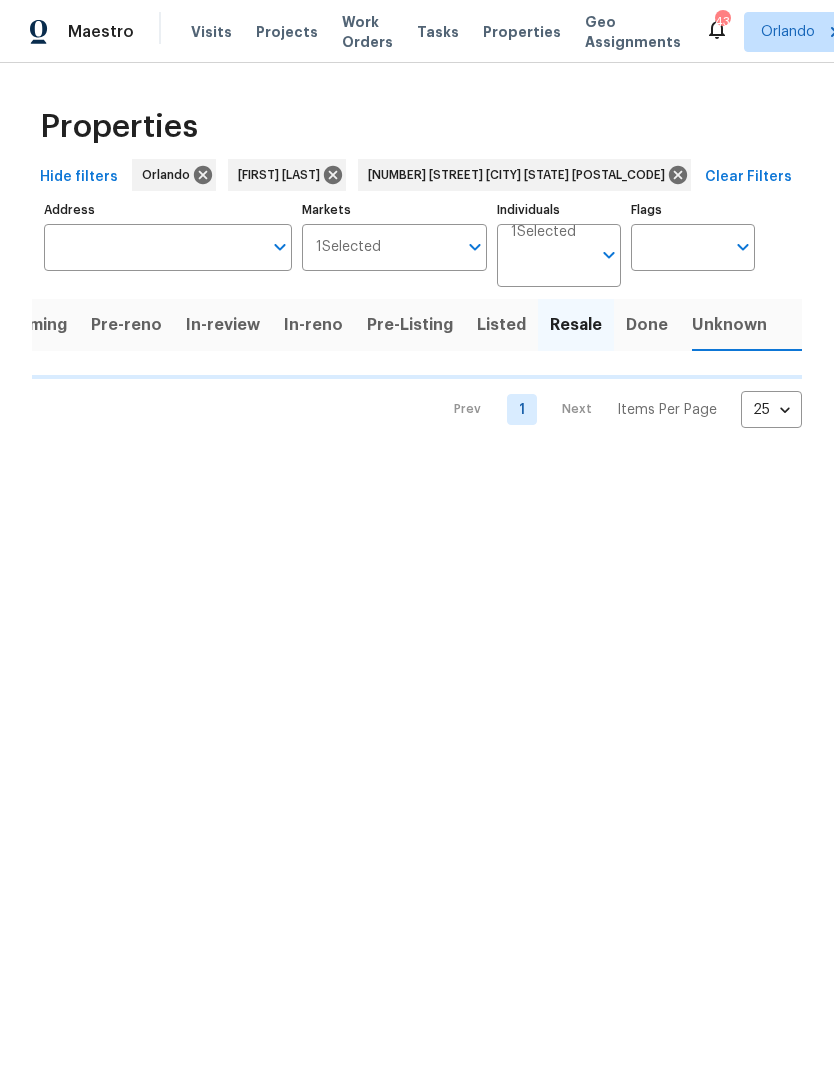 scroll, scrollTop: 0, scrollLeft: 0, axis: both 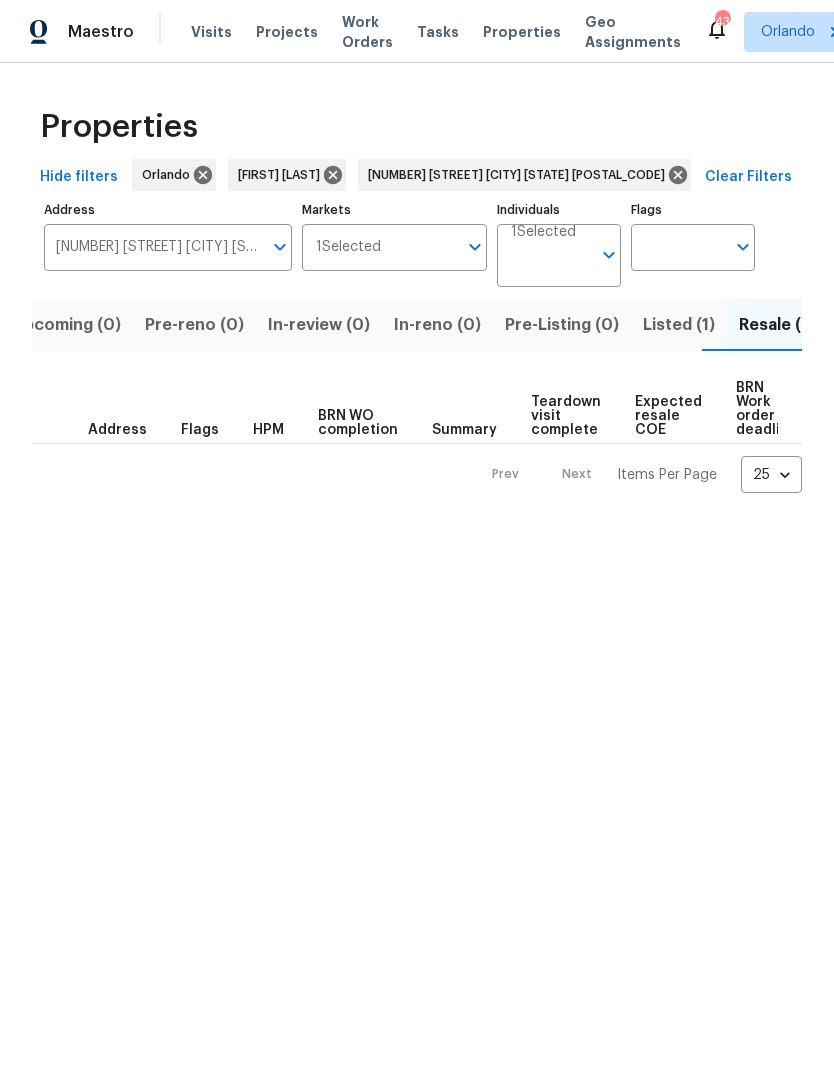click on "Listed (1)" at bounding box center [679, 325] 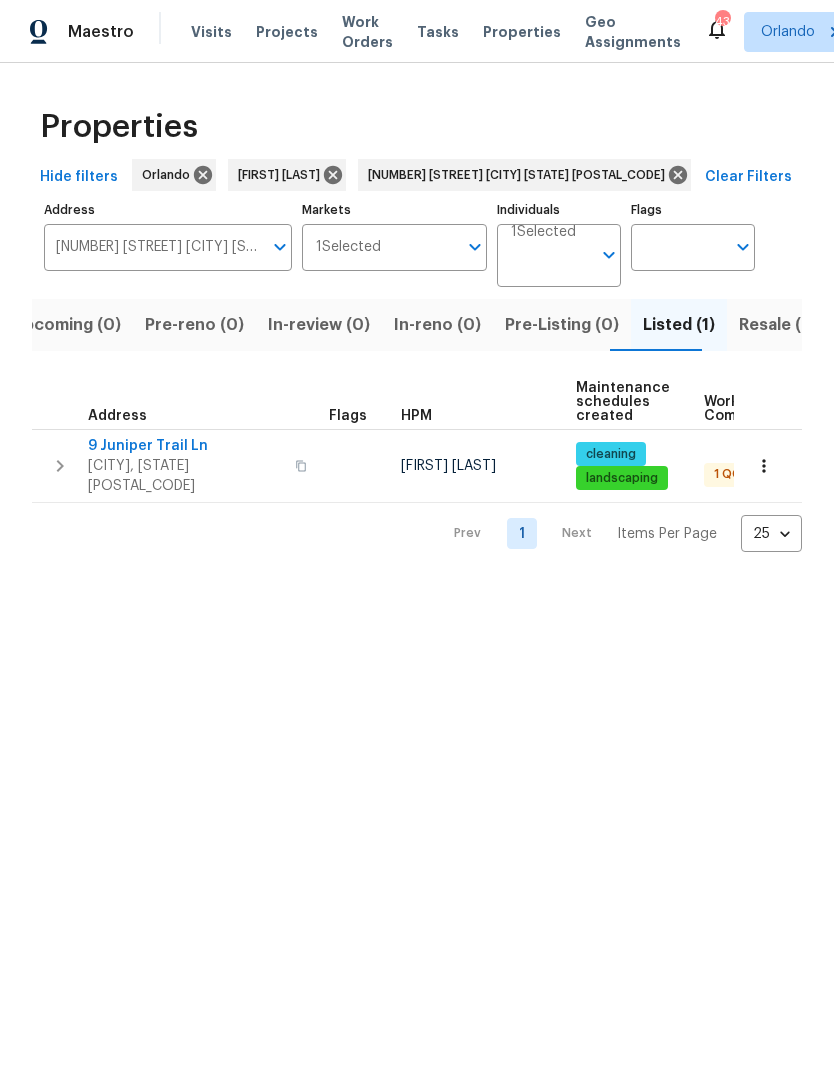 click on "9 Juniper Trail Ln" at bounding box center [185, 446] 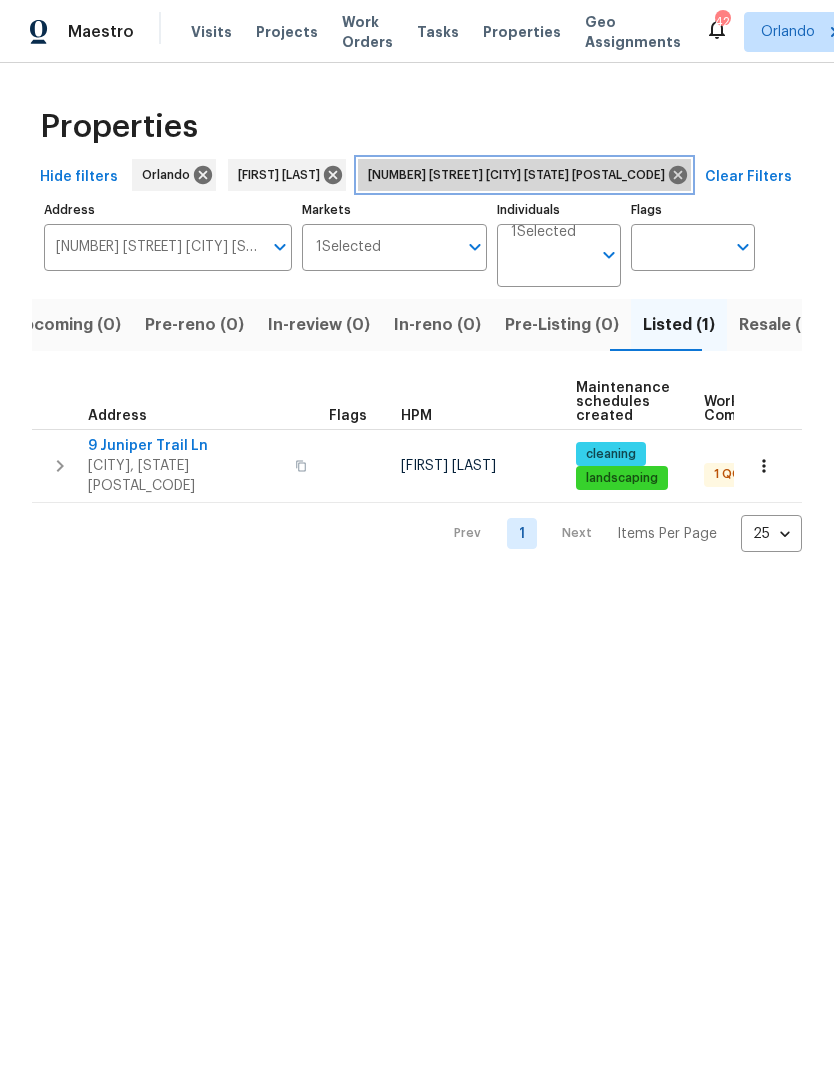 click 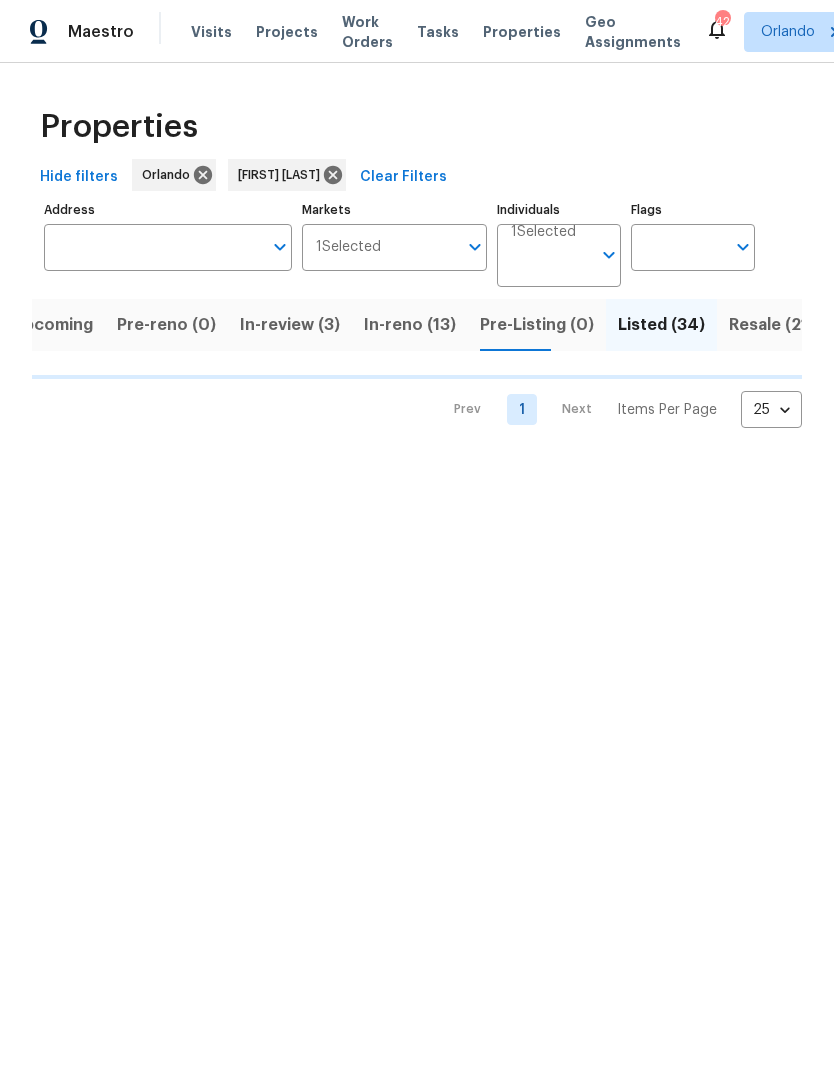scroll, scrollTop: 0, scrollLeft: 18, axis: horizontal 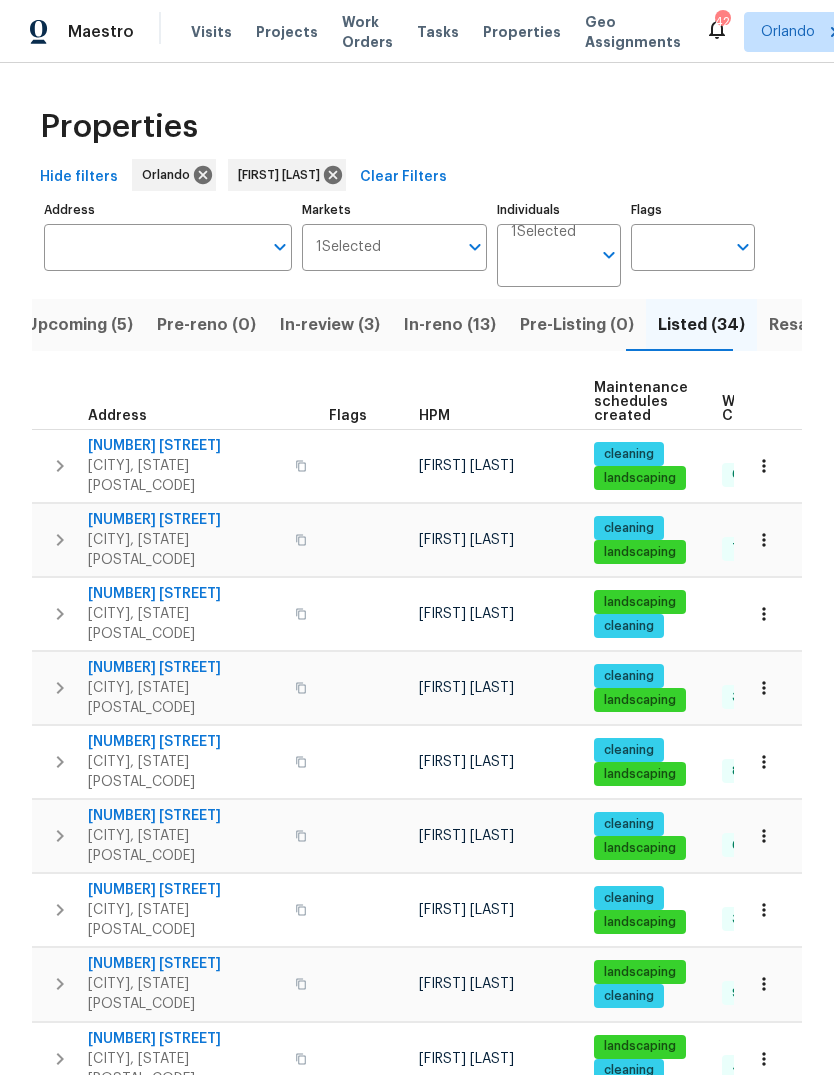 click on "In-reno (13)" at bounding box center [450, 325] 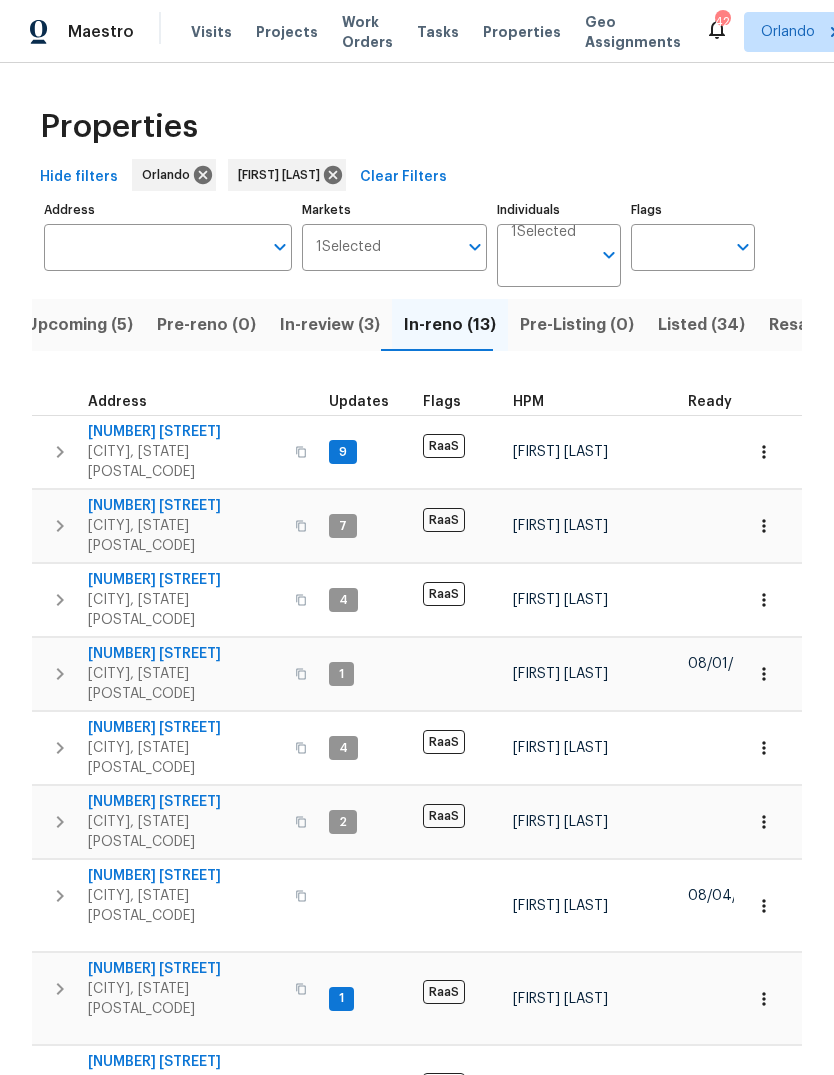 scroll, scrollTop: 16, scrollLeft: 0, axis: vertical 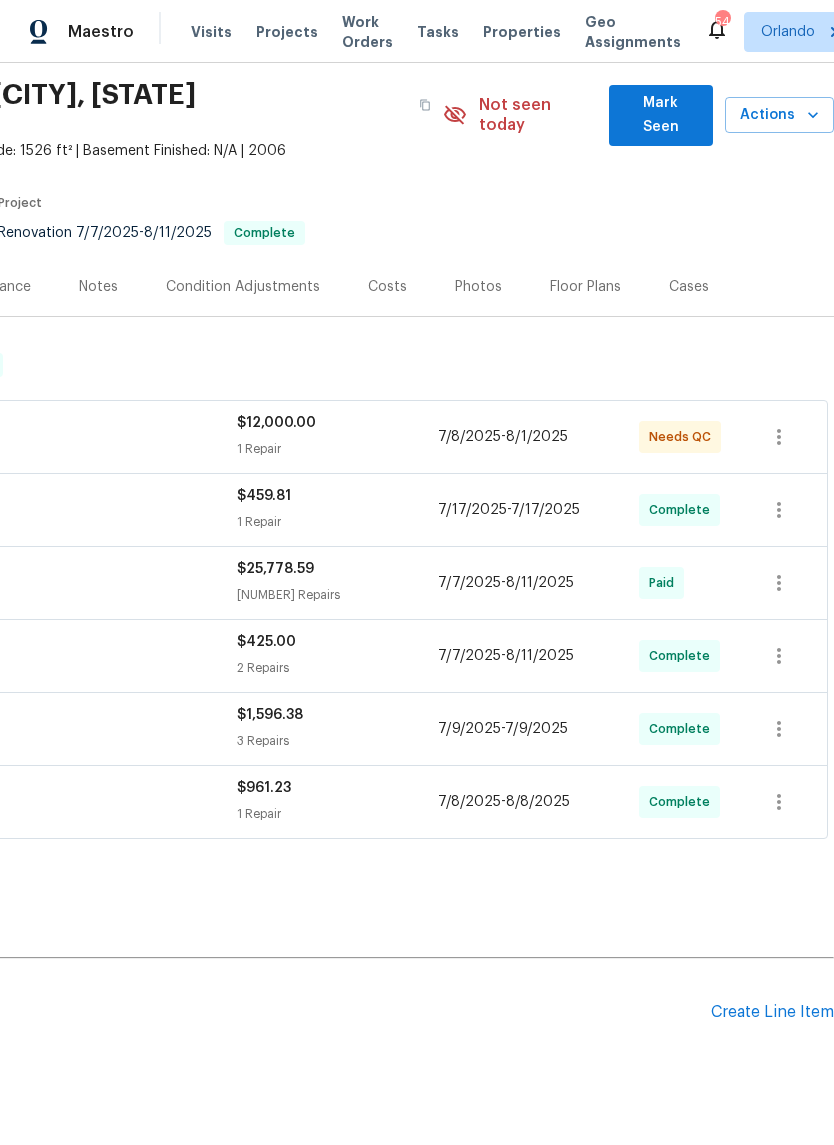 click on "Create Line Item" at bounding box center (772, 1012) 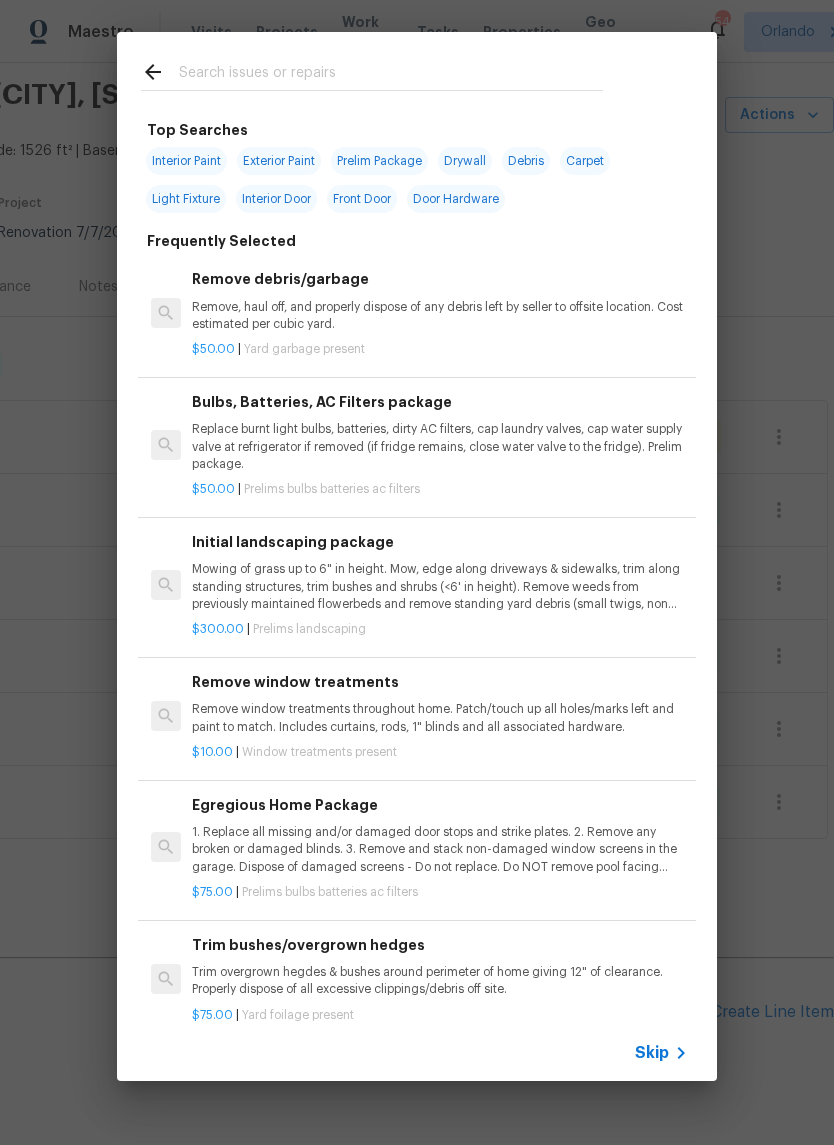 click at bounding box center (391, 75) 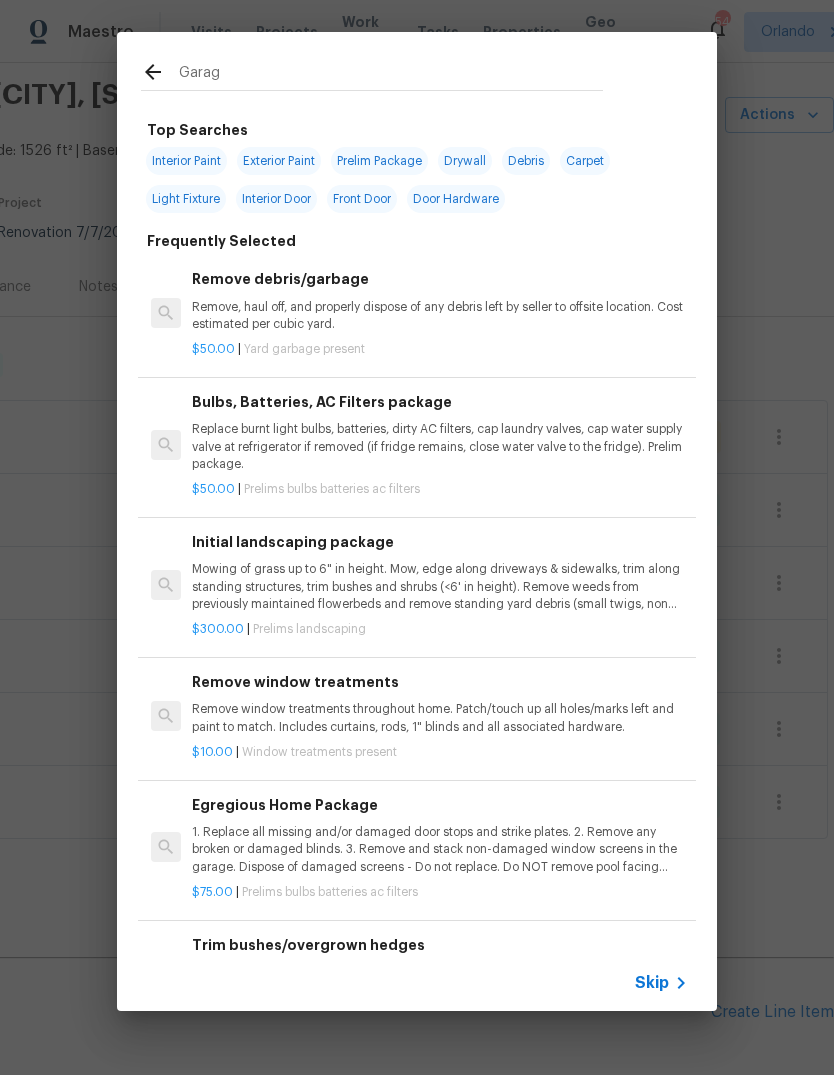 type on "Garage" 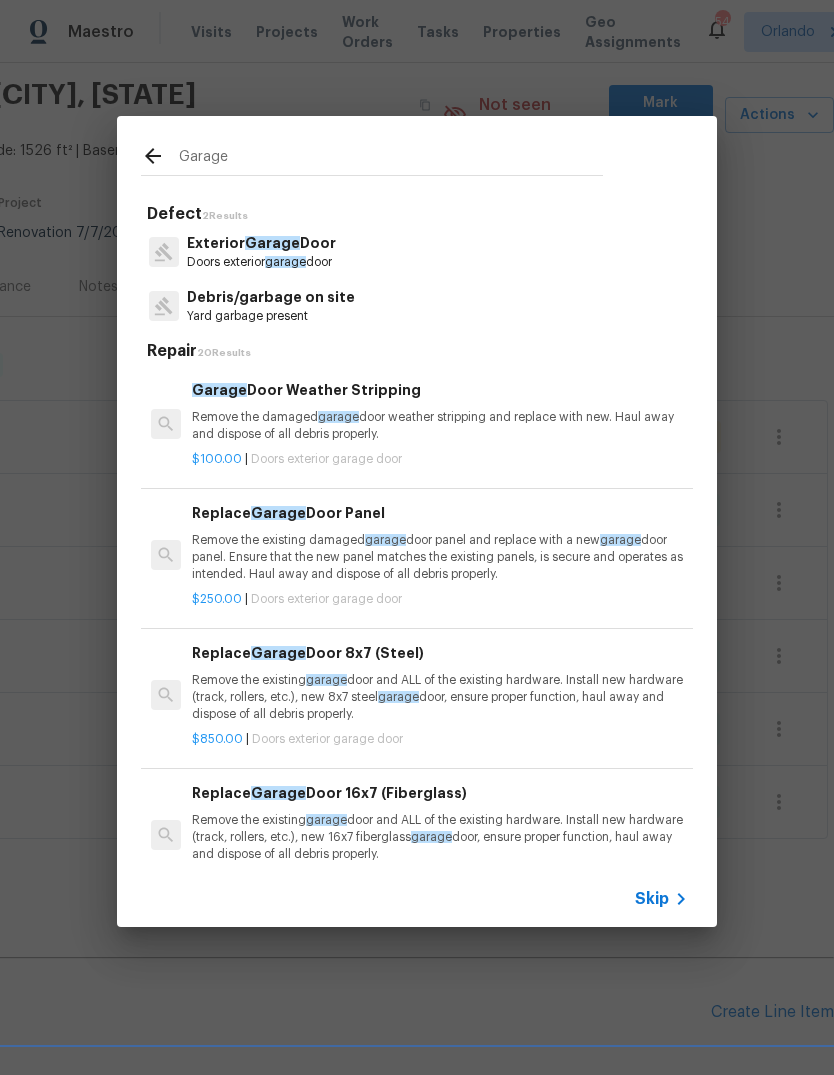 click on "Remove the damaged  garage  door weather stripping and replace with new. Haul away and dispose of all debris properly." at bounding box center (440, 426) 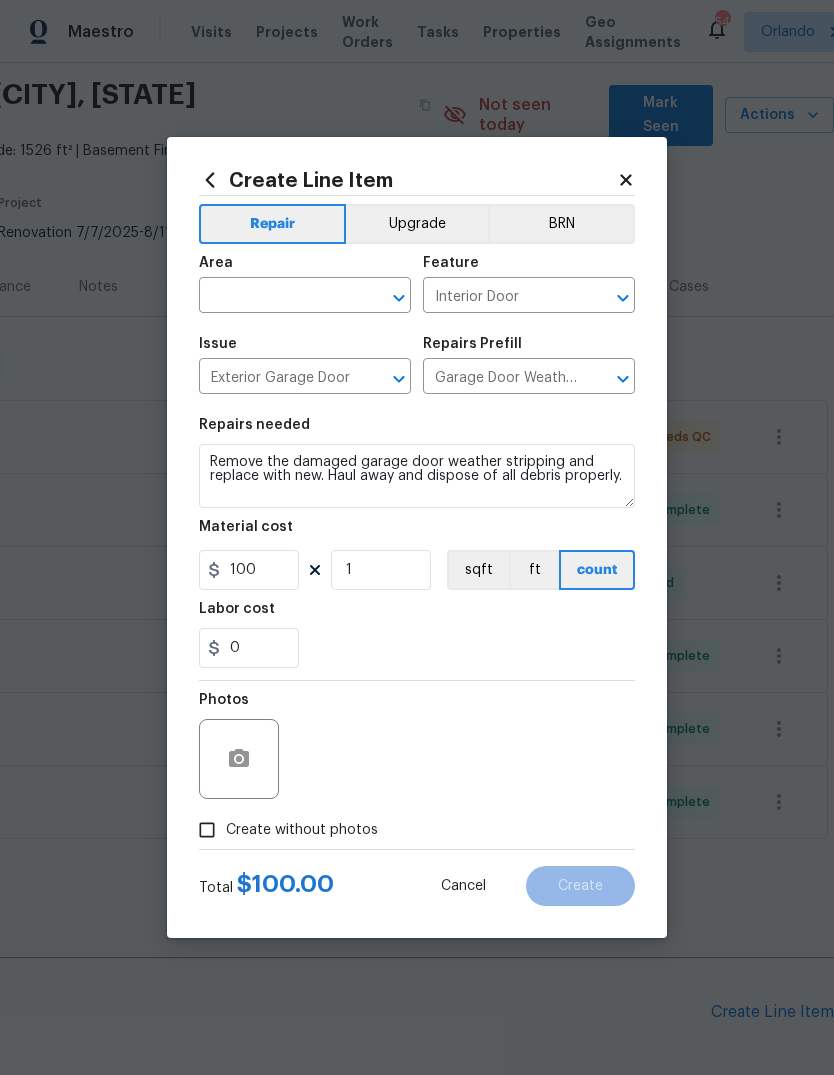 click at bounding box center [277, 297] 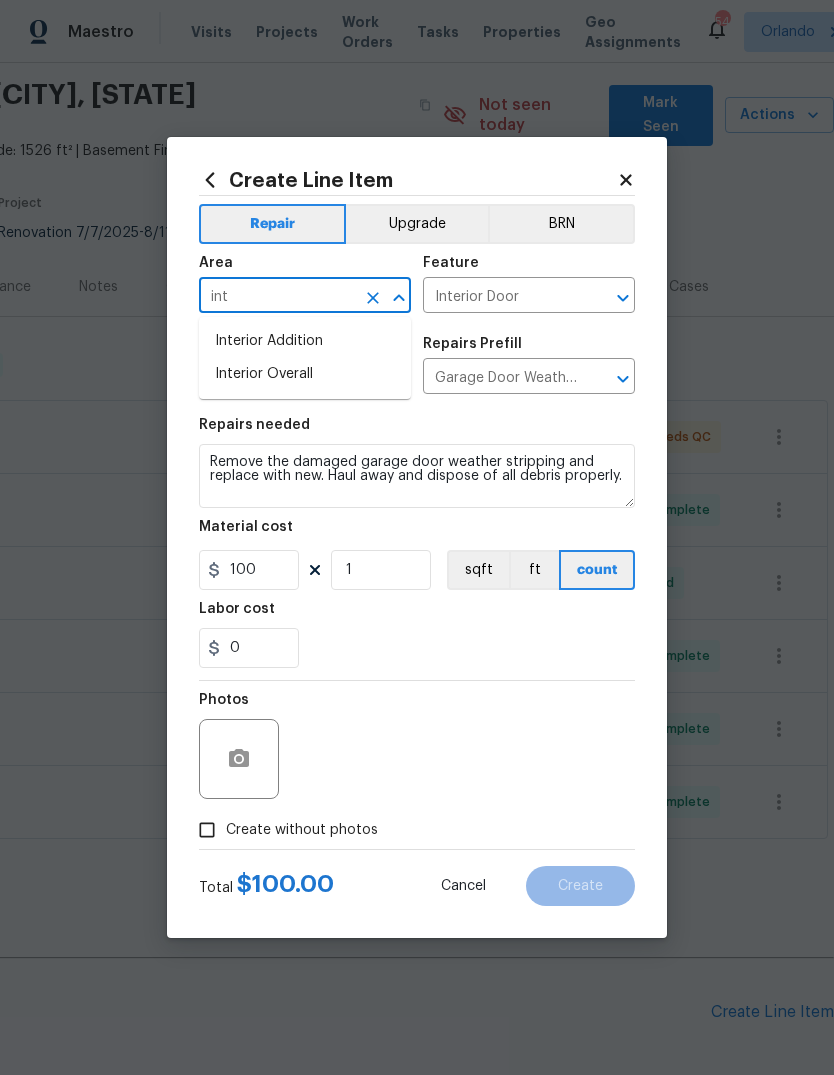 click on "Interior Overall" at bounding box center [305, 374] 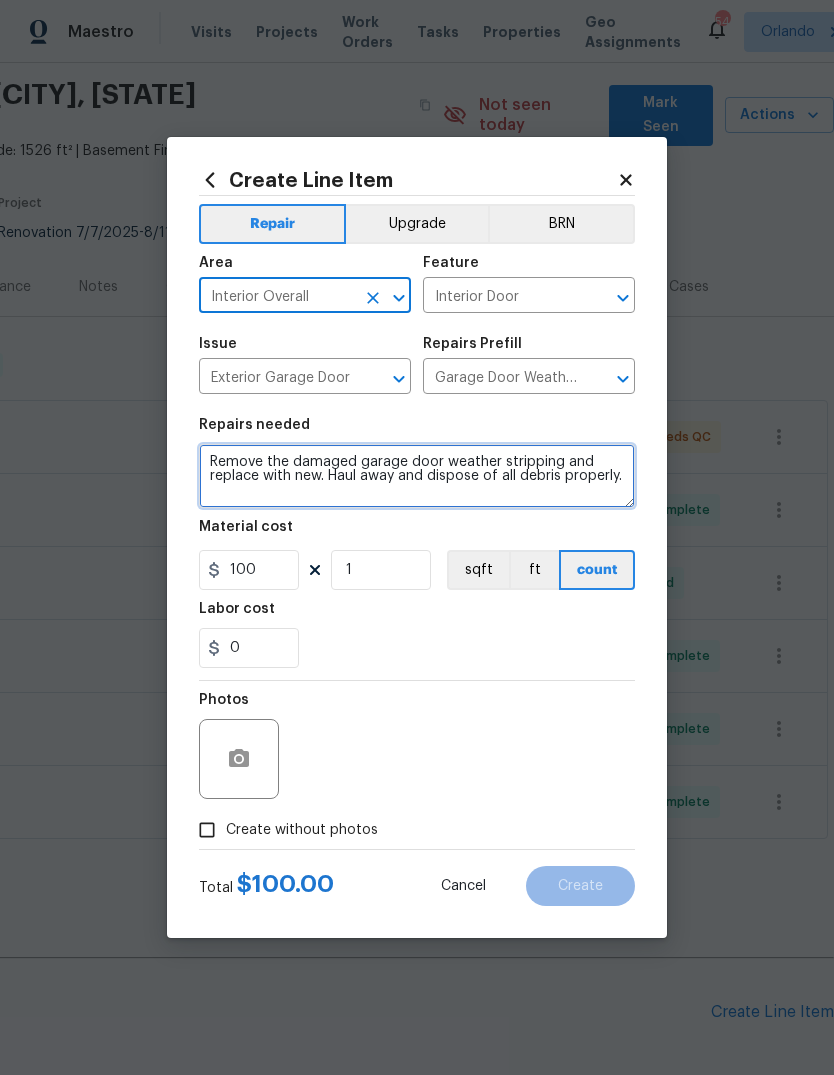 click on "Remove the damaged garage door weather stripping and replace with new. Haul away and dispose of all debris properly." at bounding box center (417, 476) 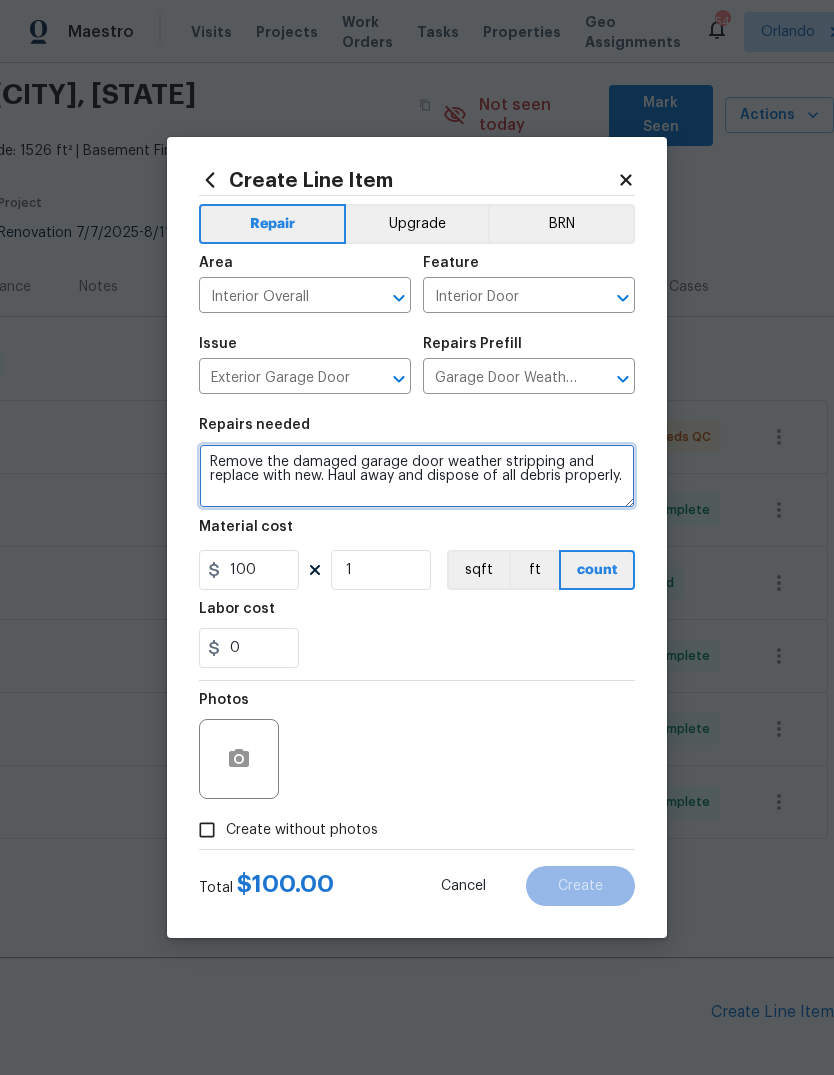 click on "Remove the damaged garage door weather stripping and replace with new. Haul away and dispose of all debris properly." at bounding box center [417, 476] 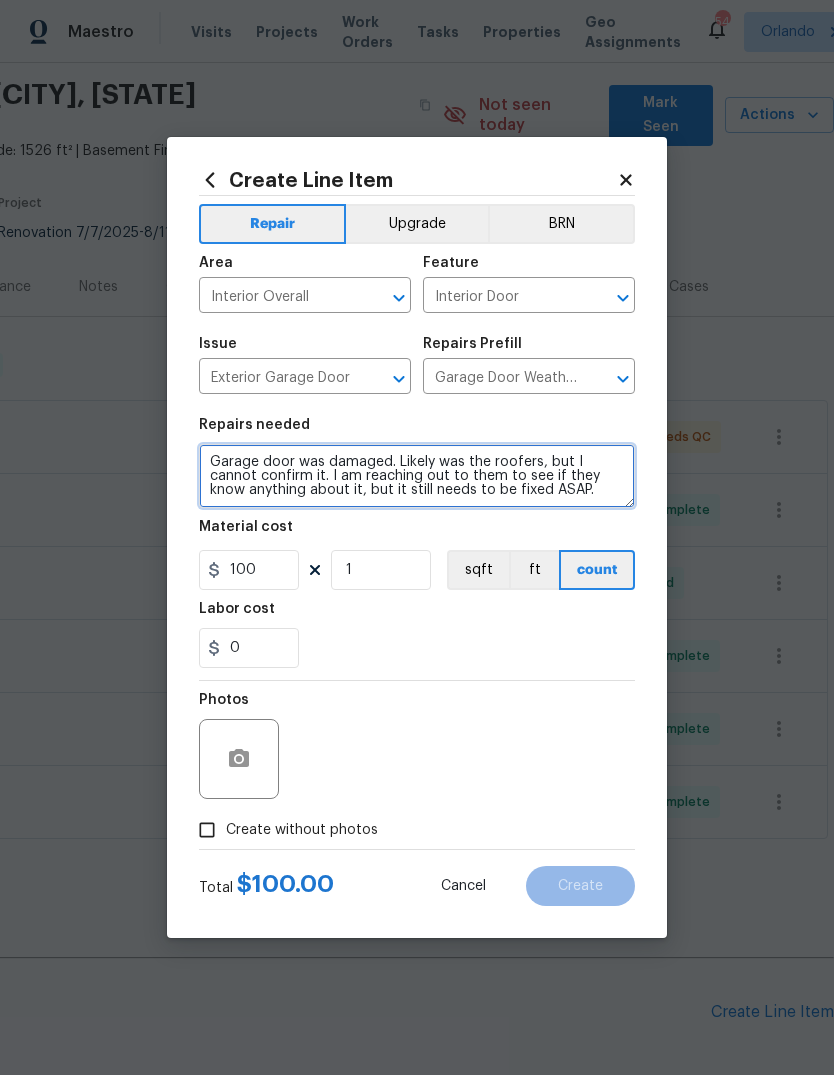 type on "Garage door was damaged. Likely was the roofers, but I cannot confirm it. I am reaching out to them to see if they know anything about it, but it still needs to be fixed ASAP." 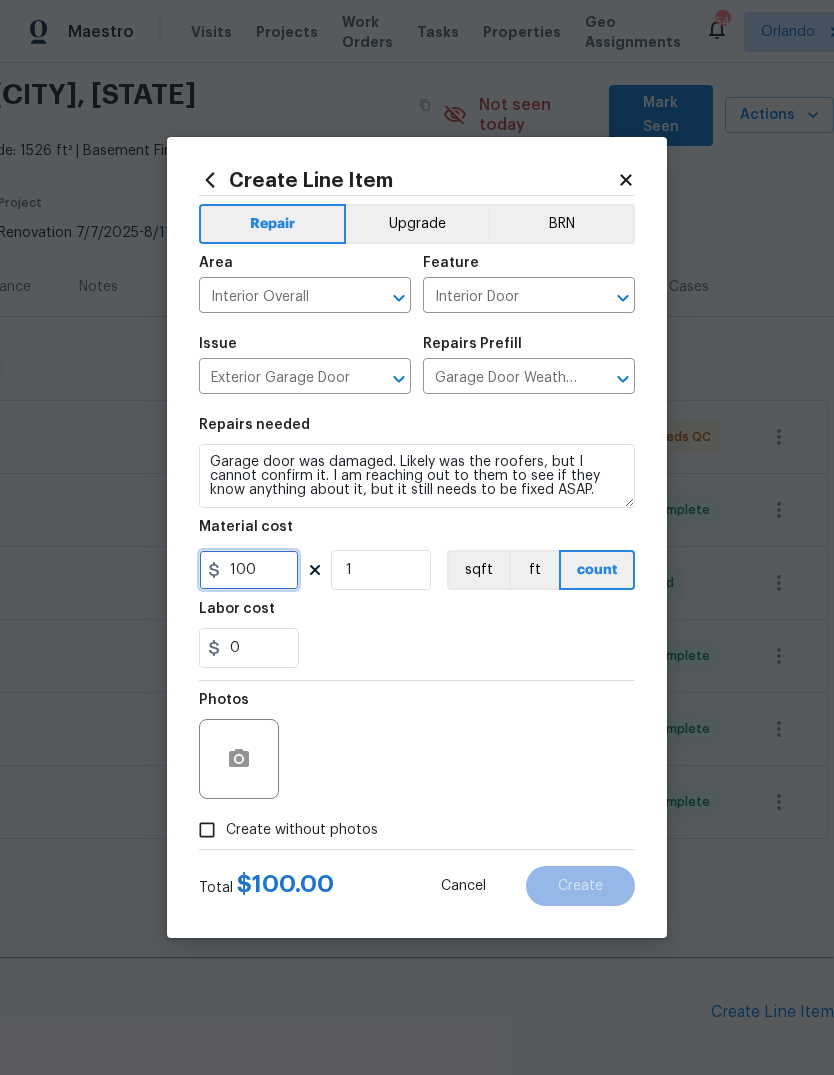click on "100" at bounding box center (249, 570) 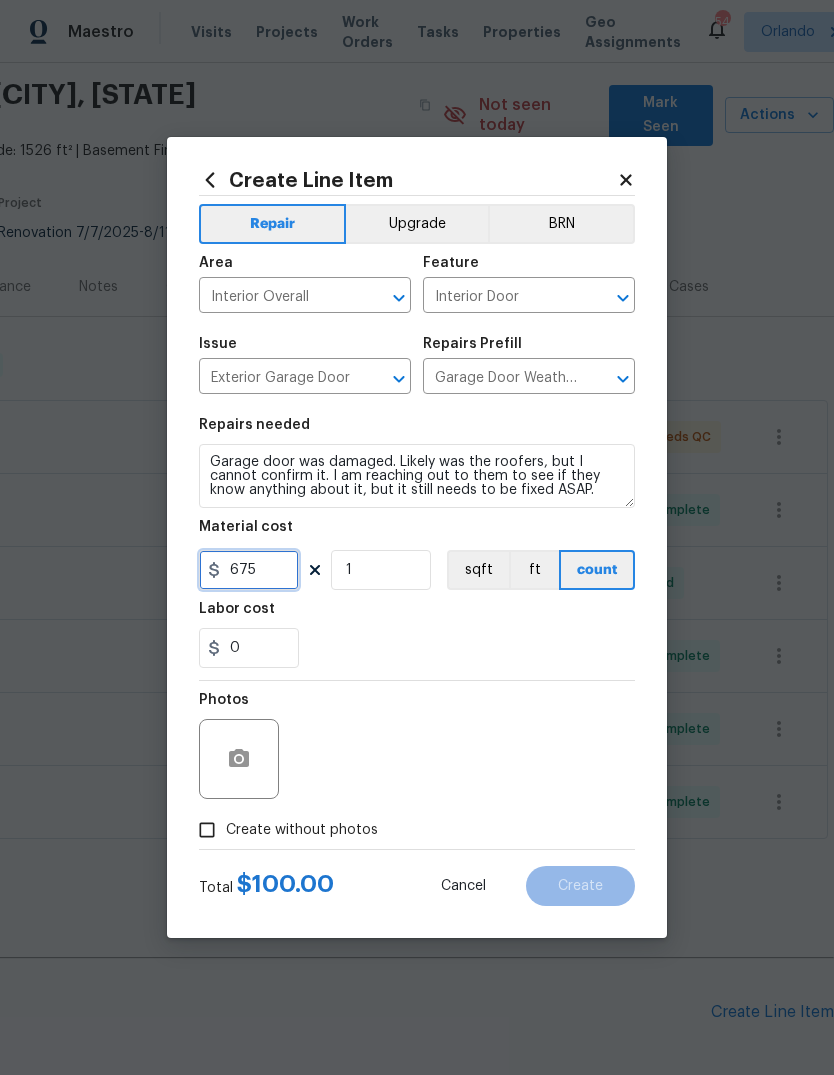 type on "675" 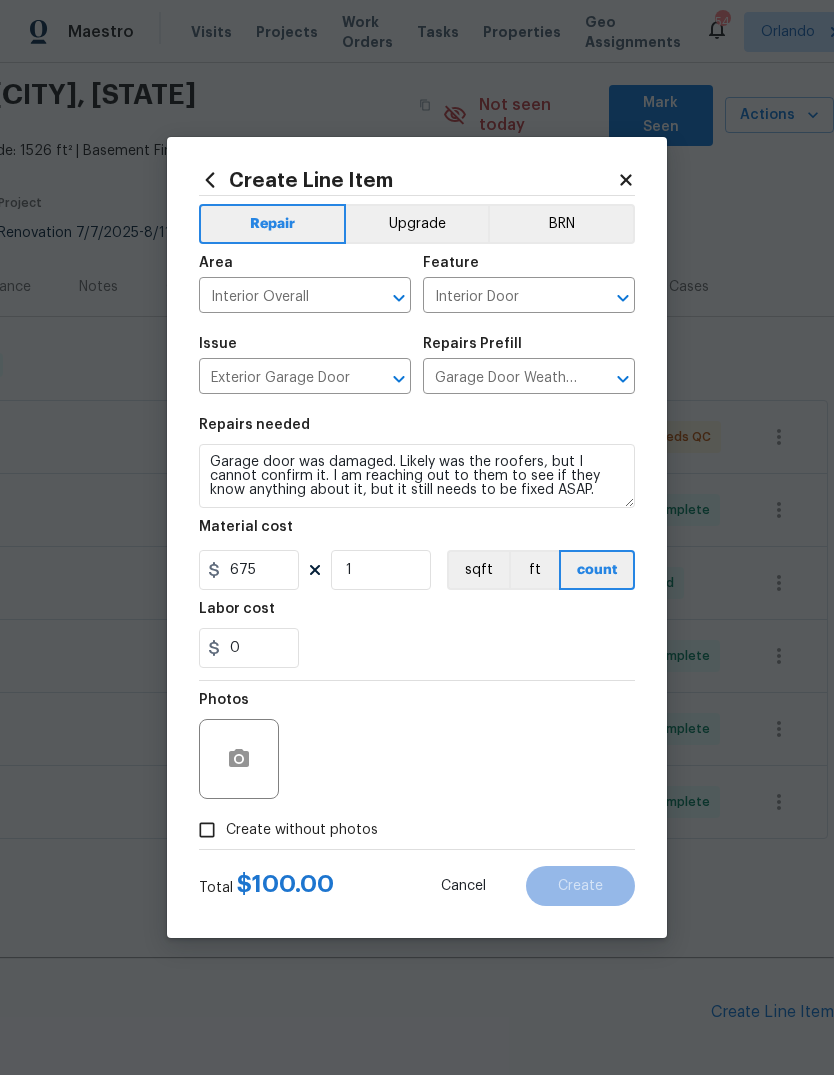 click on "Labor cost" at bounding box center (417, 615) 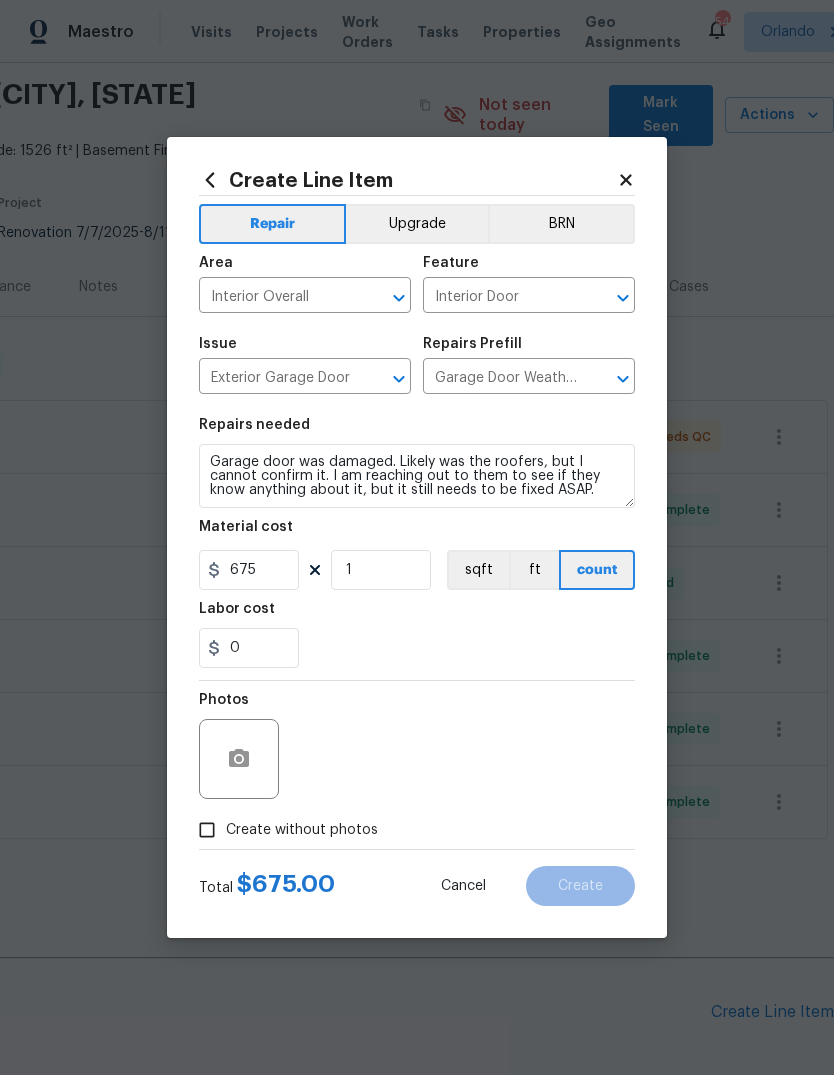 click on "Create without photos" at bounding box center (207, 830) 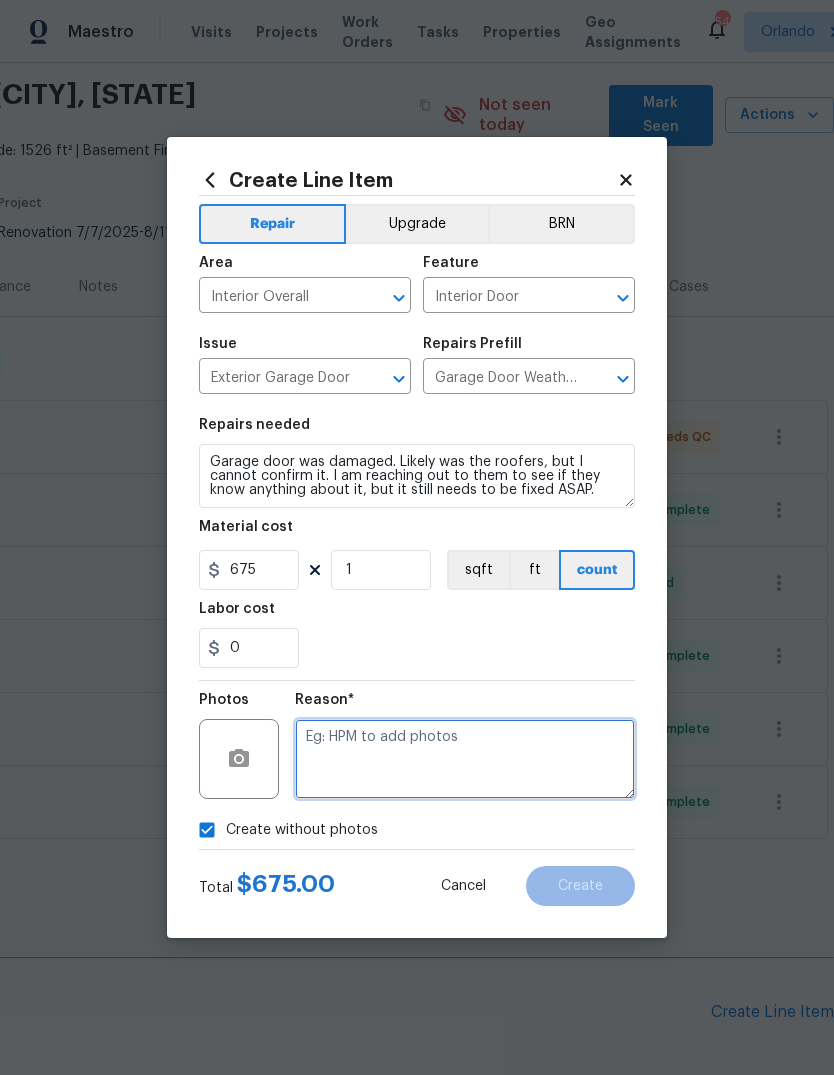 click at bounding box center (465, 759) 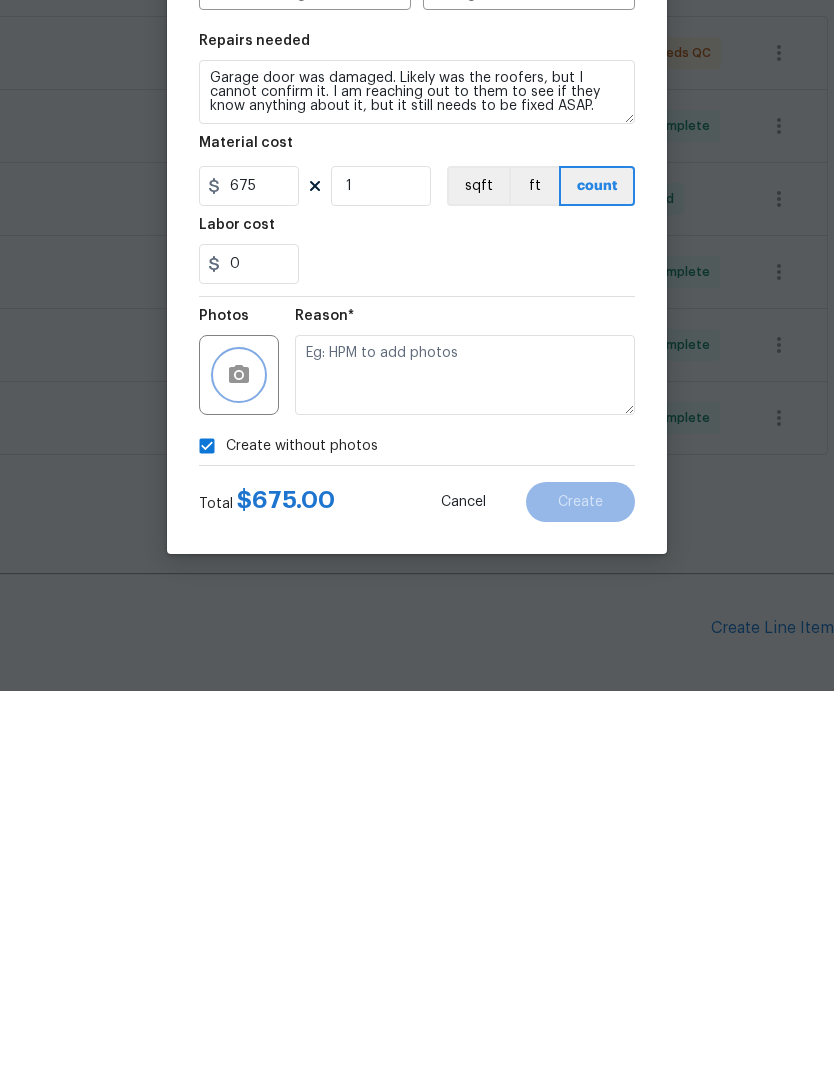 click at bounding box center [239, 759] 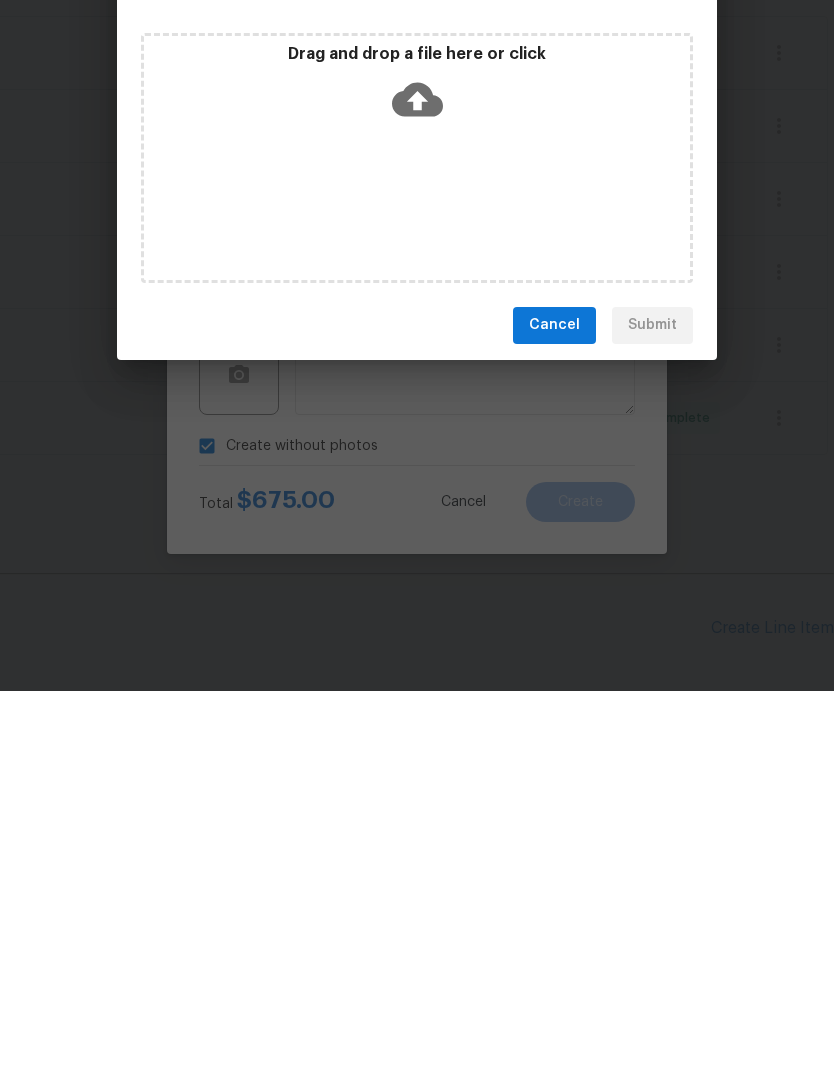 scroll, scrollTop: 75, scrollLeft: 0, axis: vertical 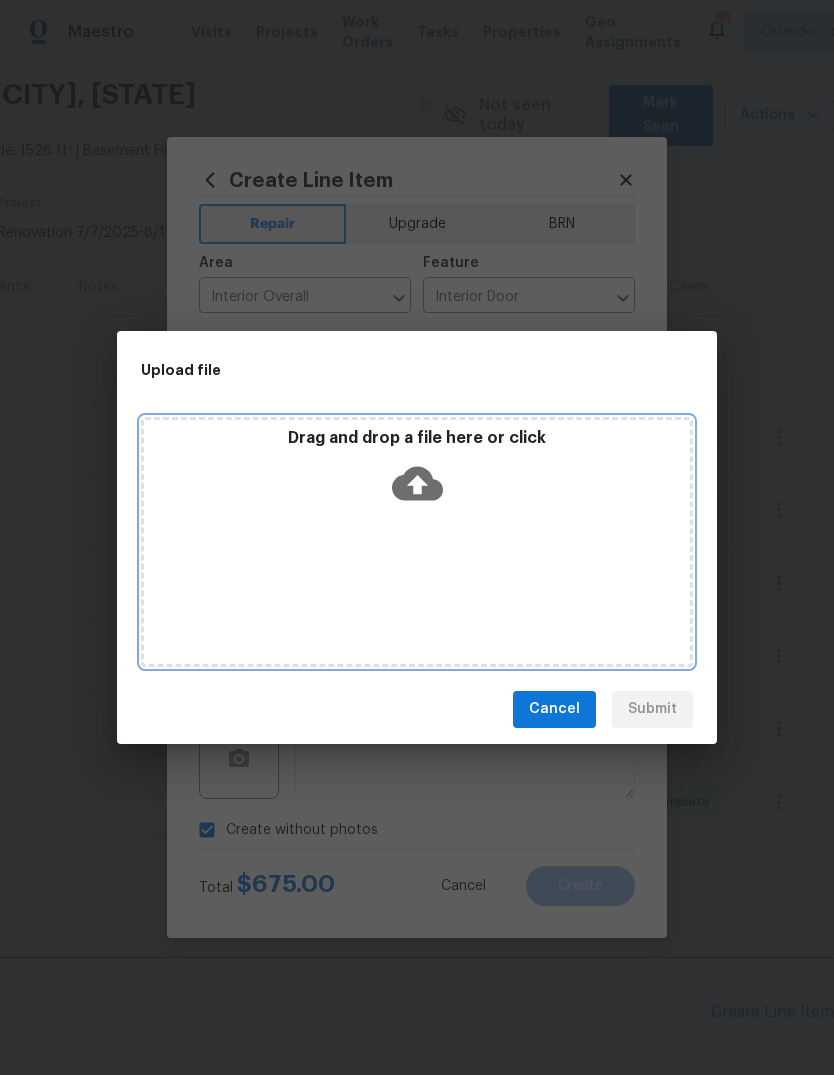 click 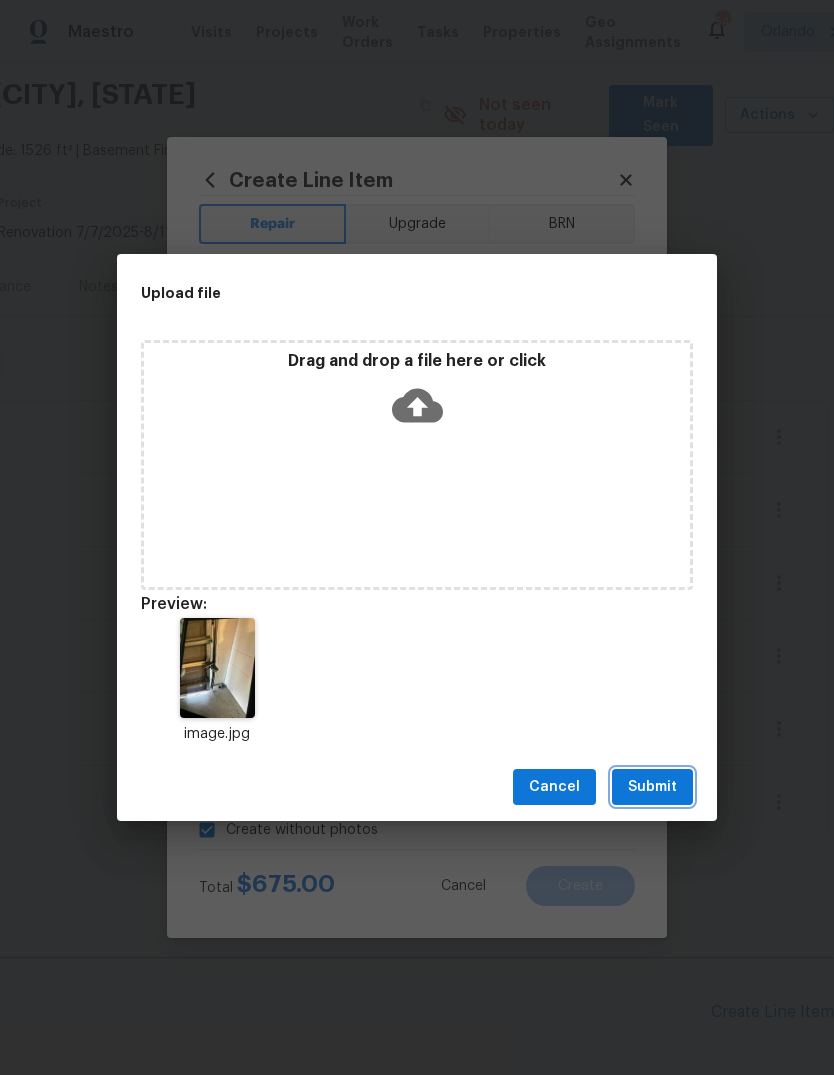 click on "Submit" at bounding box center (652, 787) 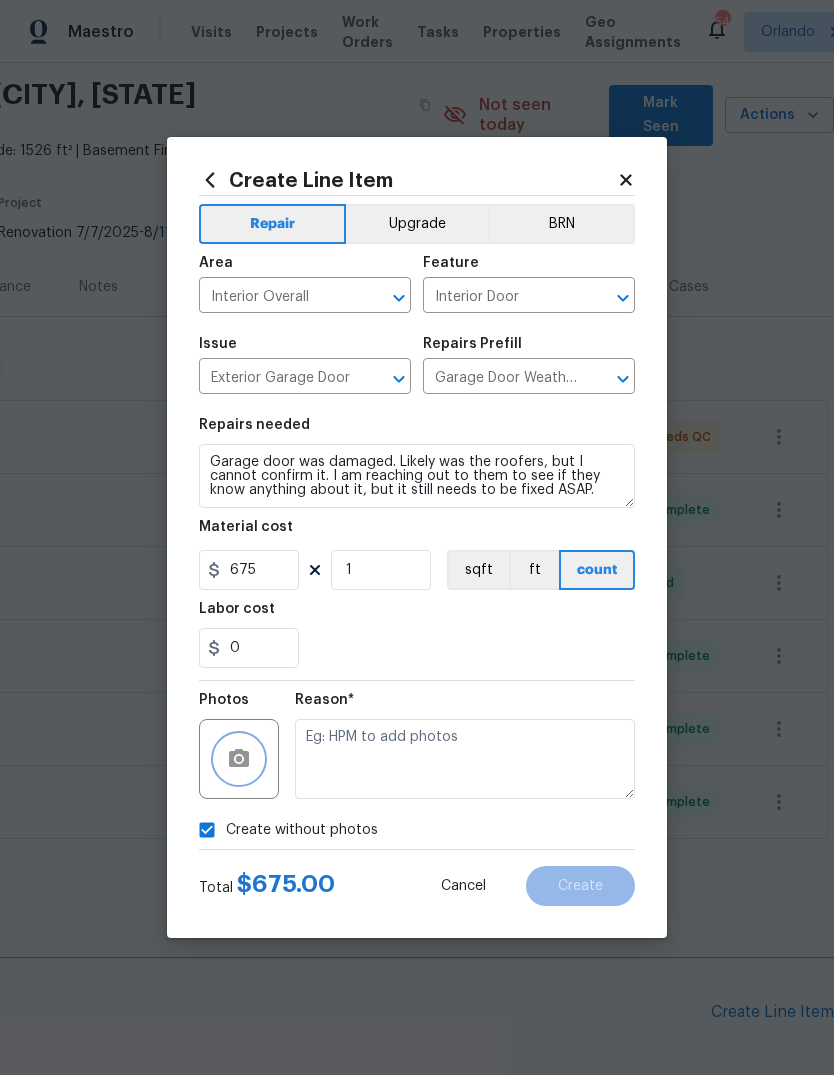 checkbox on "false" 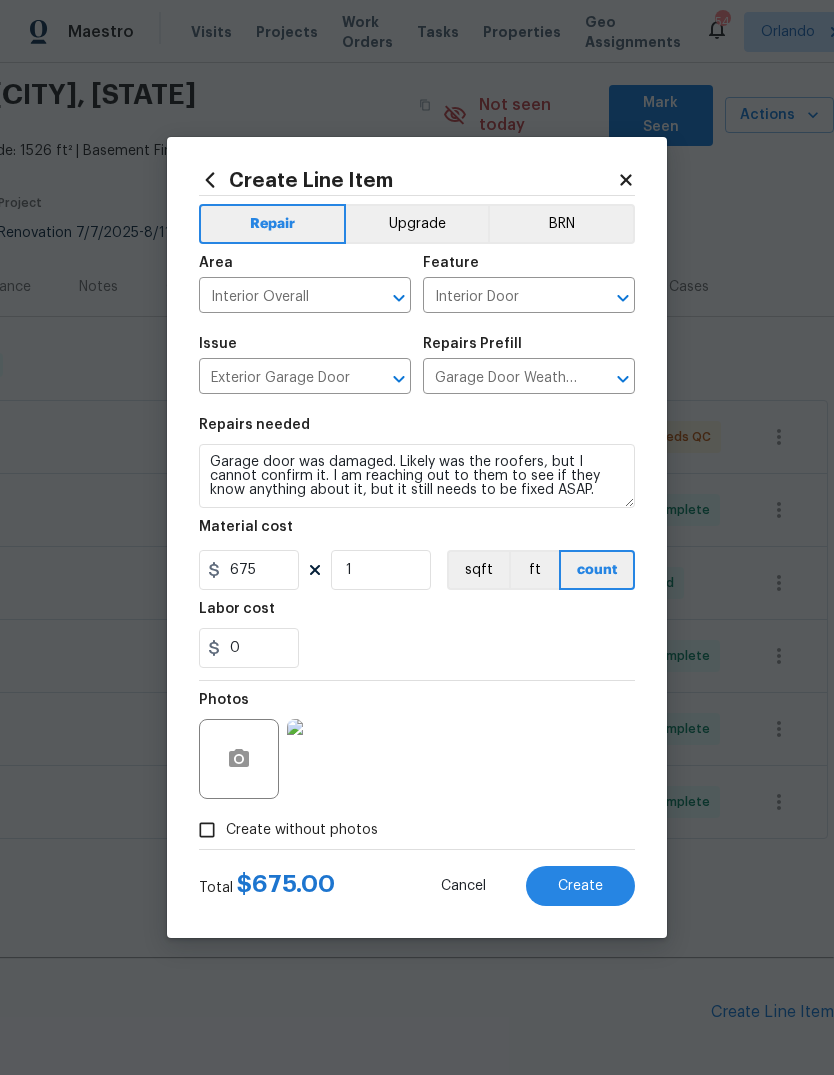 click on "Create" at bounding box center [580, 886] 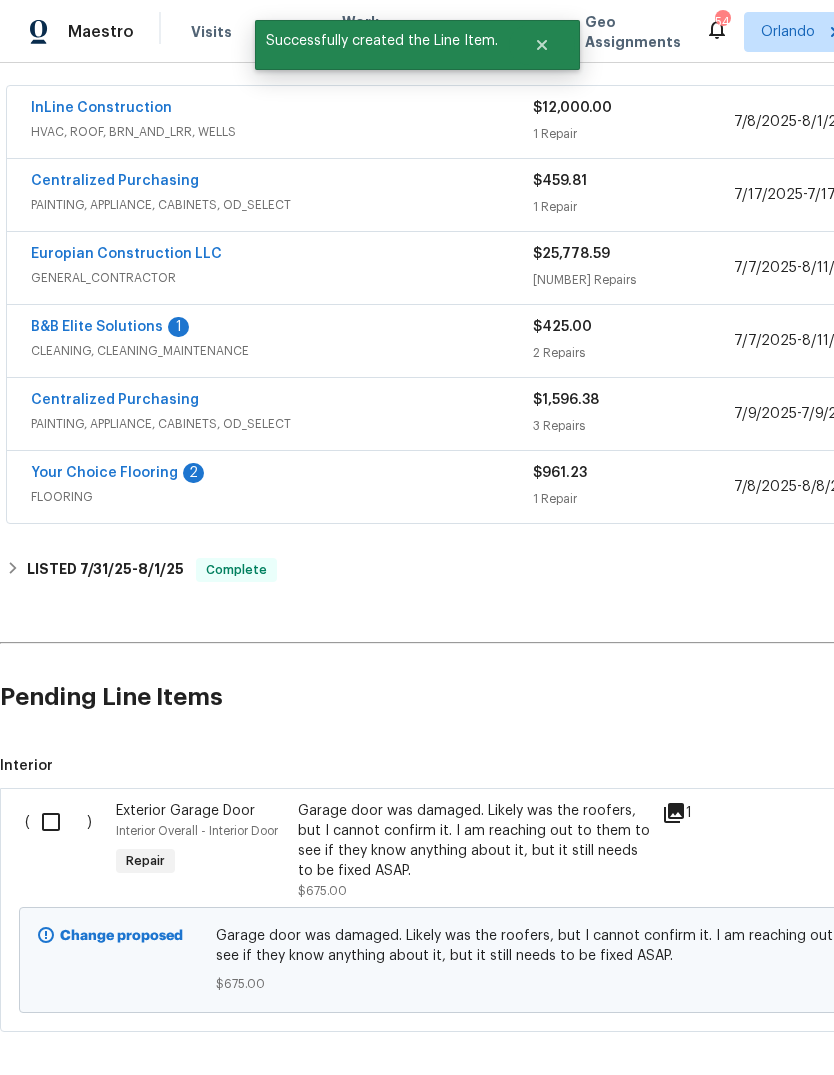 scroll, scrollTop: 379, scrollLeft: 0, axis: vertical 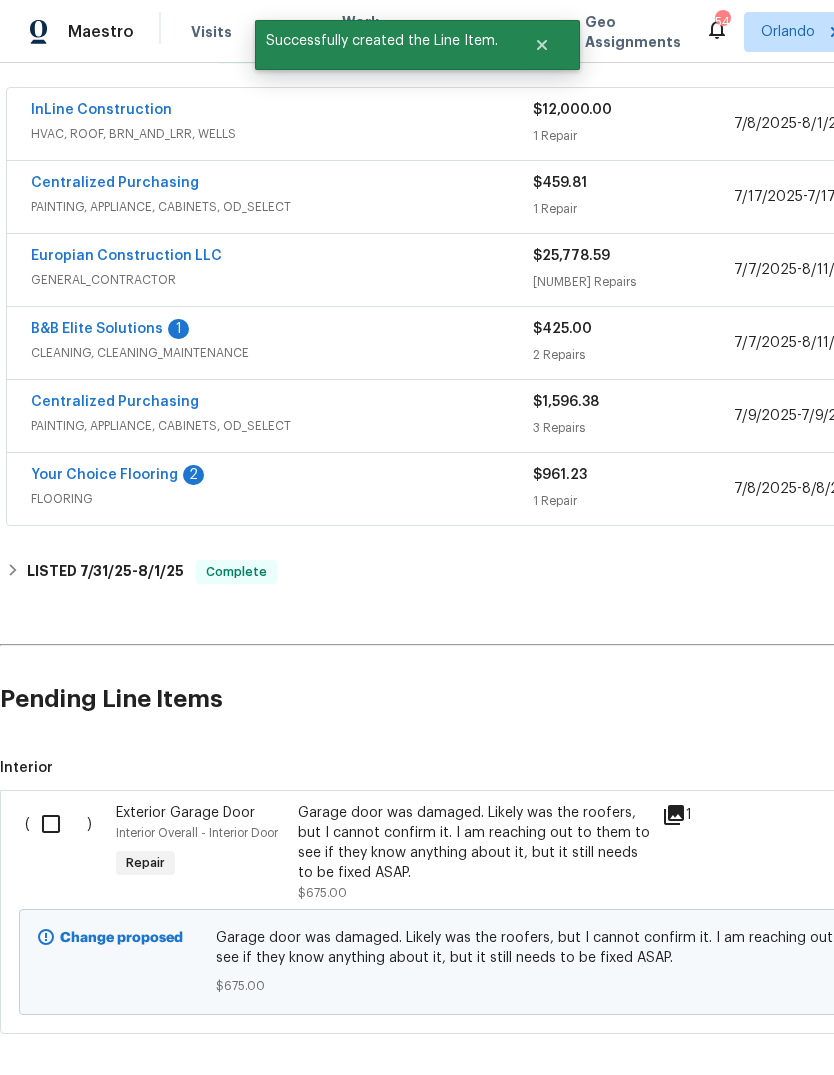 click at bounding box center [58, 824] 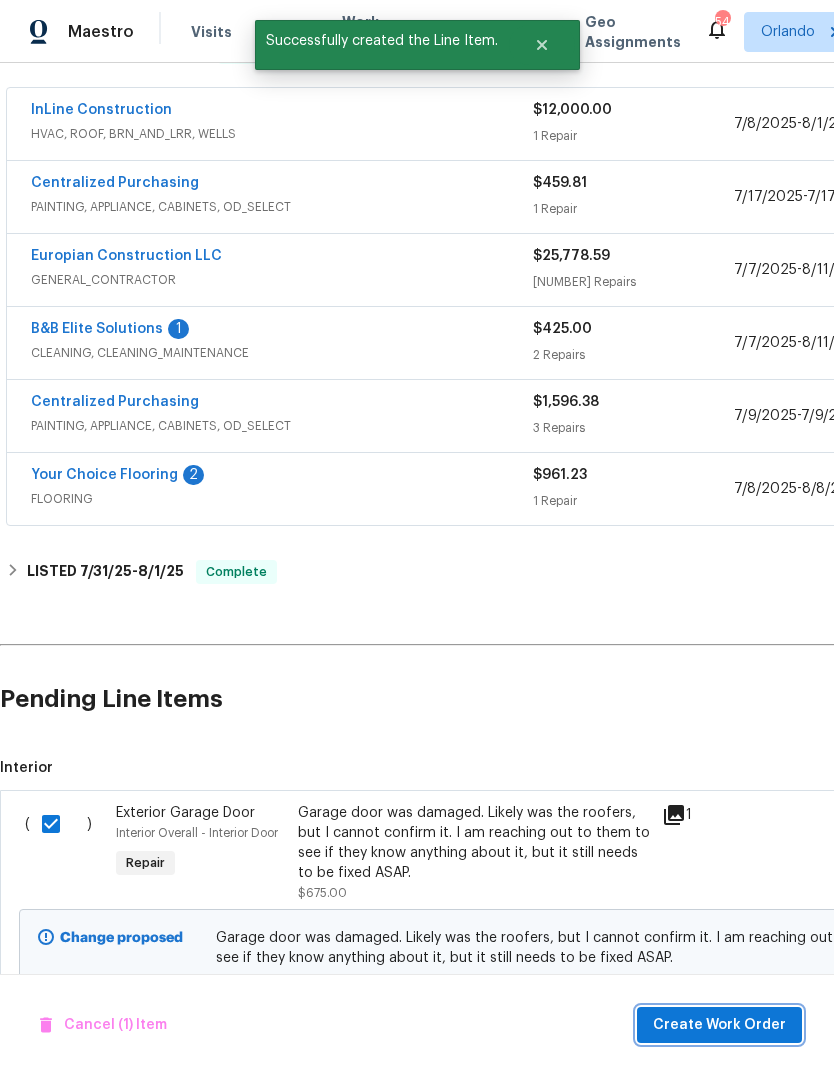 click on "Create Work Order" at bounding box center [719, 1025] 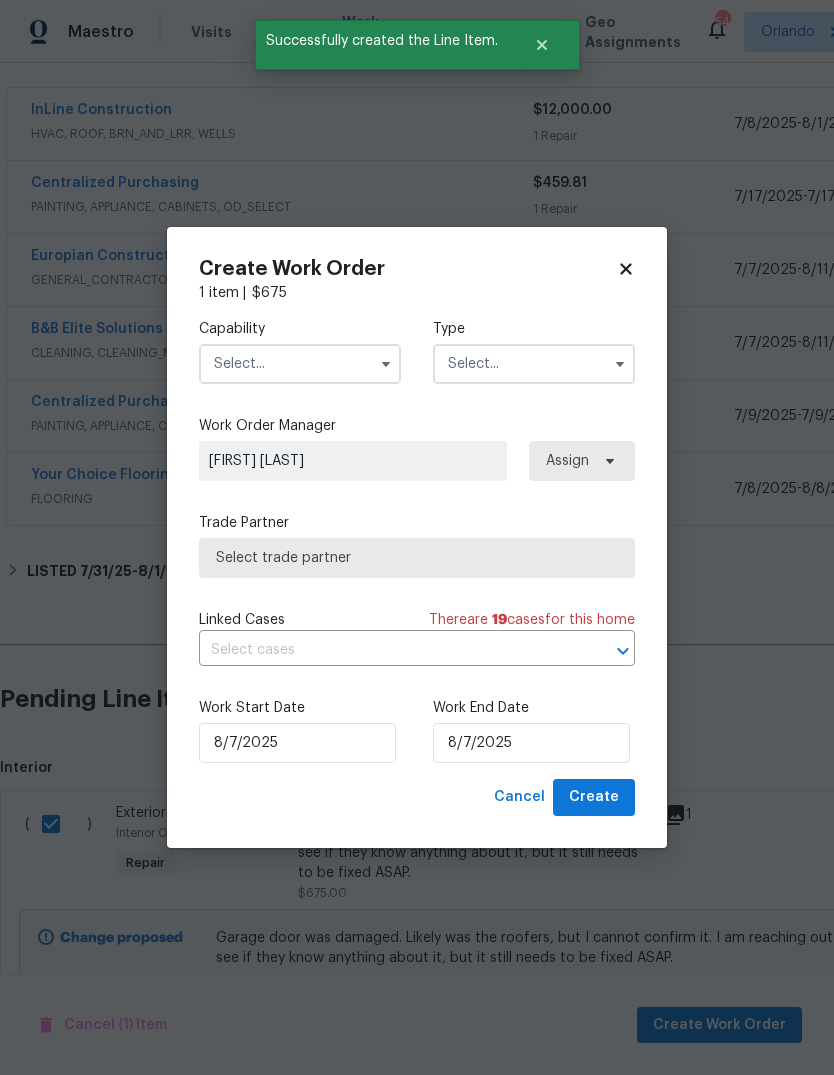 click at bounding box center (300, 364) 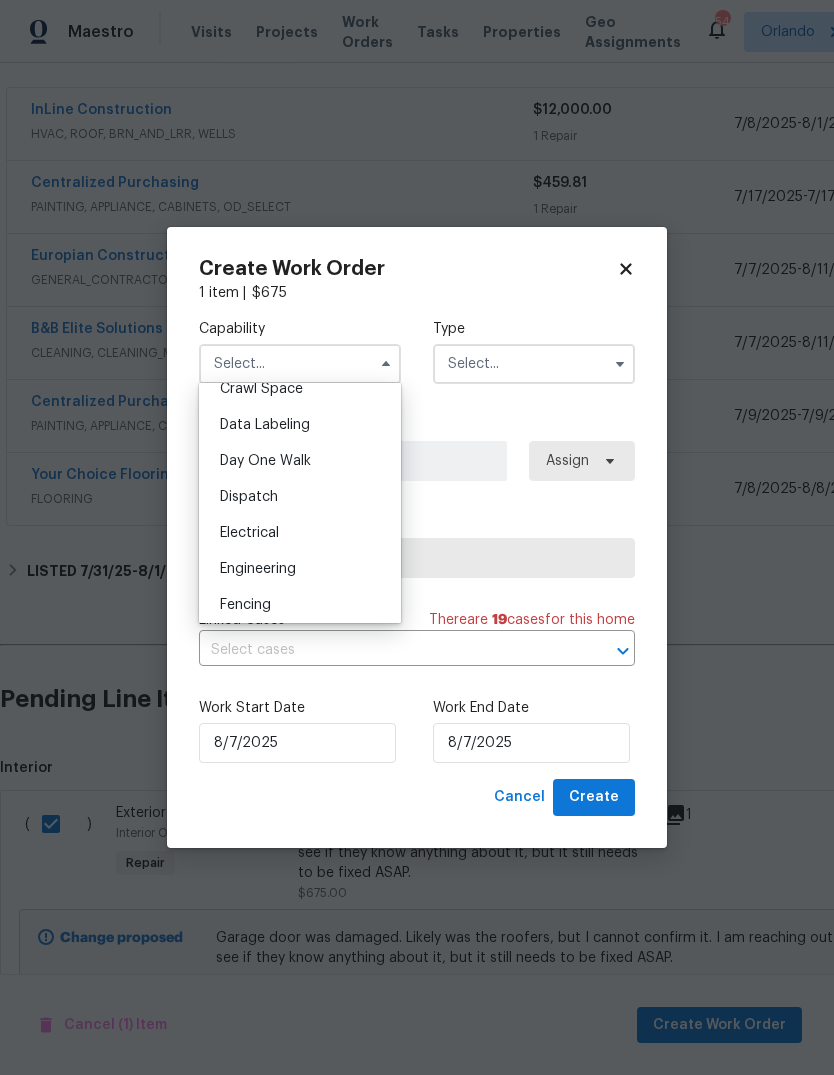 scroll, scrollTop: 506, scrollLeft: 0, axis: vertical 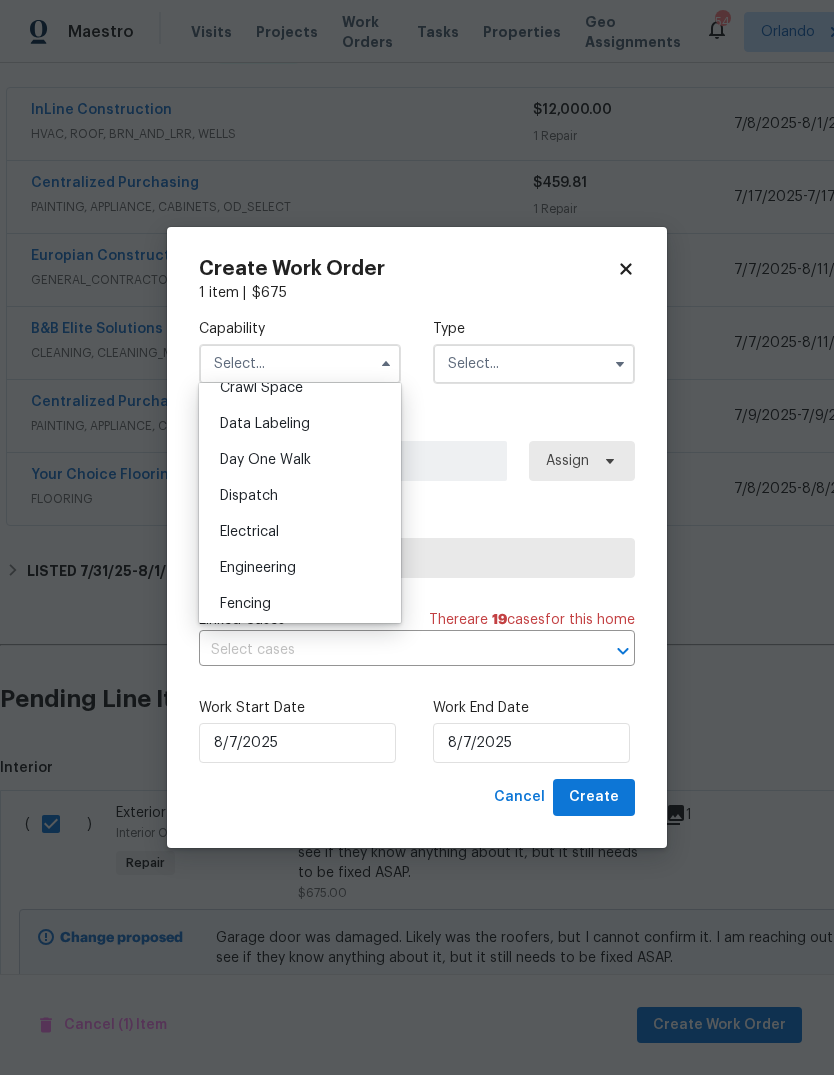 click at bounding box center (300, 364) 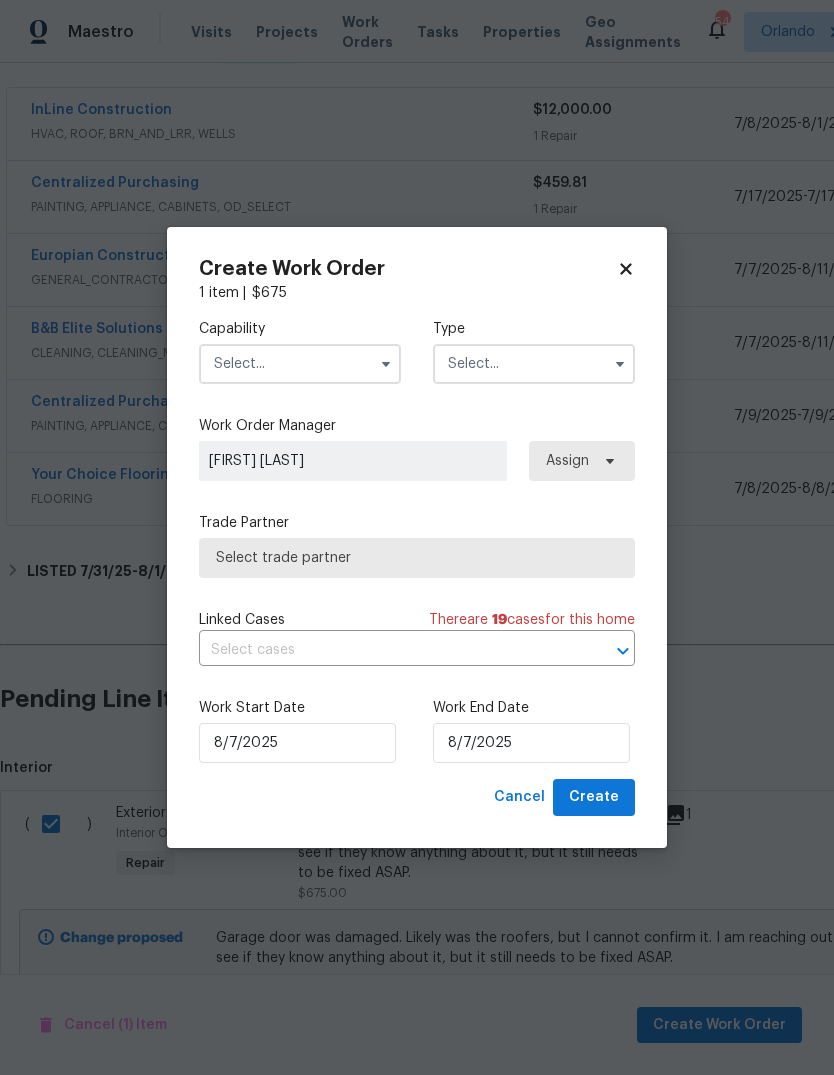 click at bounding box center (300, 364) 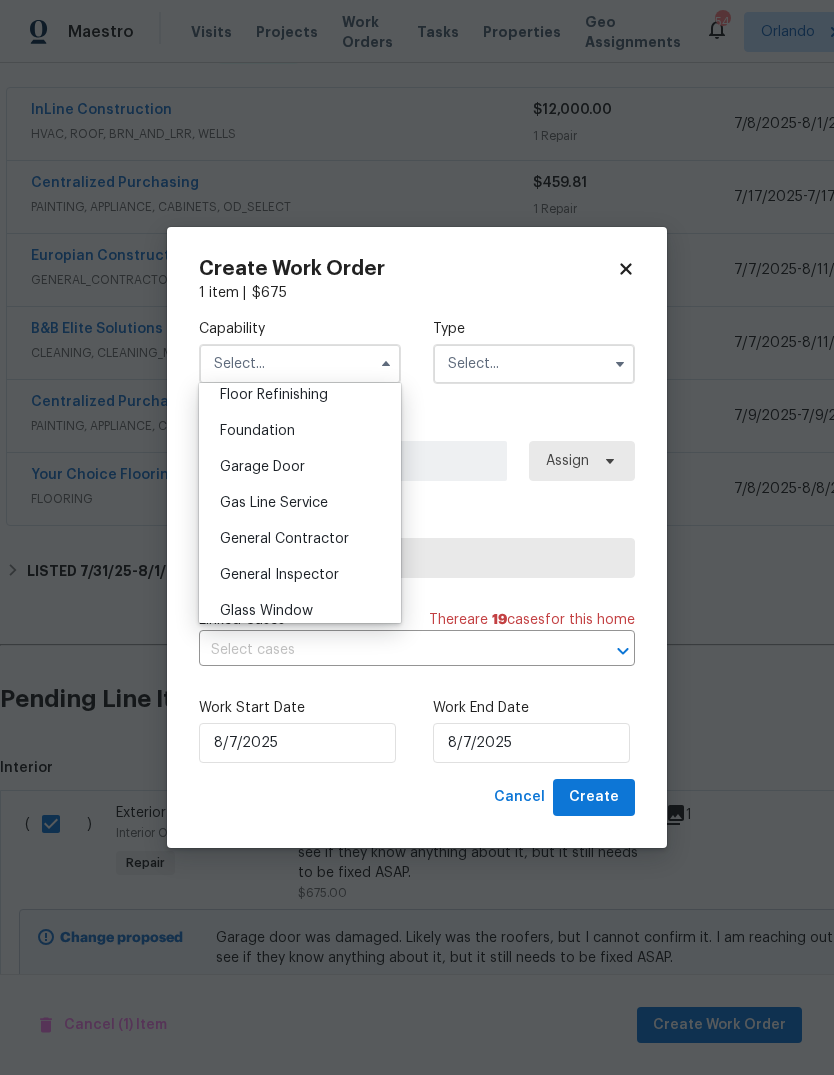 scroll, scrollTop: 824, scrollLeft: 0, axis: vertical 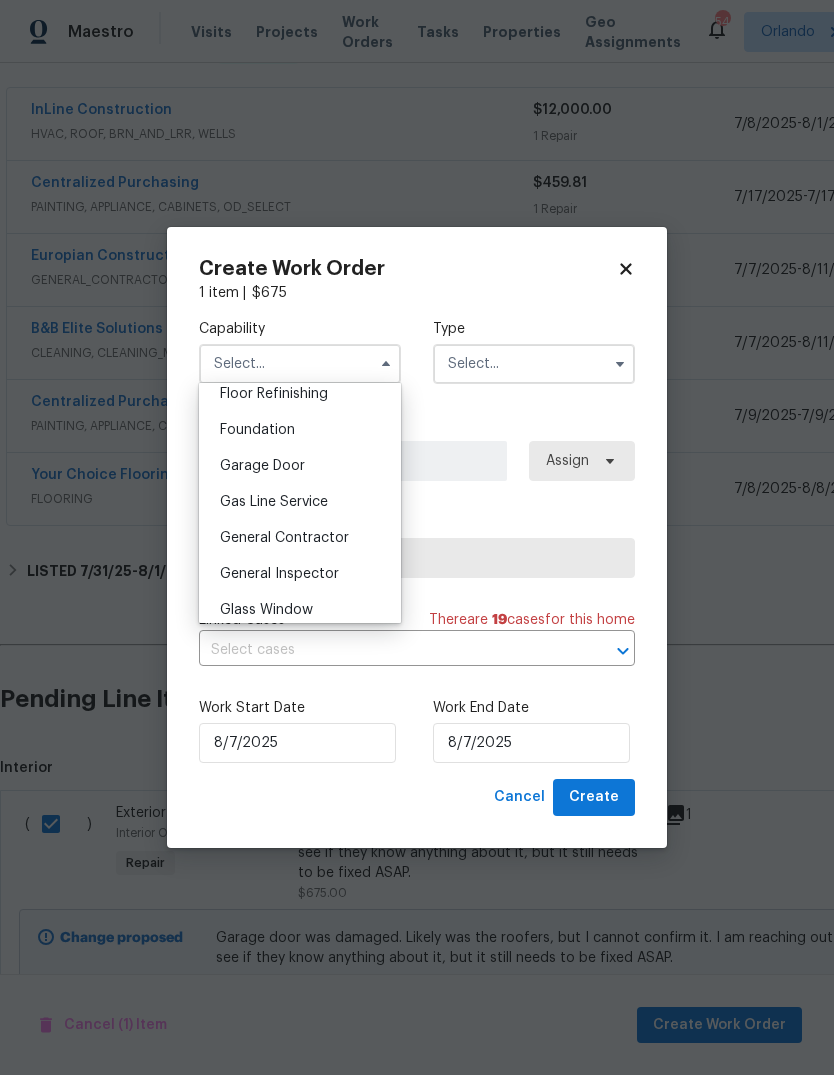 click on "General Contractor" at bounding box center [284, 538] 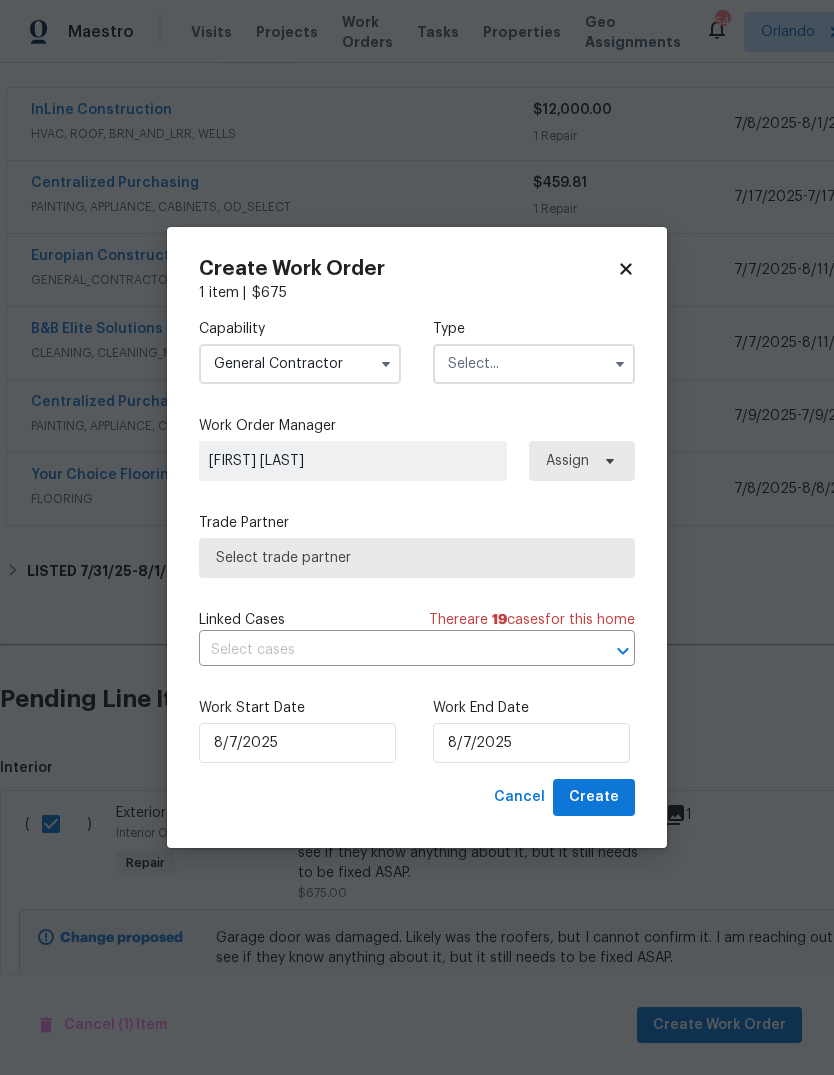 click at bounding box center [534, 364] 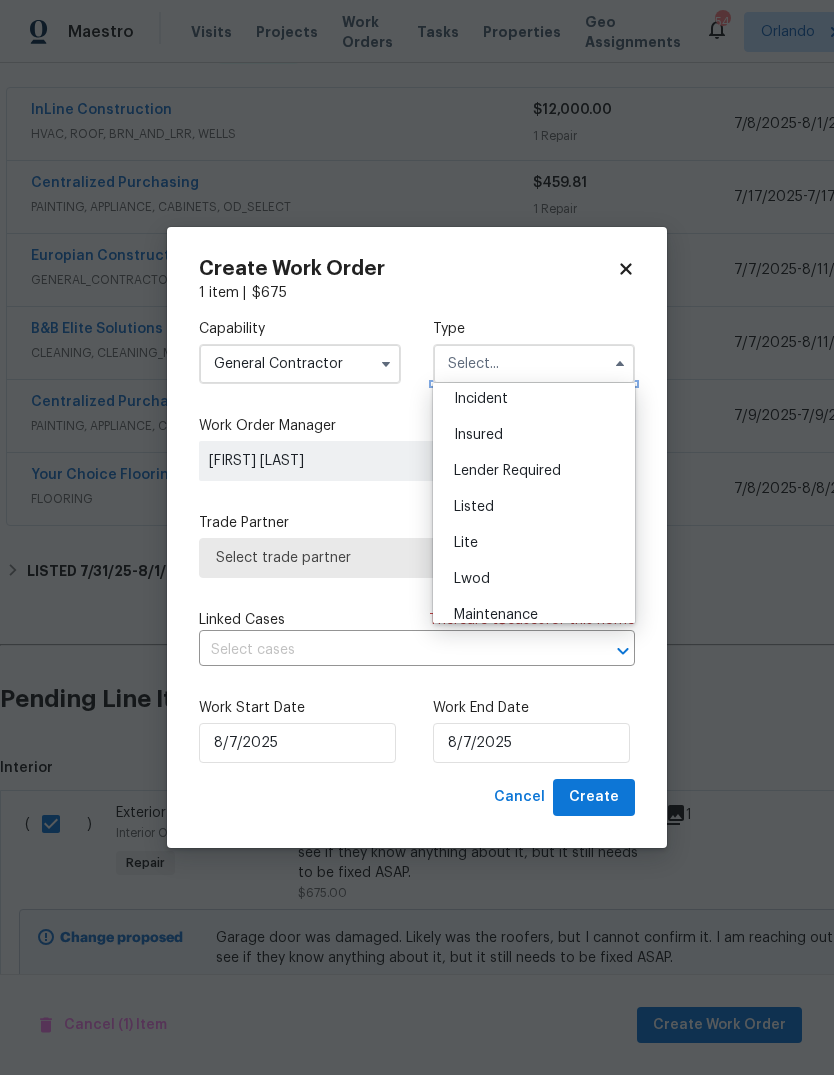 scroll, scrollTop: 134, scrollLeft: 0, axis: vertical 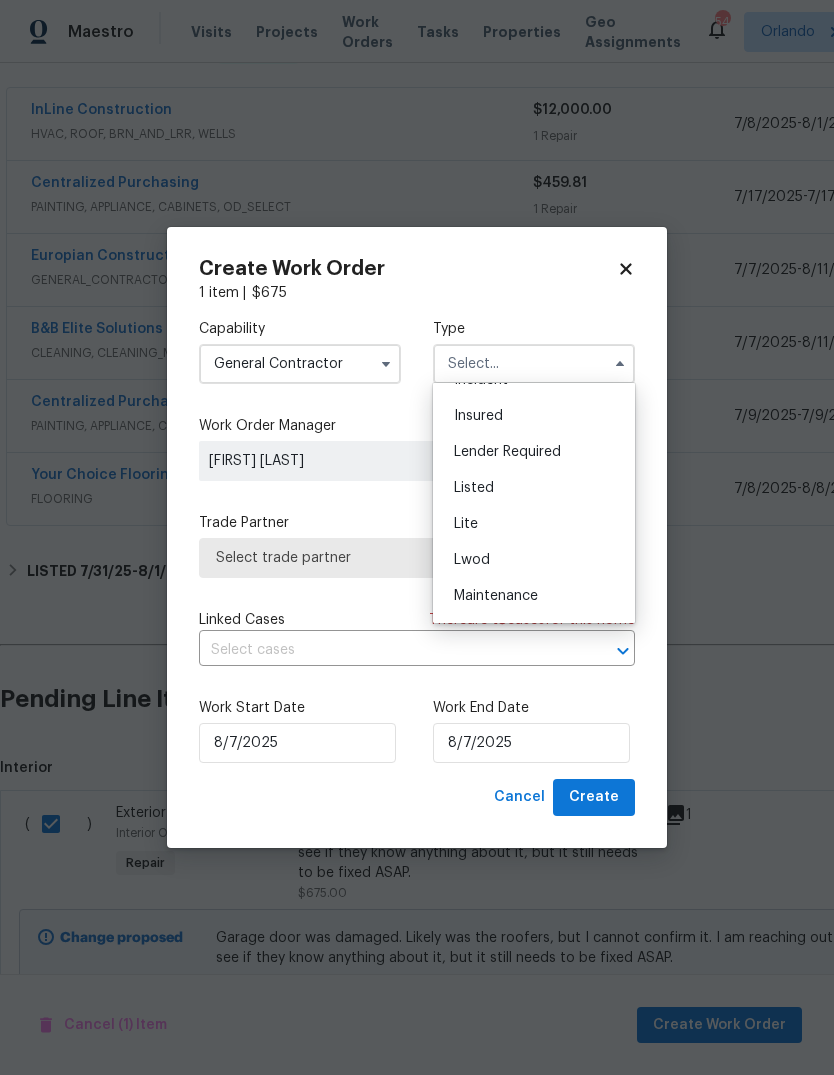 click on "Listed" at bounding box center [534, 488] 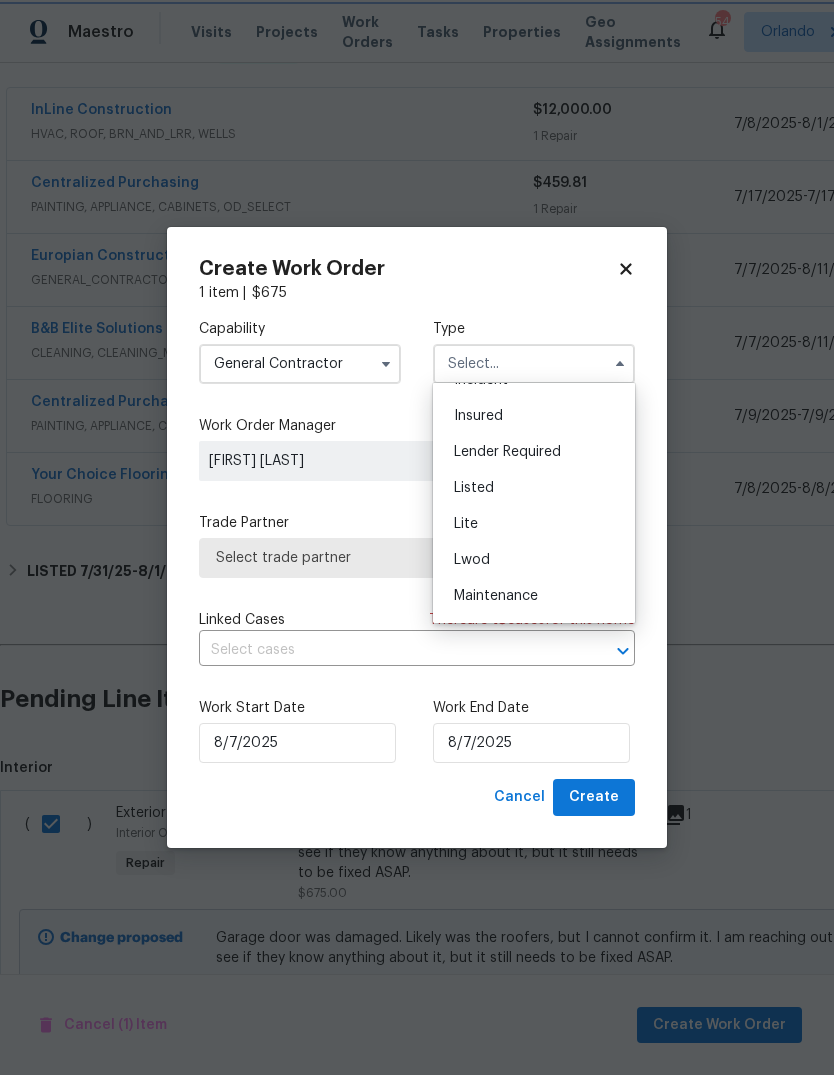 type on "Listed" 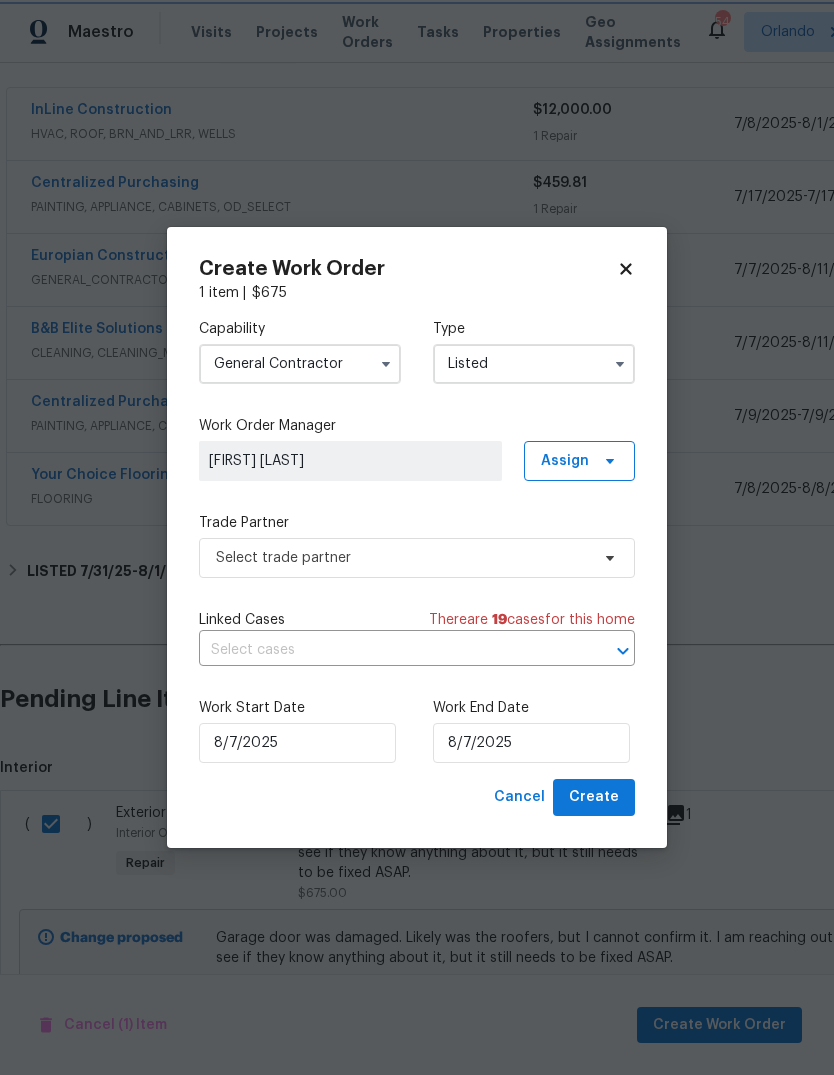 scroll, scrollTop: 0, scrollLeft: 0, axis: both 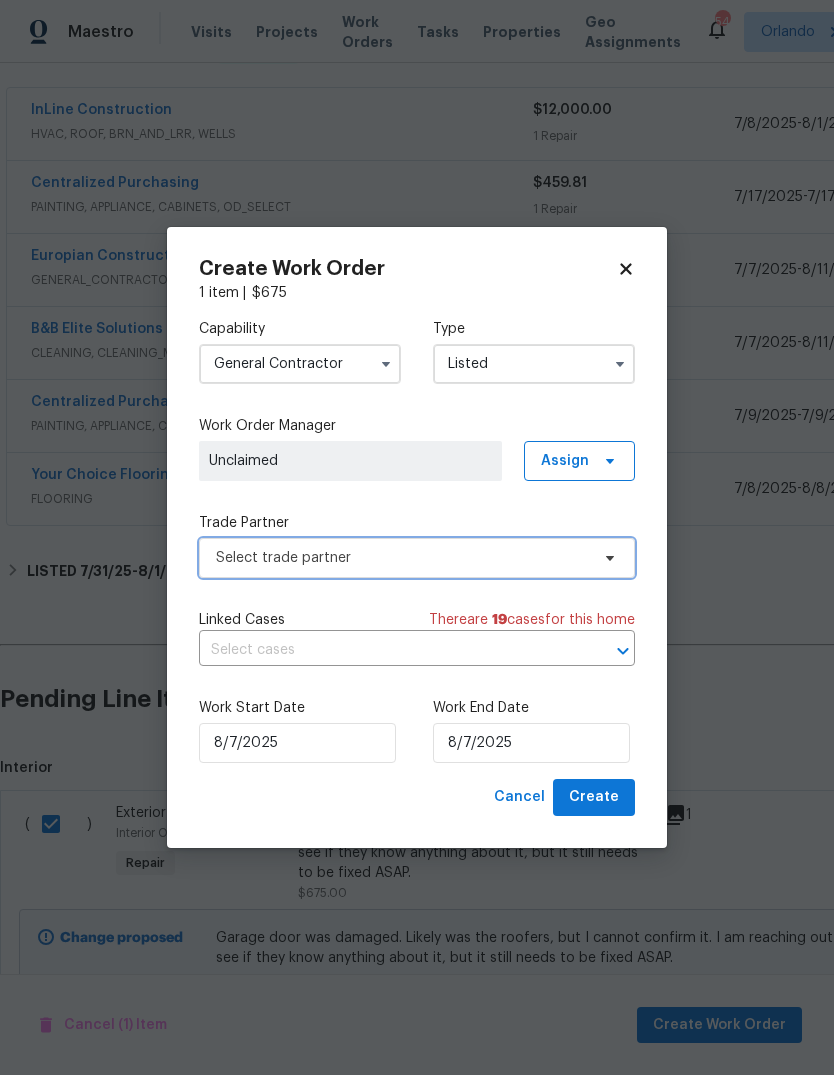 click on "Select trade partner" at bounding box center [402, 558] 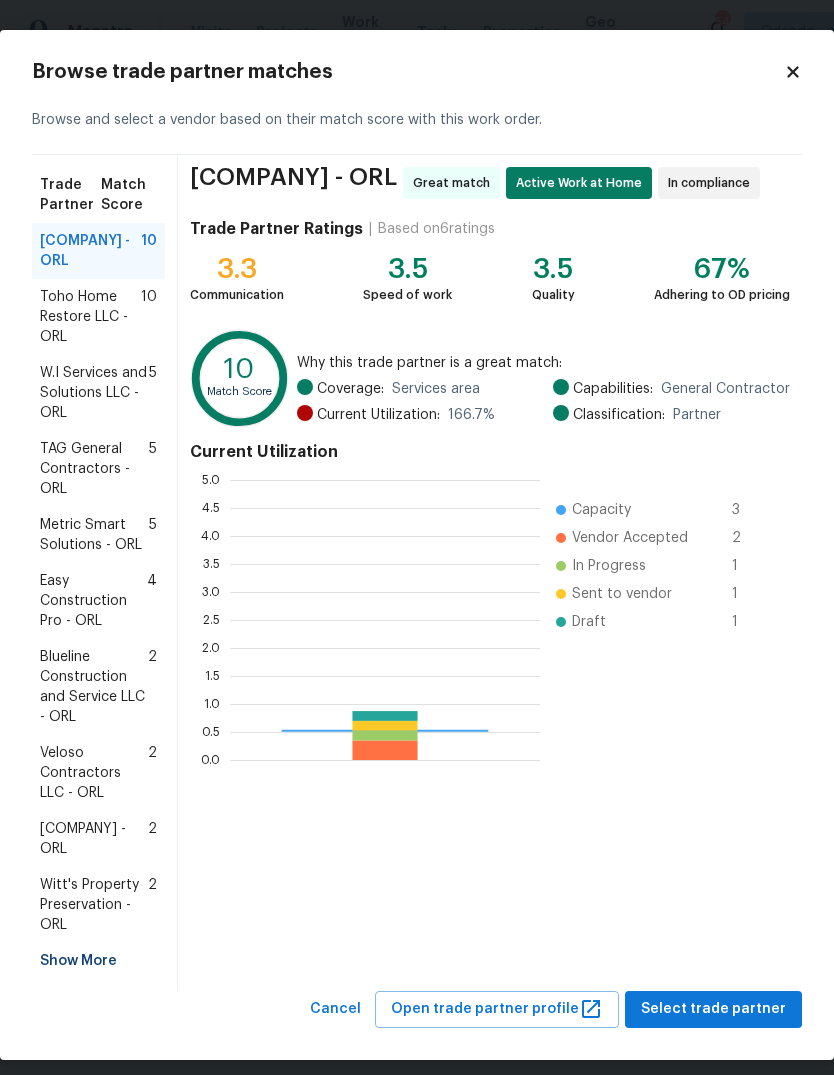 scroll, scrollTop: 2, scrollLeft: 2, axis: both 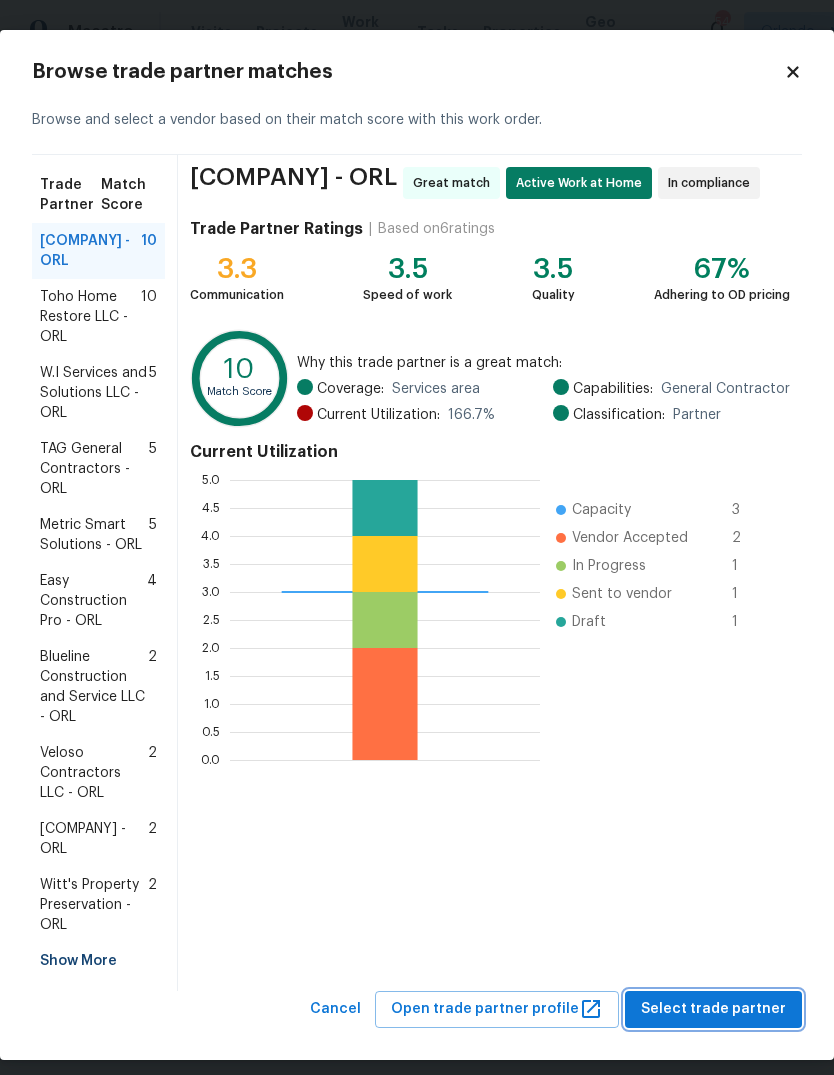 click on "Select trade partner" at bounding box center [713, 1009] 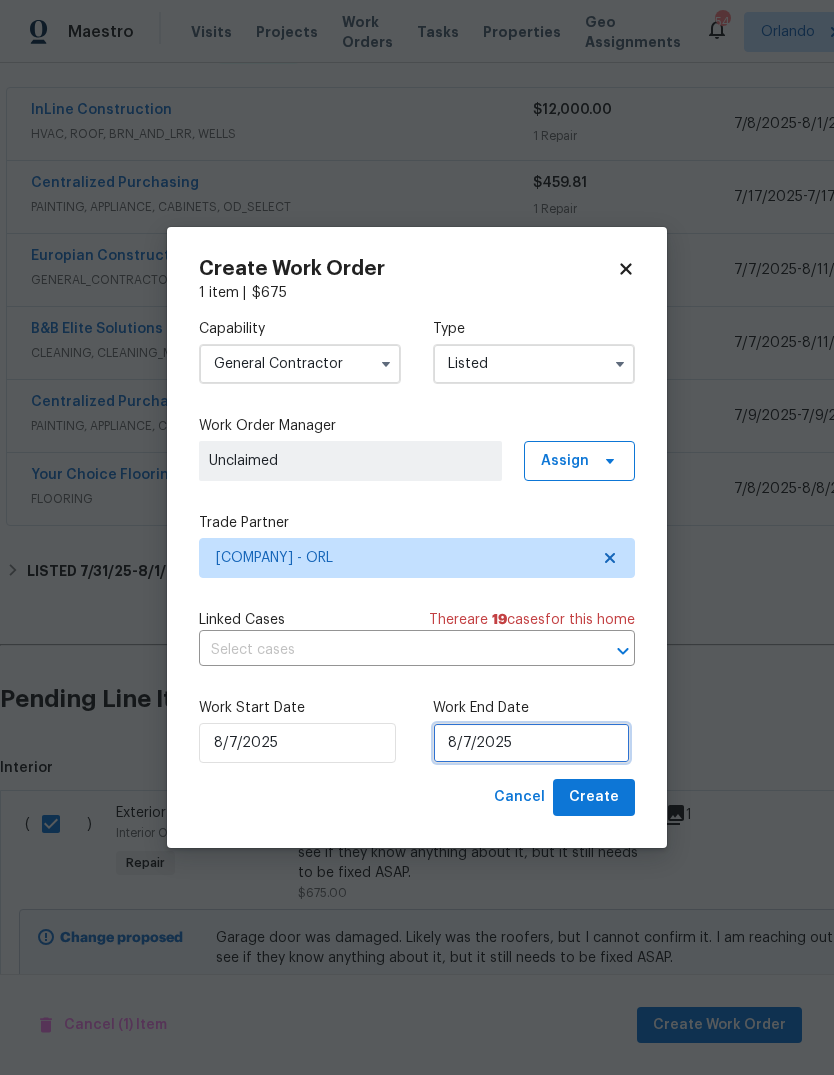 click on "8/7/2025" at bounding box center [531, 743] 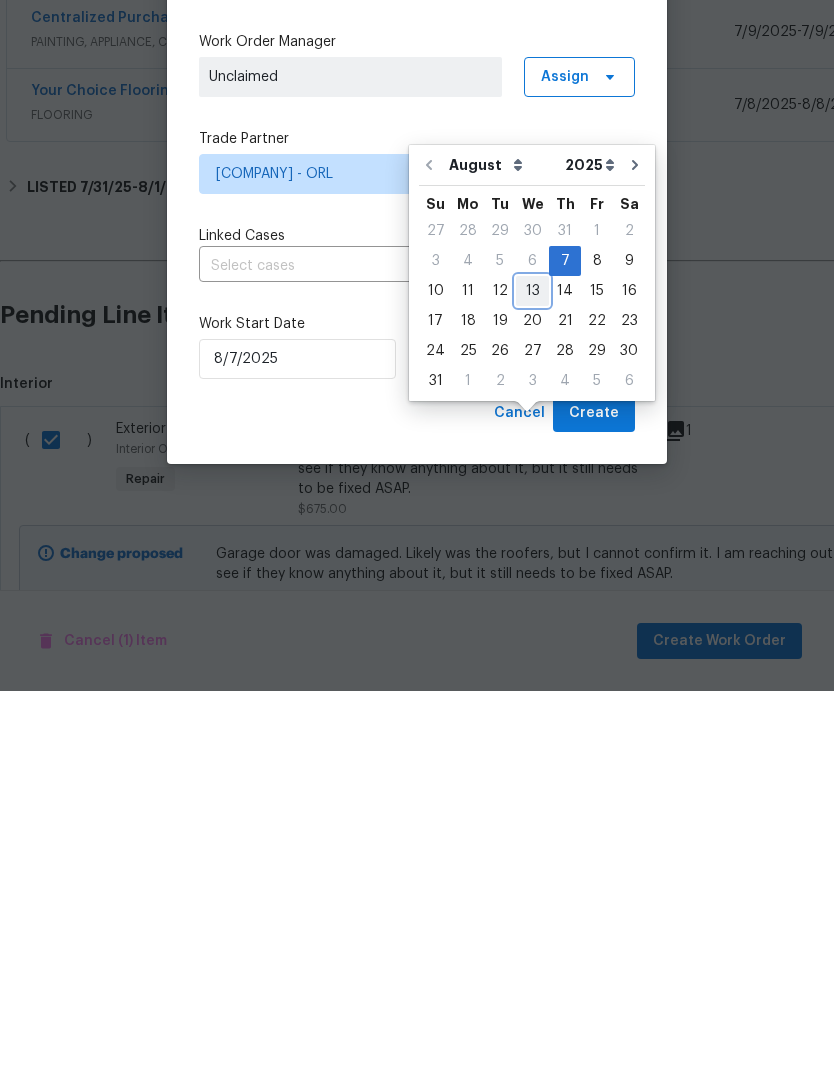 click on "13" at bounding box center [532, 675] 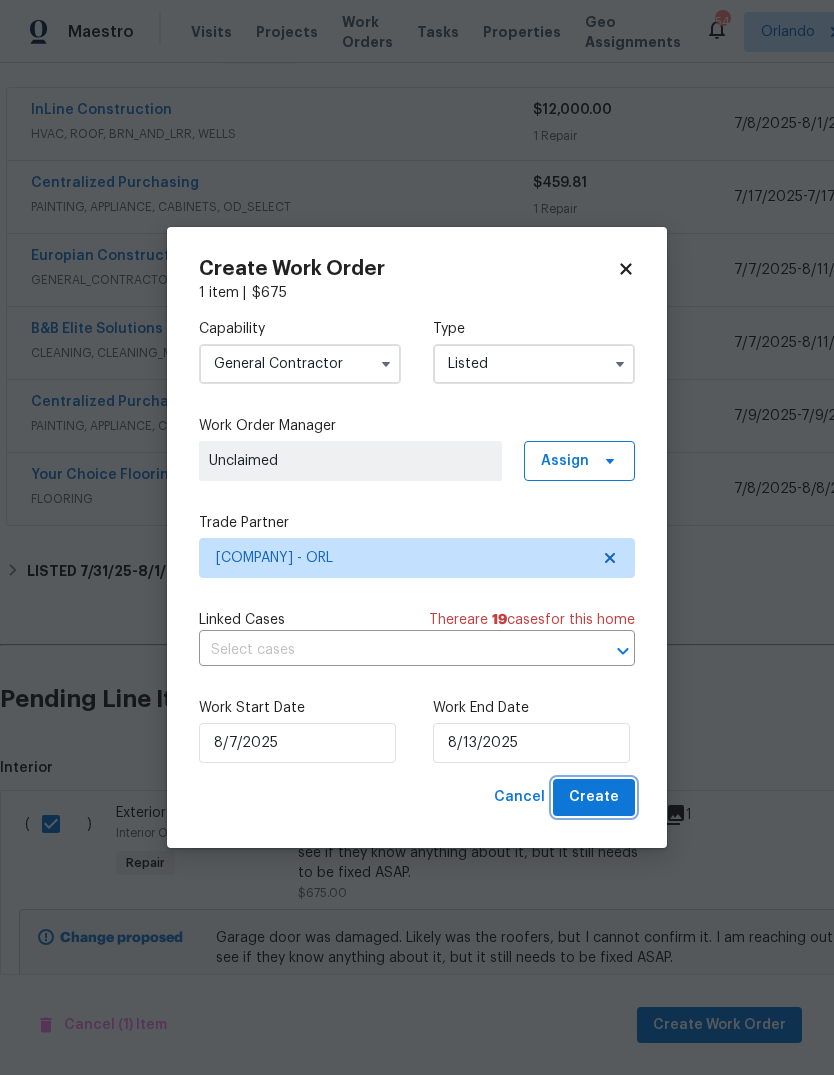 click on "Create" at bounding box center [594, 797] 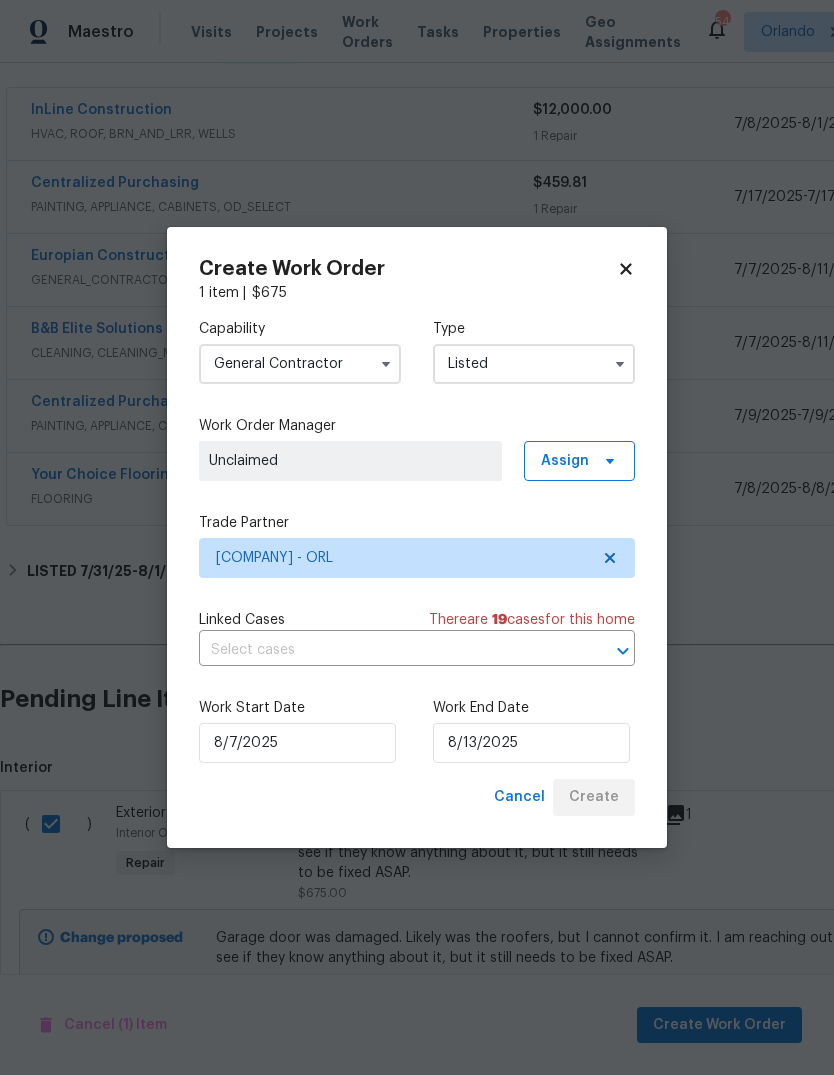 checkbox on "false" 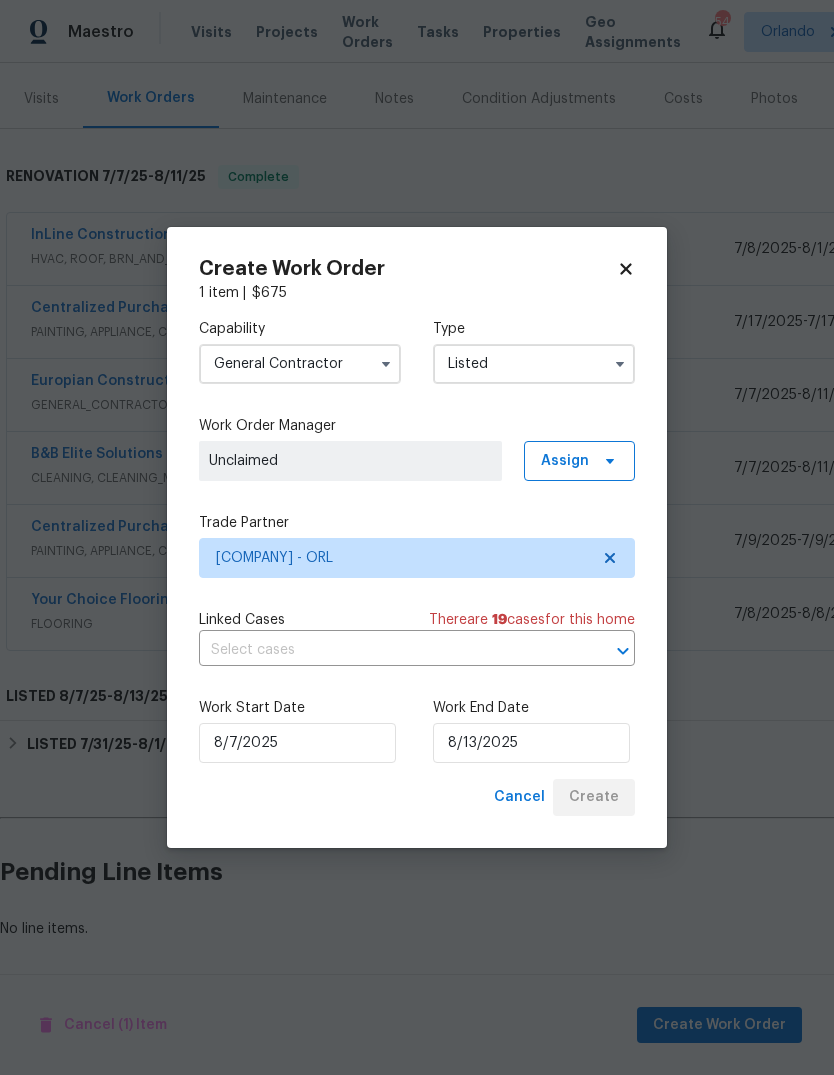 scroll, scrollTop: 158, scrollLeft: 0, axis: vertical 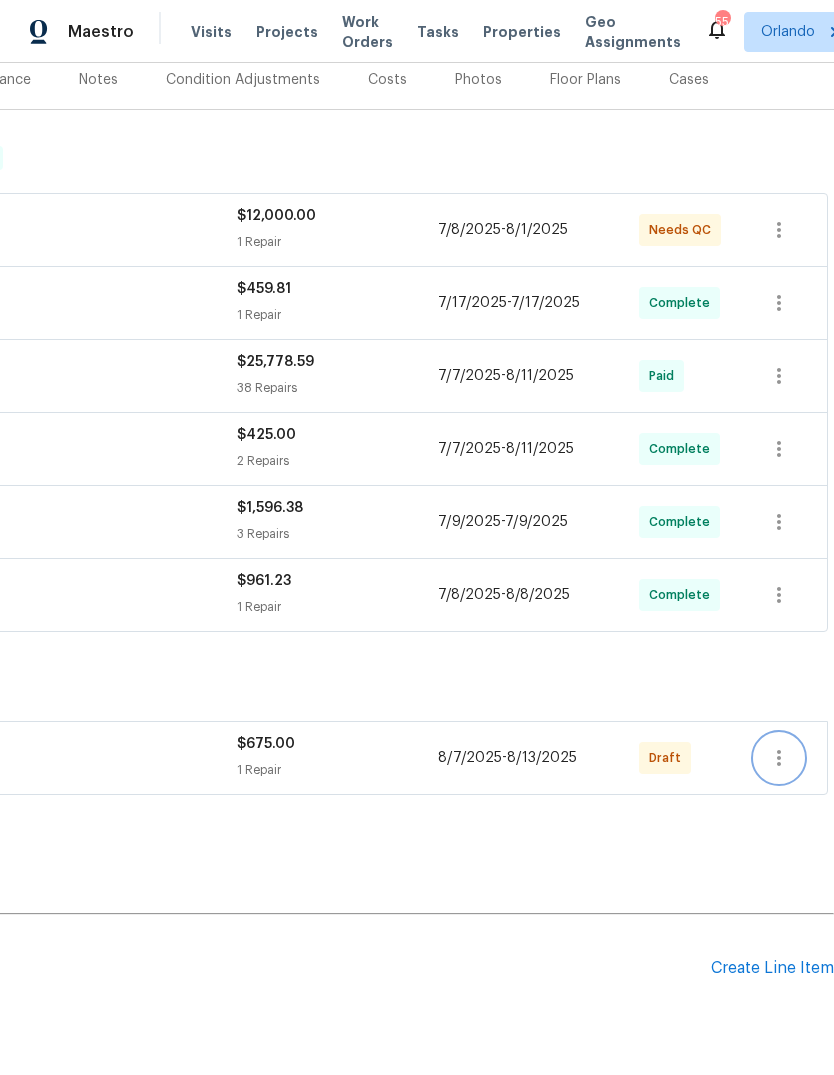 click 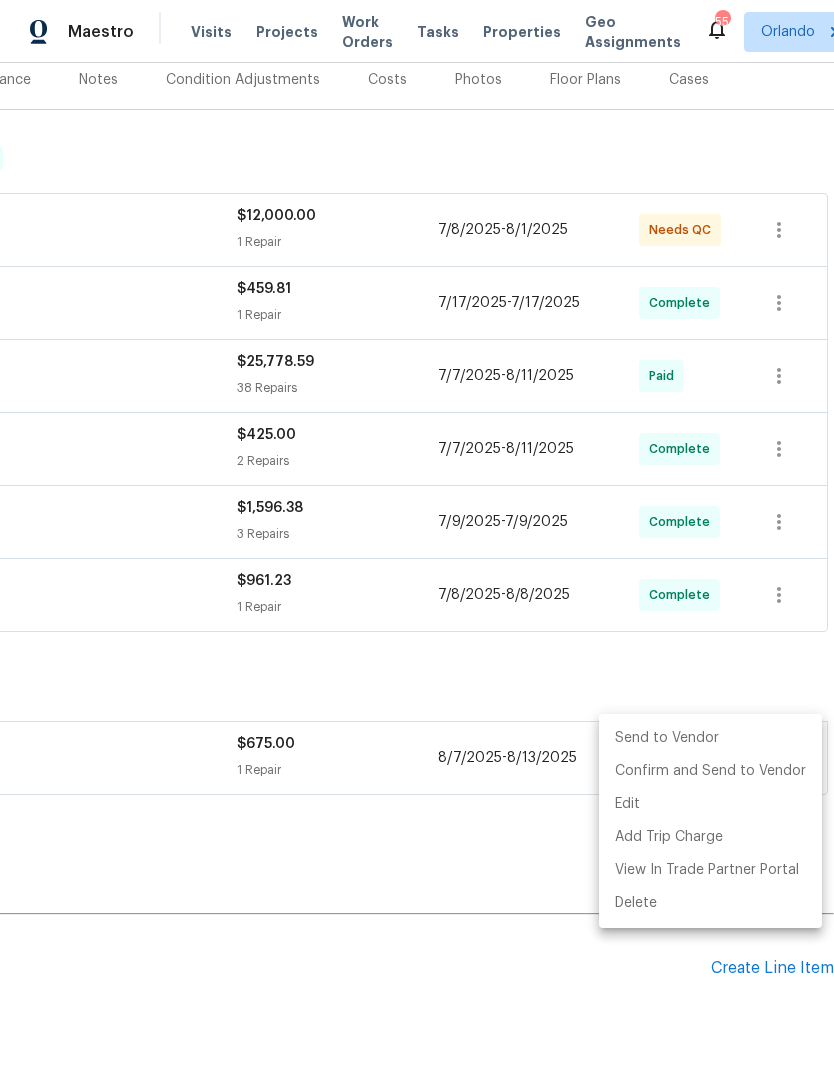 click on "Send to Vendor" at bounding box center (710, 738) 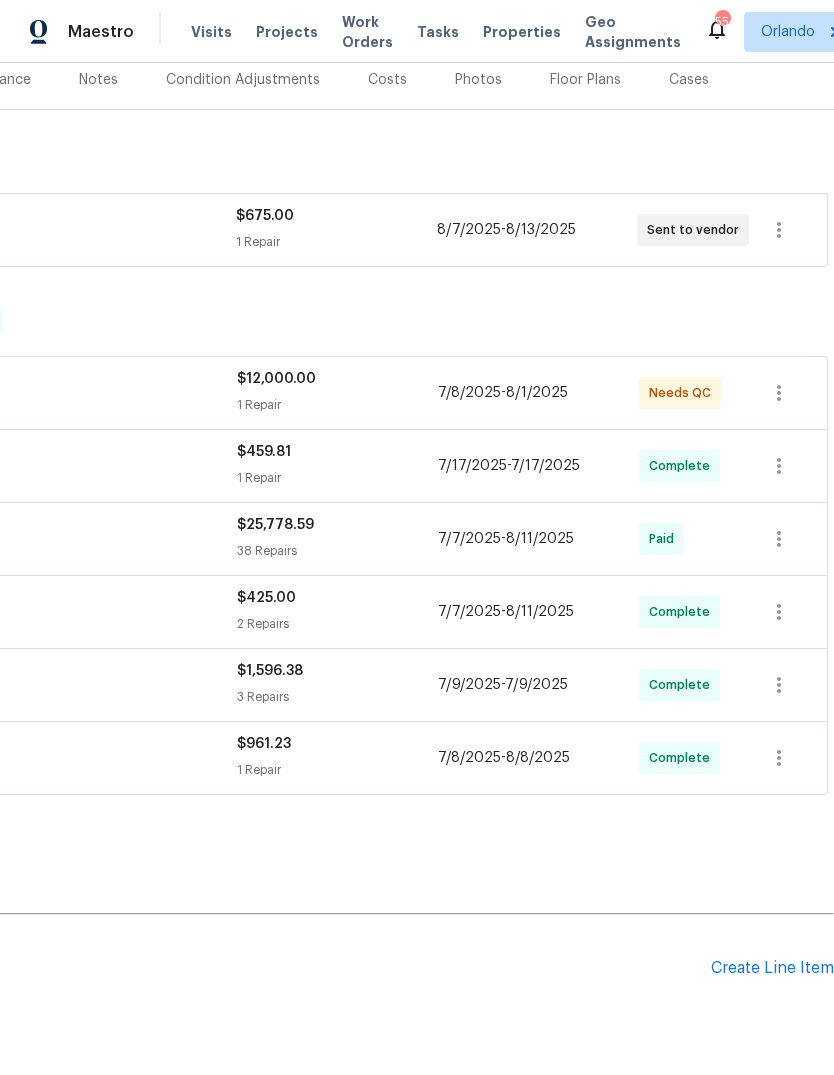 scroll, scrollTop: 273, scrollLeft: 296, axis: both 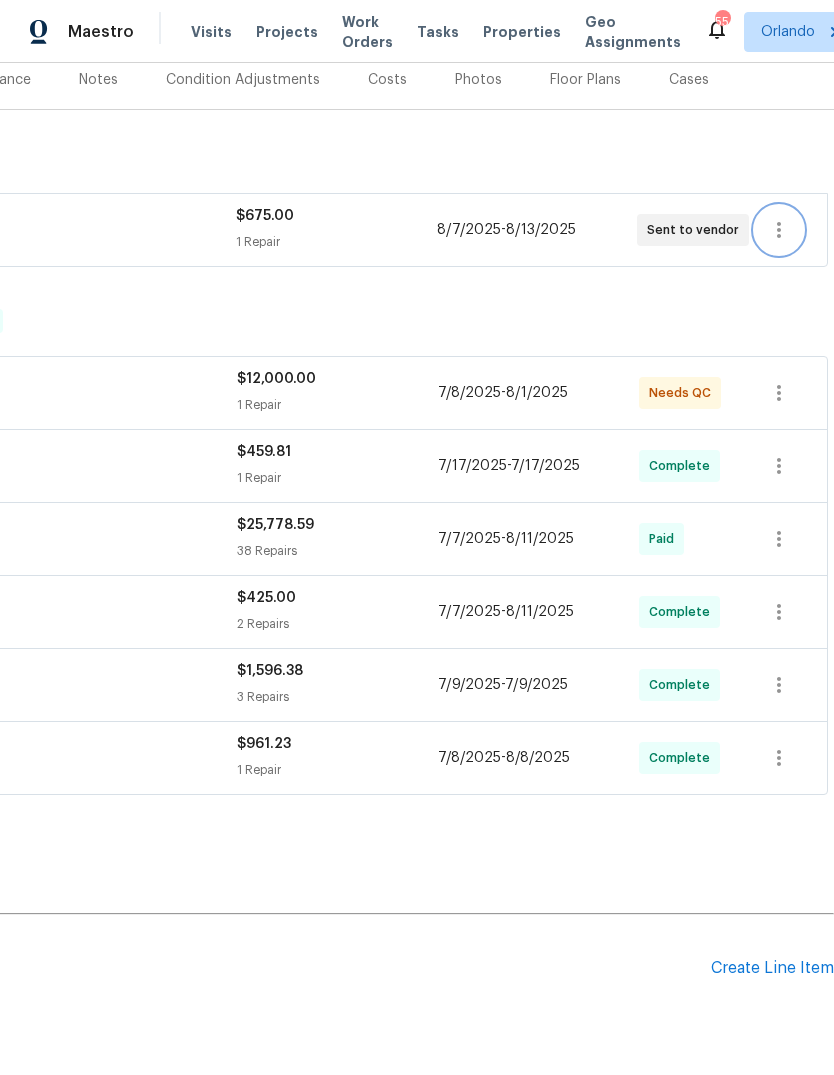 click at bounding box center (779, 230) 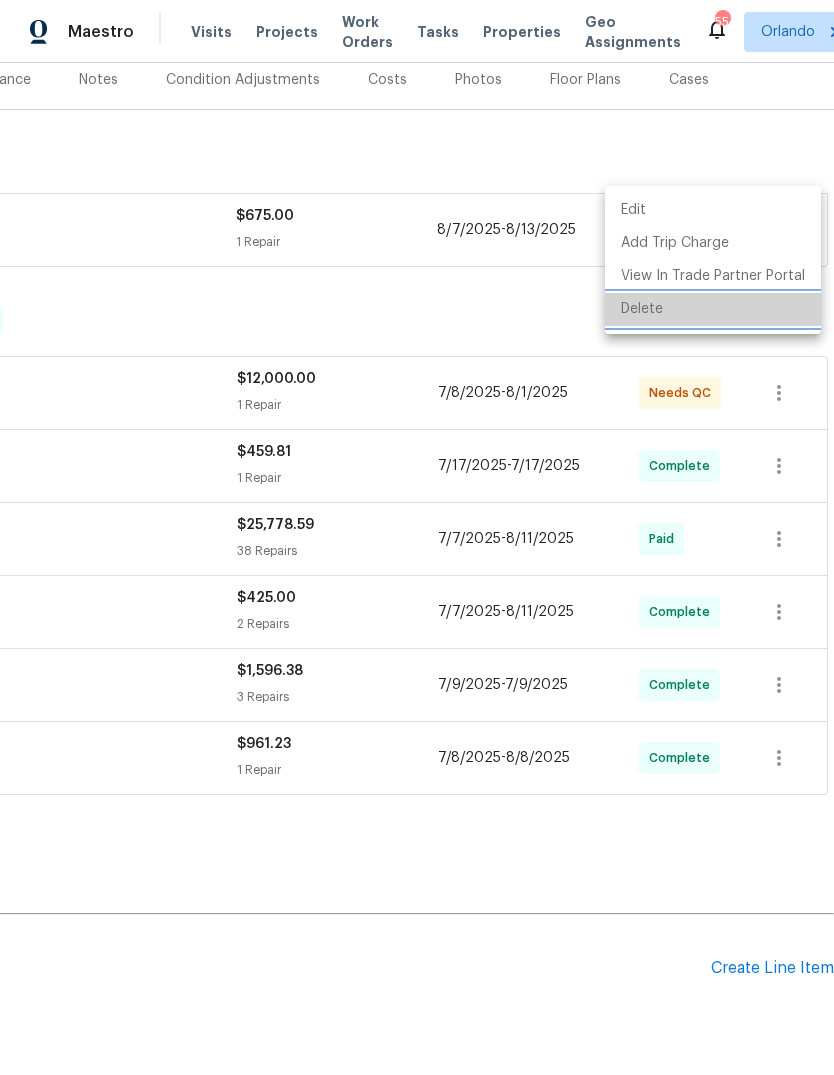click on "Delete" at bounding box center (713, 309) 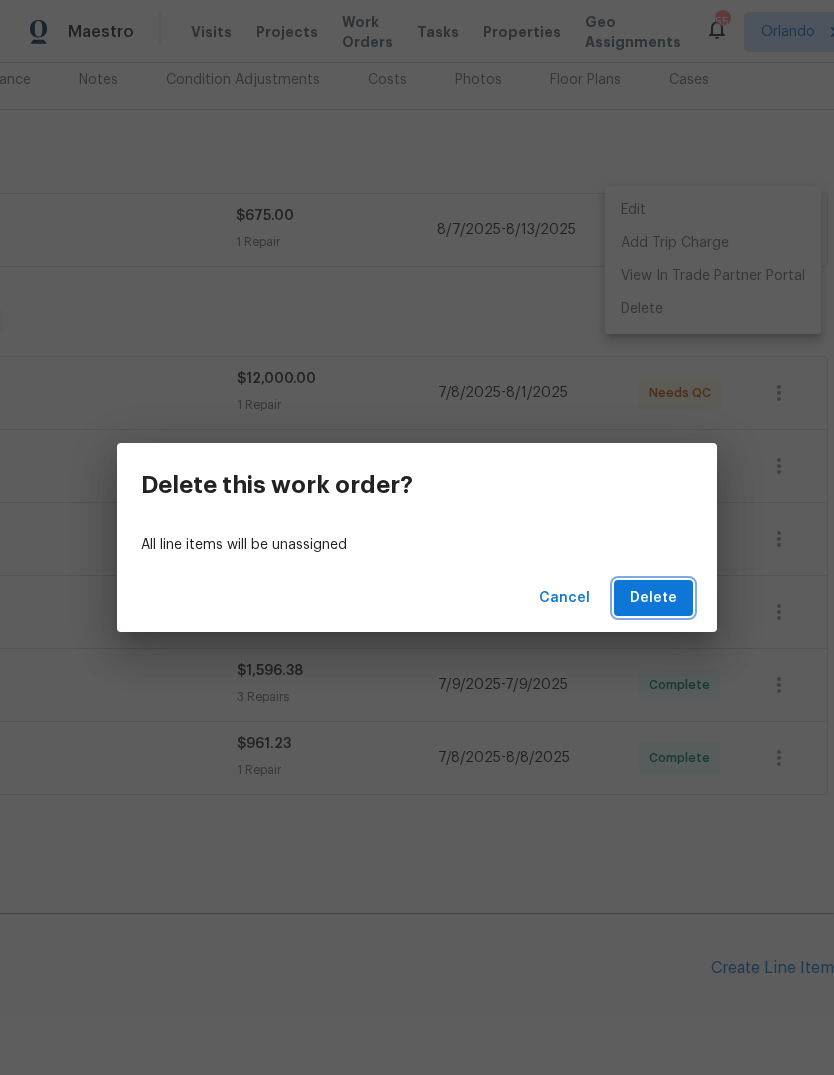 click on "Delete" at bounding box center (653, 598) 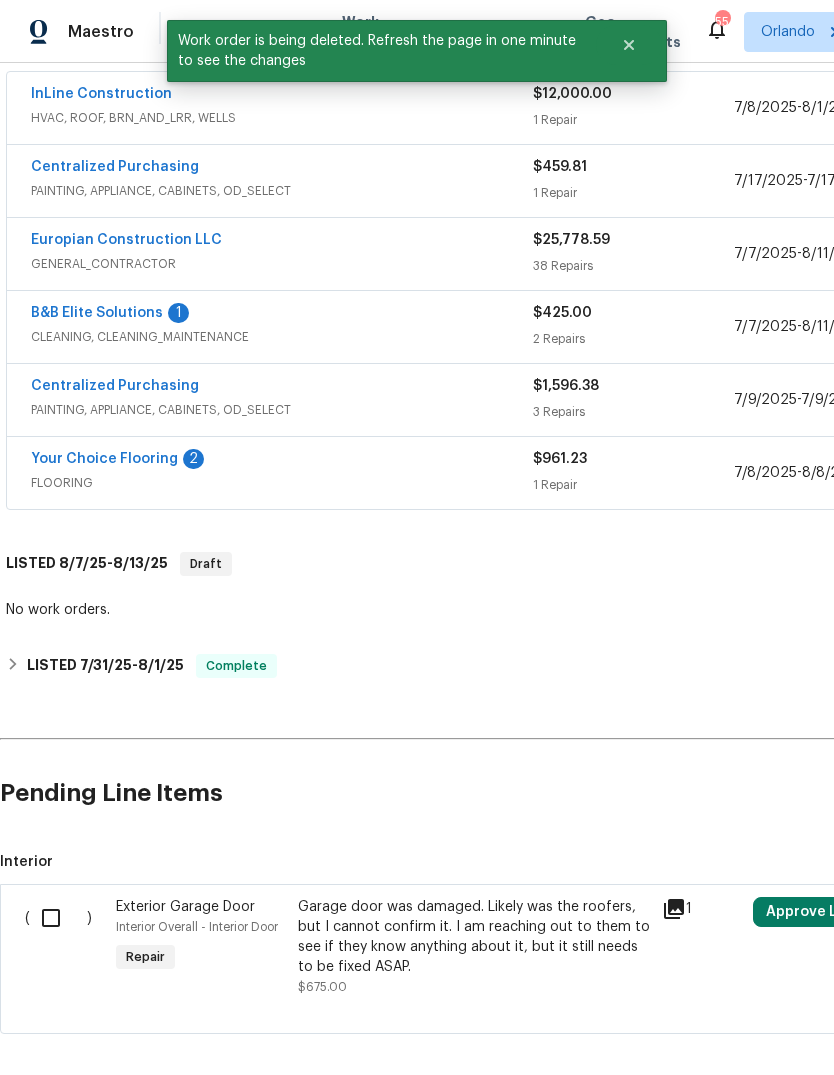 scroll, scrollTop: 395, scrollLeft: 0, axis: vertical 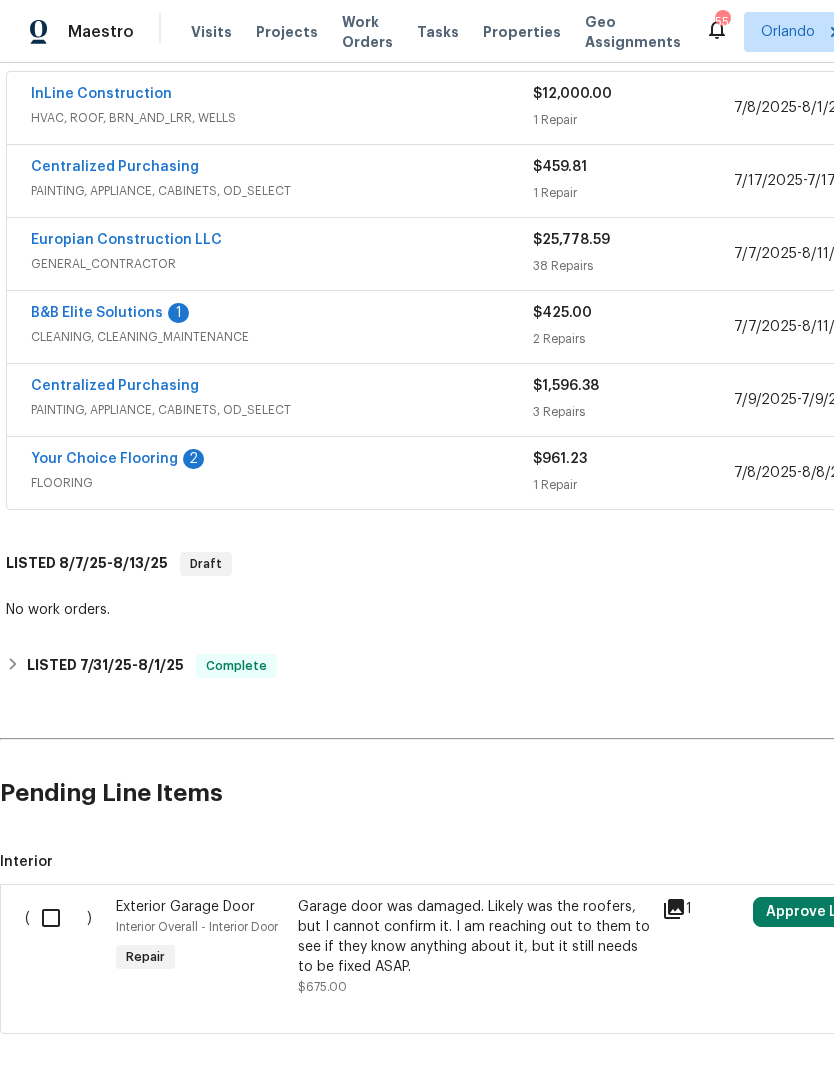 click at bounding box center (58, 918) 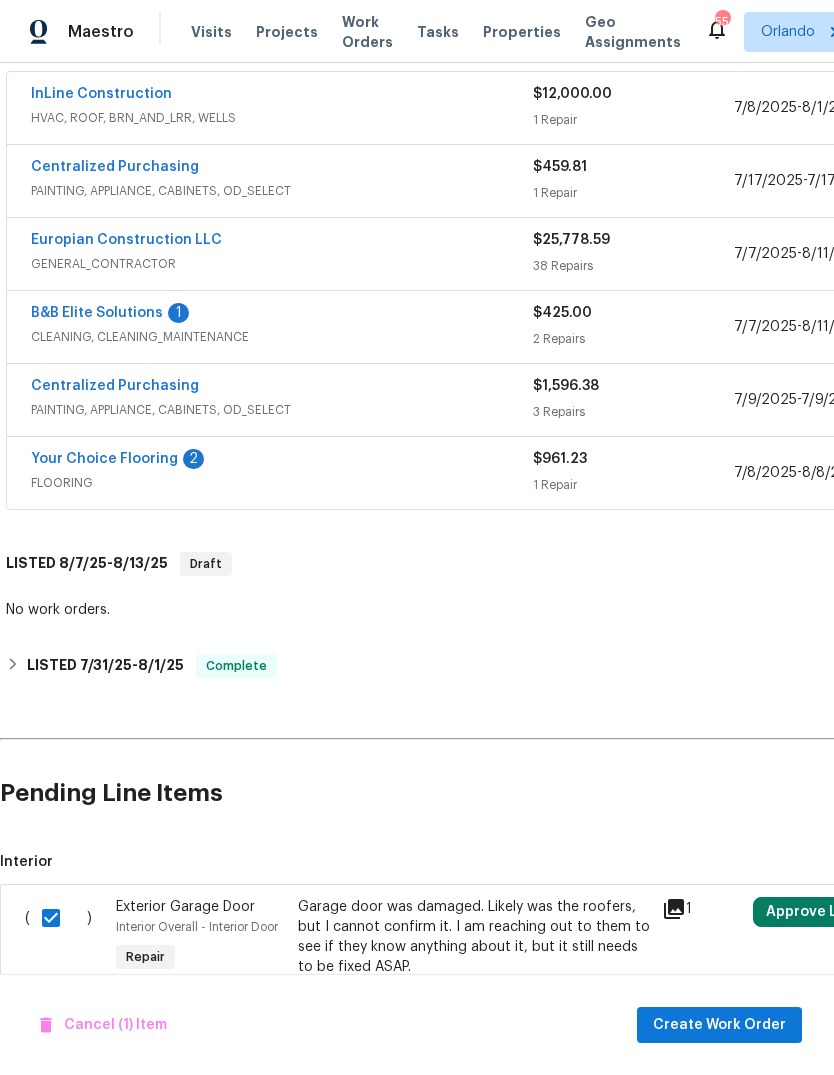 scroll, scrollTop: 68, scrollLeft: 0, axis: vertical 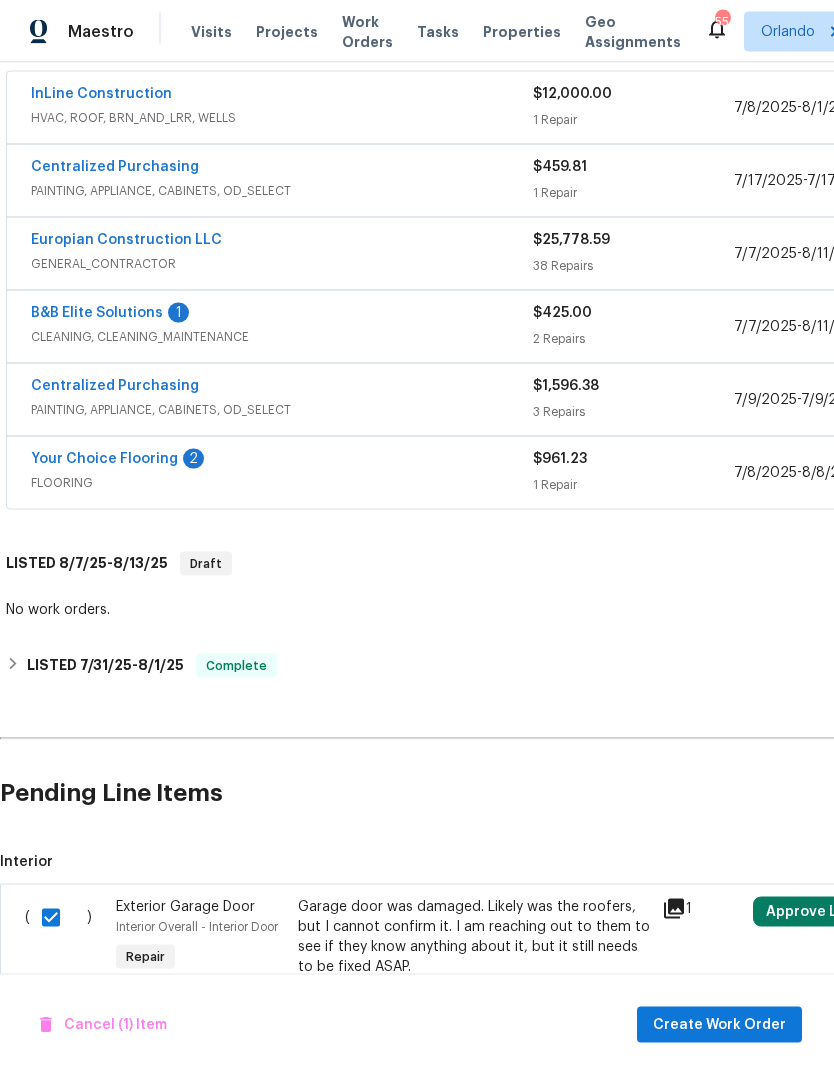 click on "Garage door was damaged. Likely was the roofers, but I cannot confirm it. I am reaching out to them to see if they know anything about it, but it still needs to be fixed ASAP." at bounding box center [474, 937] 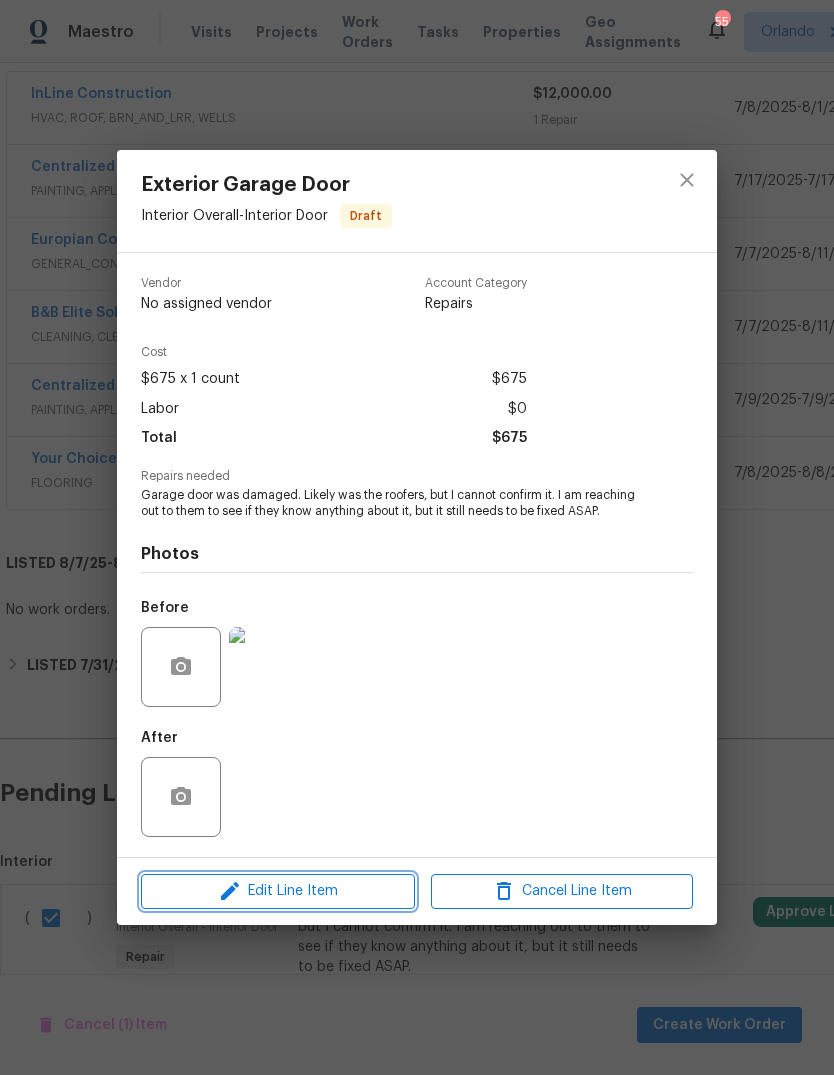 click on "Edit Line Item" at bounding box center (278, 891) 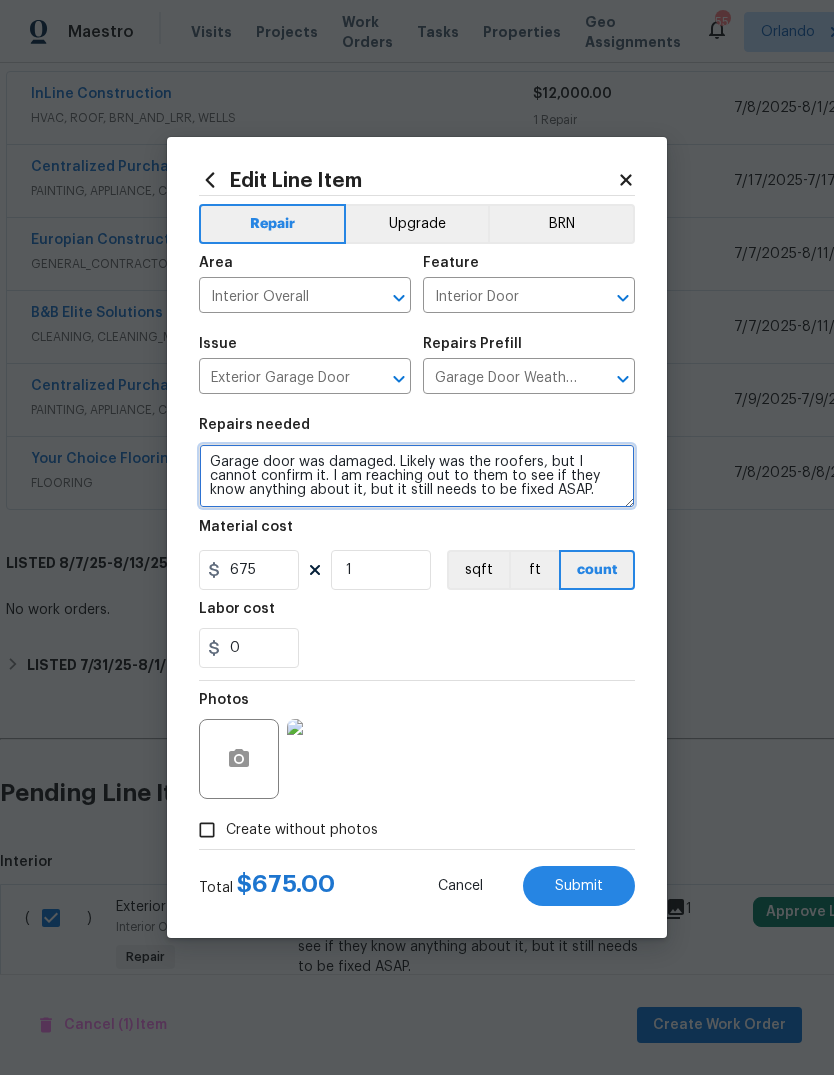 click on "Garage door was damaged. Likely was the roofers, but I cannot confirm it. I am reaching out to them to see if they know anything about it, but it still needs to be fixed ASAP." at bounding box center [417, 476] 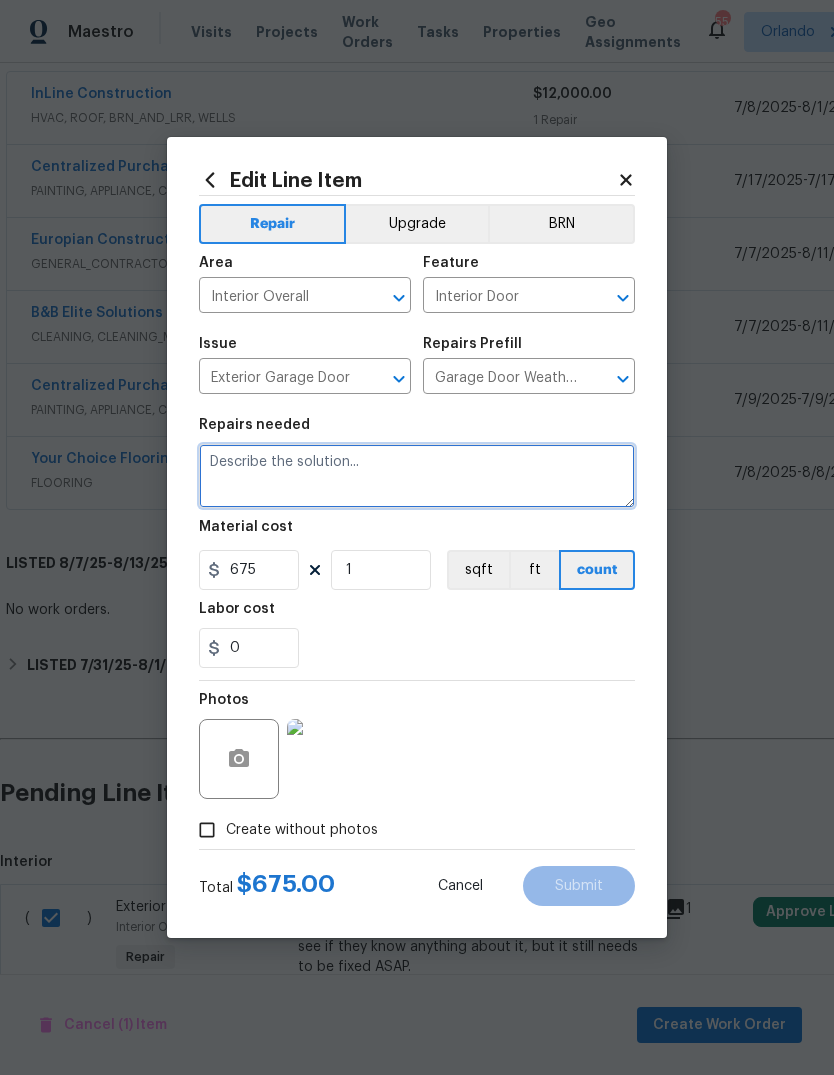 type 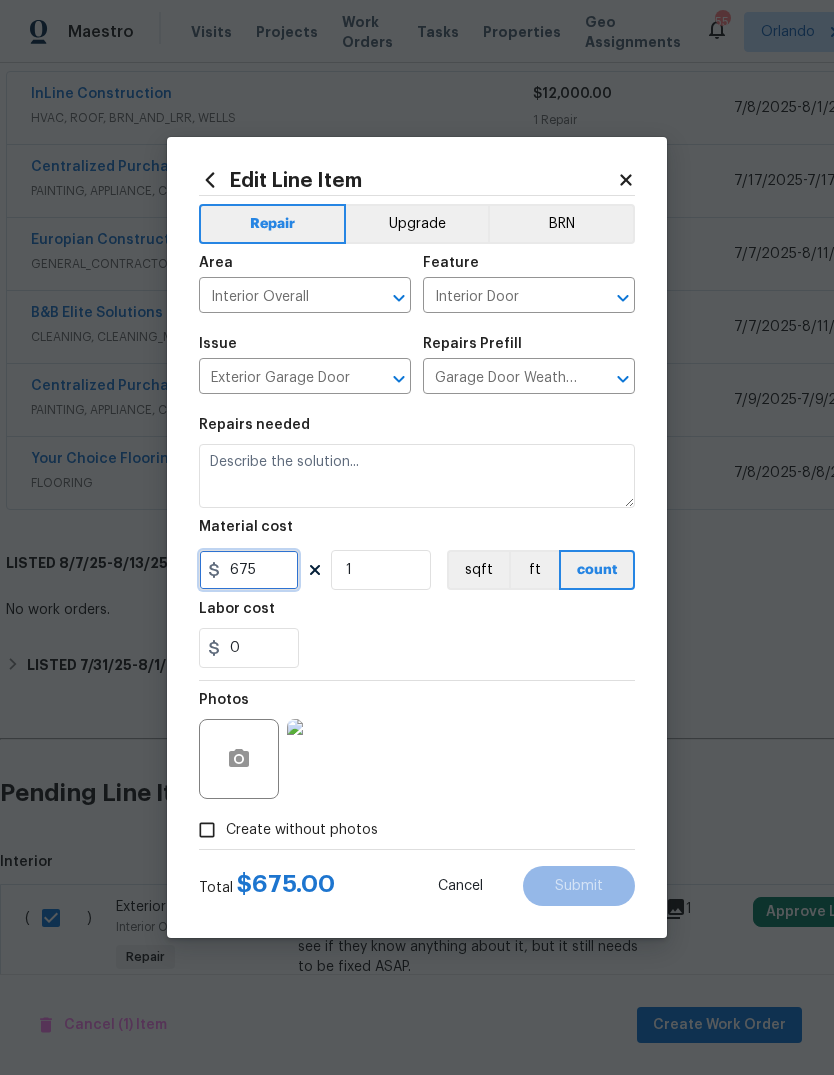 click on "675" at bounding box center [249, 570] 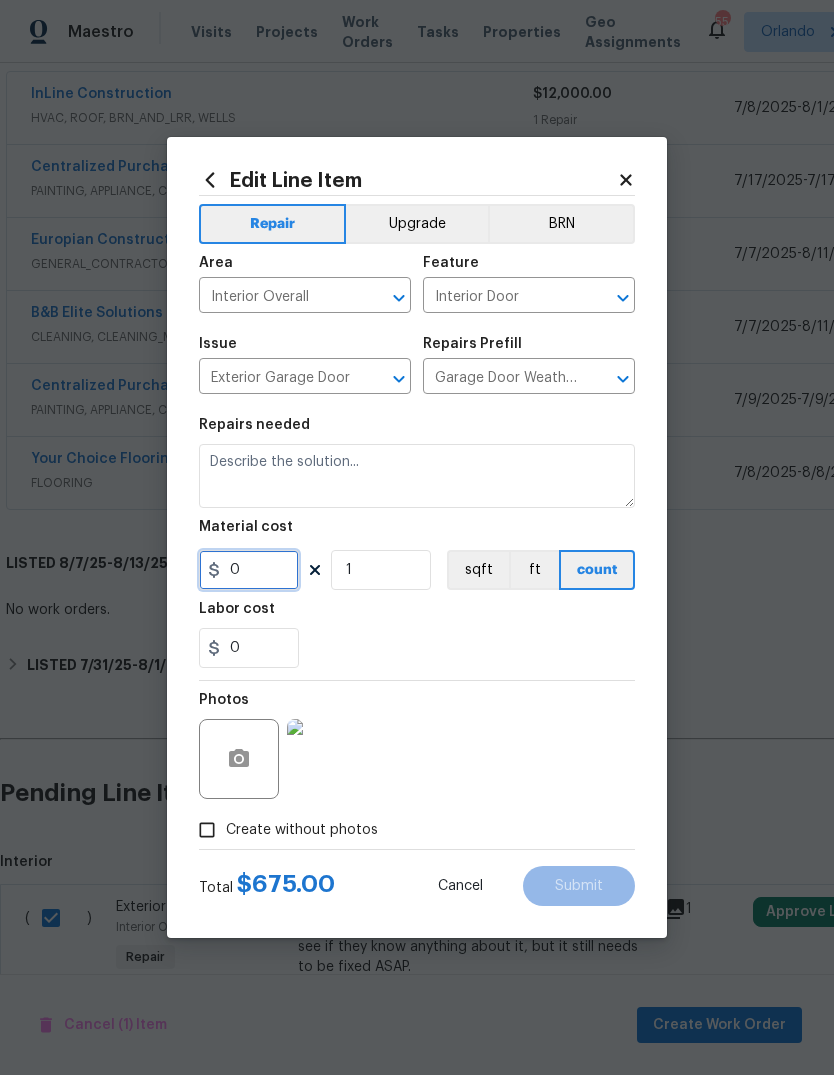 type on "1" 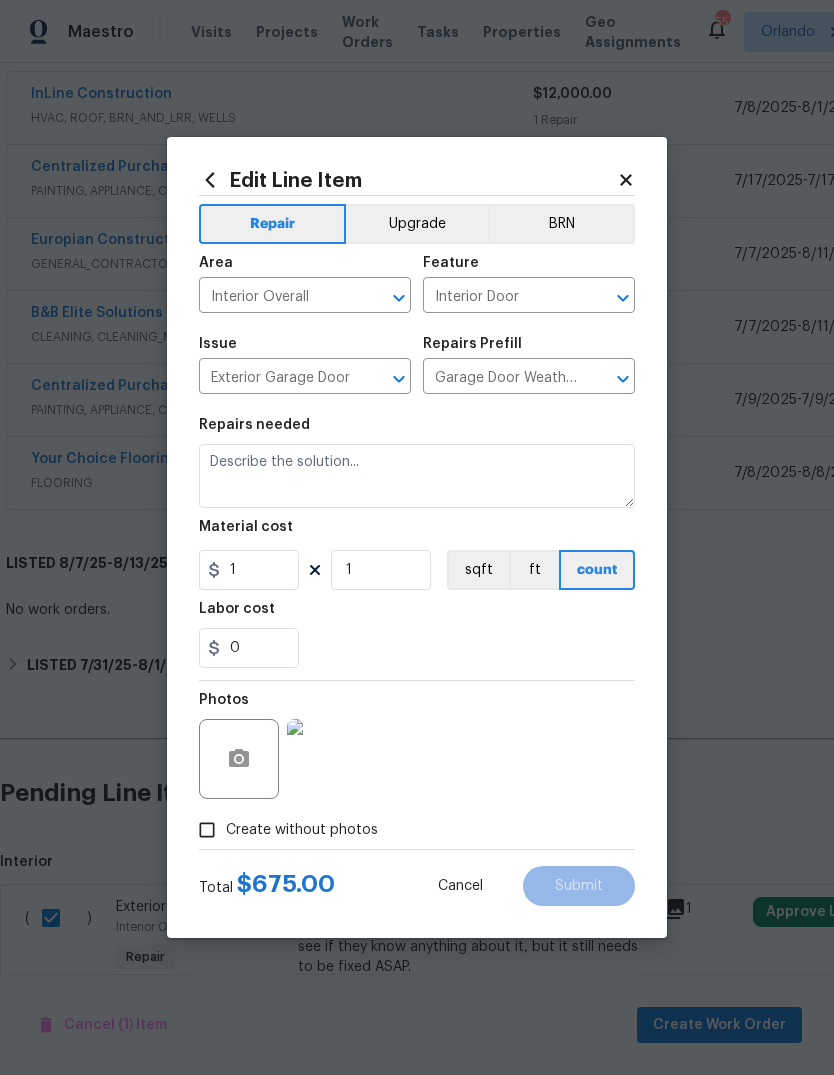 click on "Labor cost" at bounding box center (417, 615) 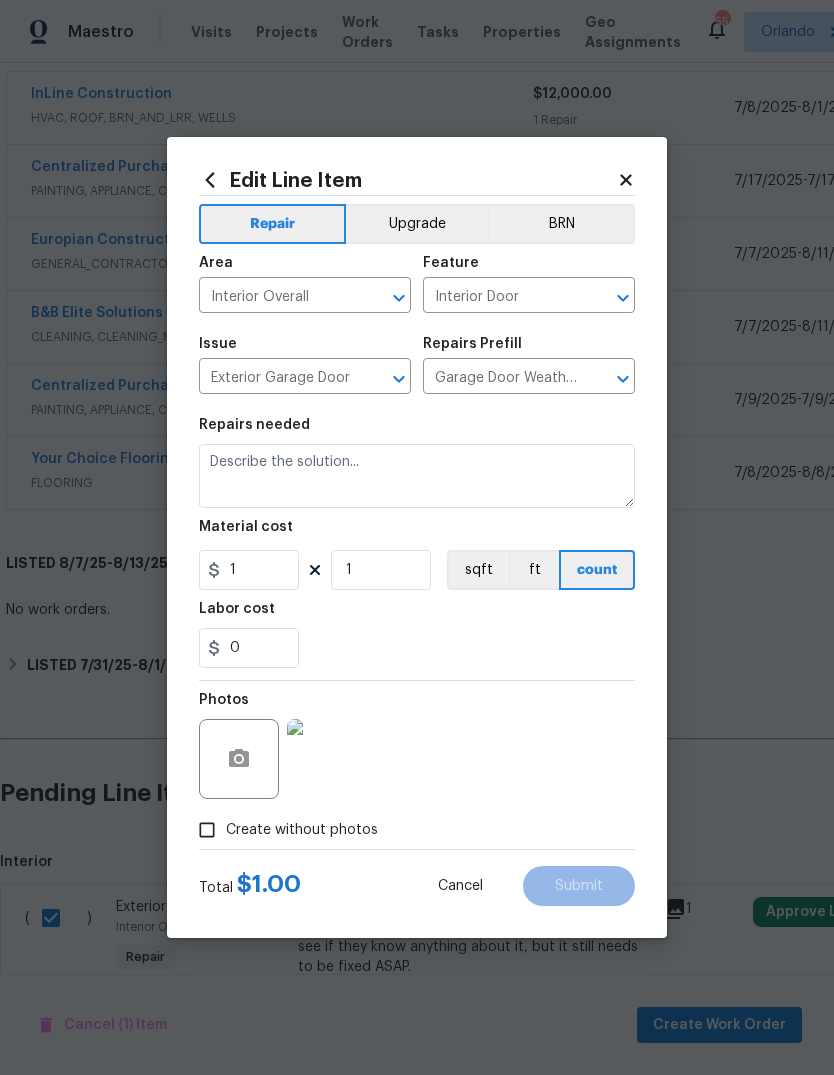 scroll, scrollTop: 69, scrollLeft: 0, axis: vertical 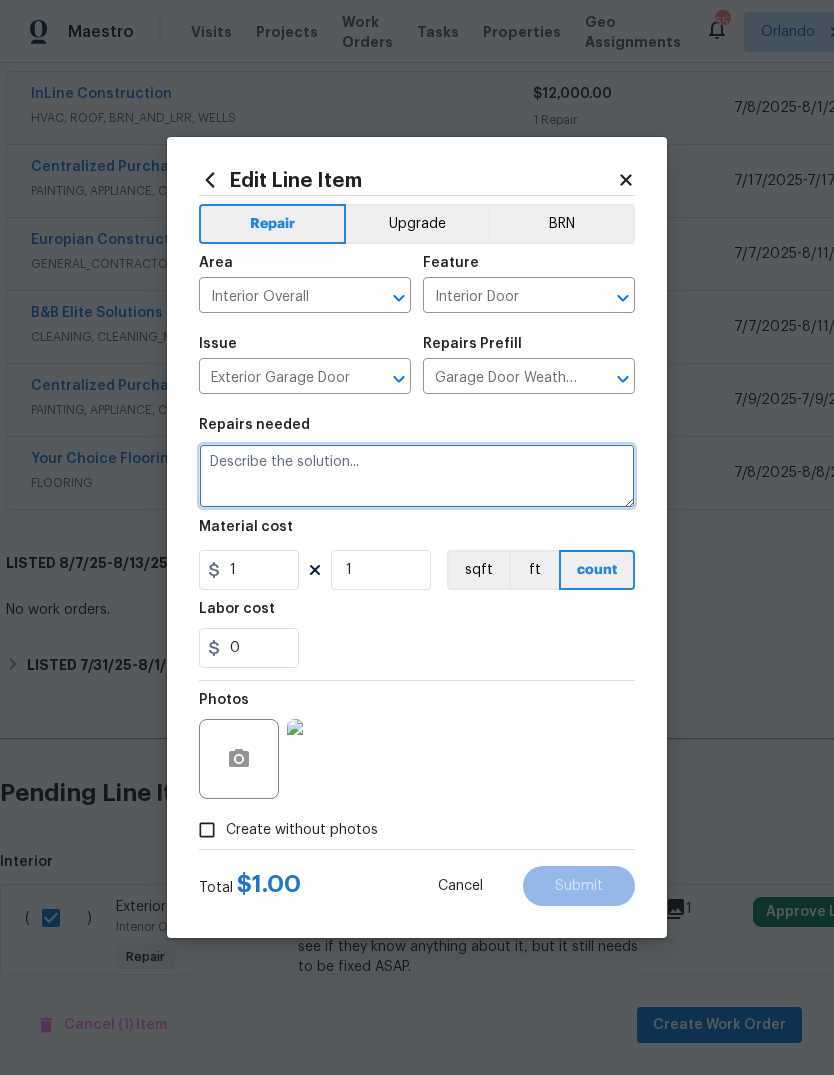 click at bounding box center (417, 476) 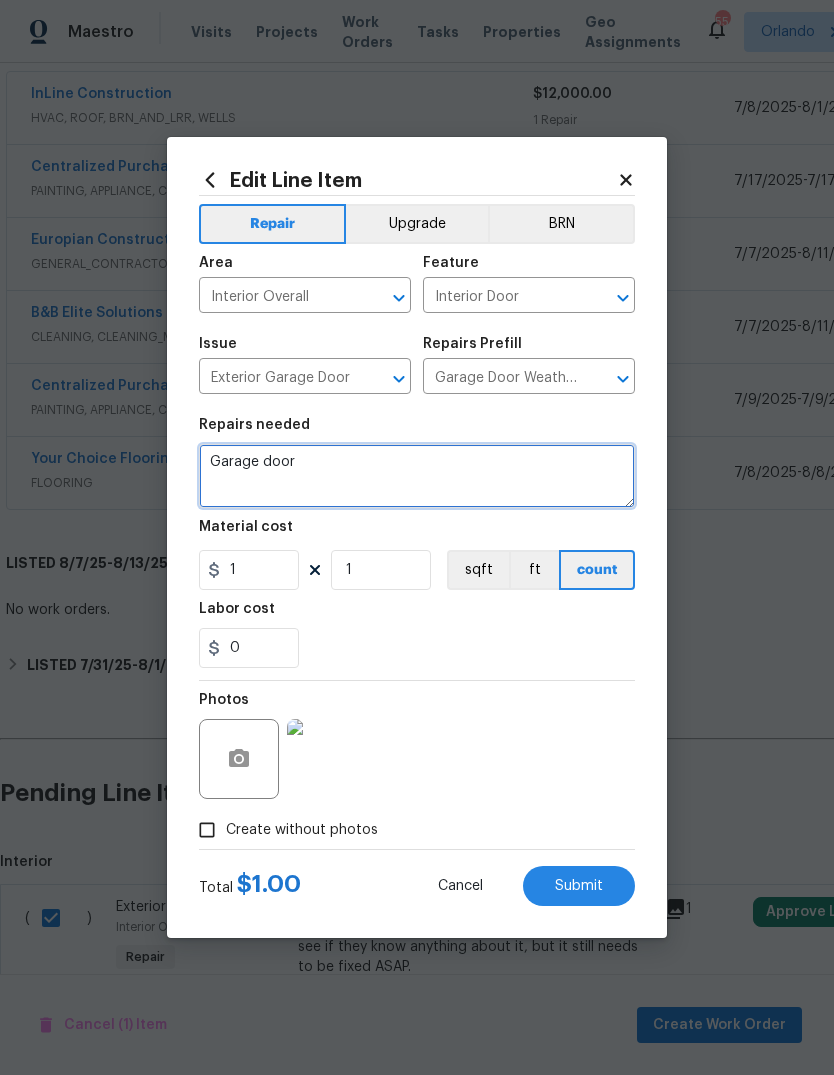 type on "Garage door" 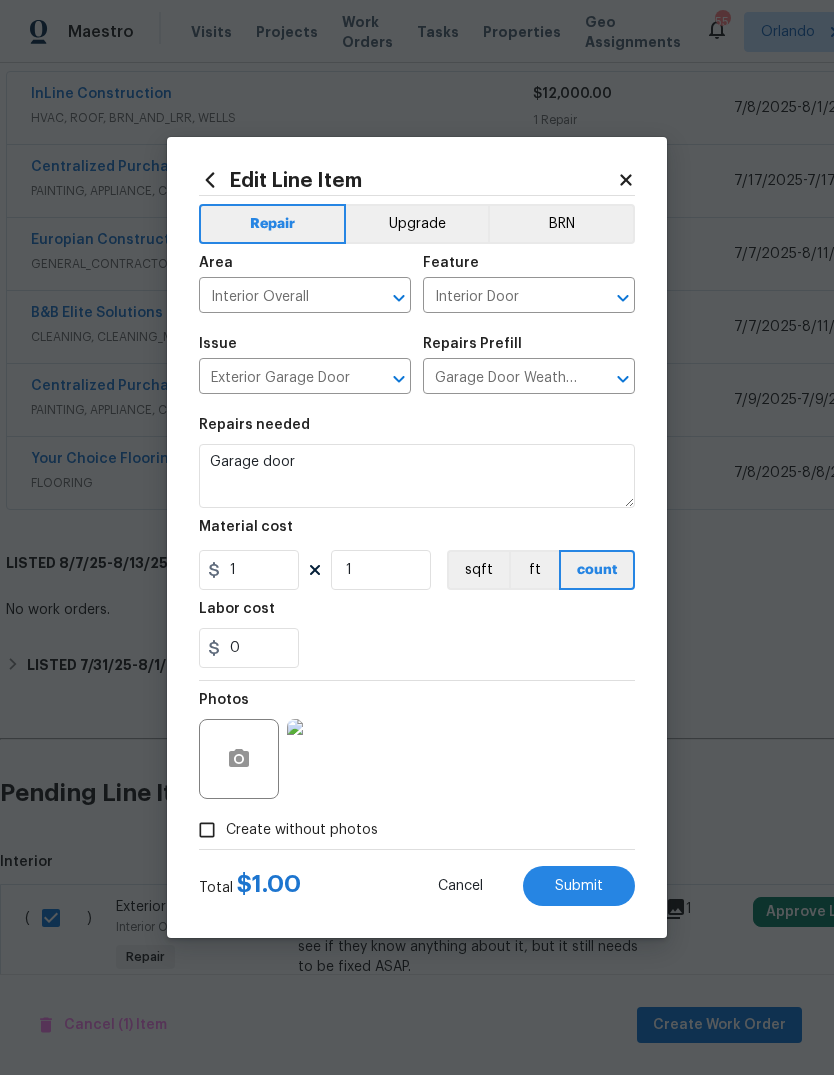 click on "Labor cost" at bounding box center [417, 615] 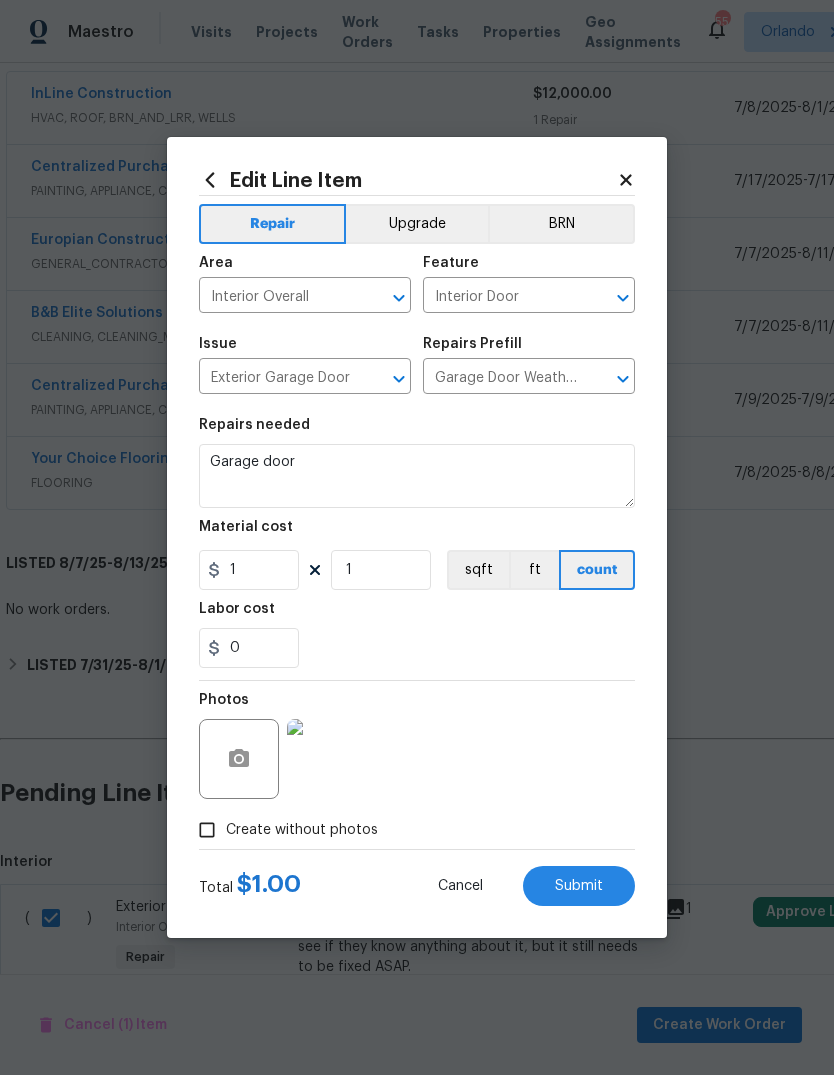 click on "Submit" at bounding box center (579, 886) 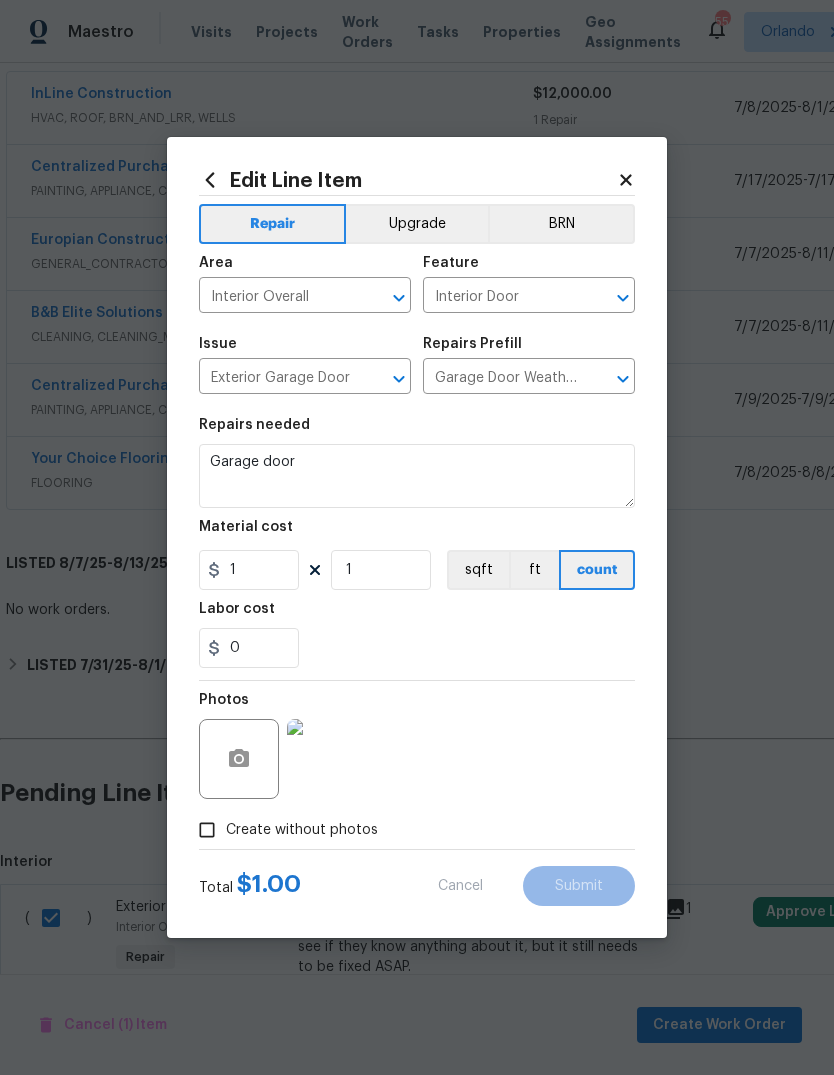 checkbox on "false" 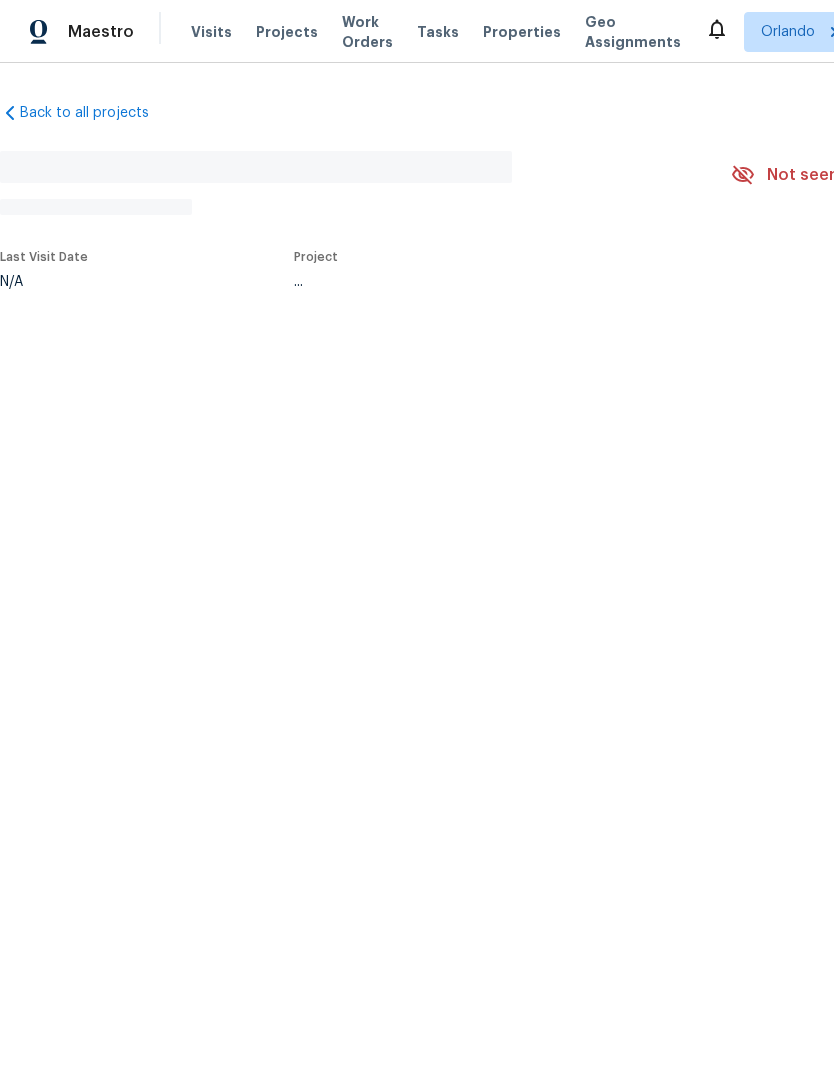 scroll, scrollTop: 0, scrollLeft: 0, axis: both 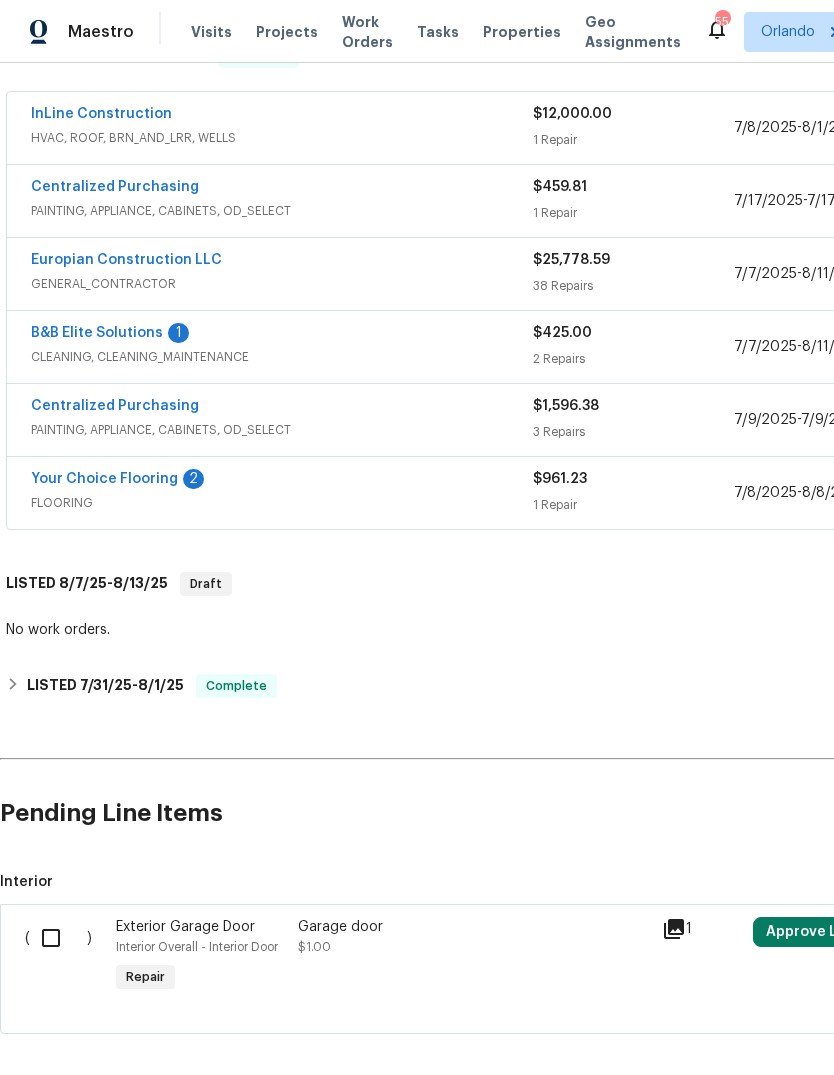 click at bounding box center [58, 938] 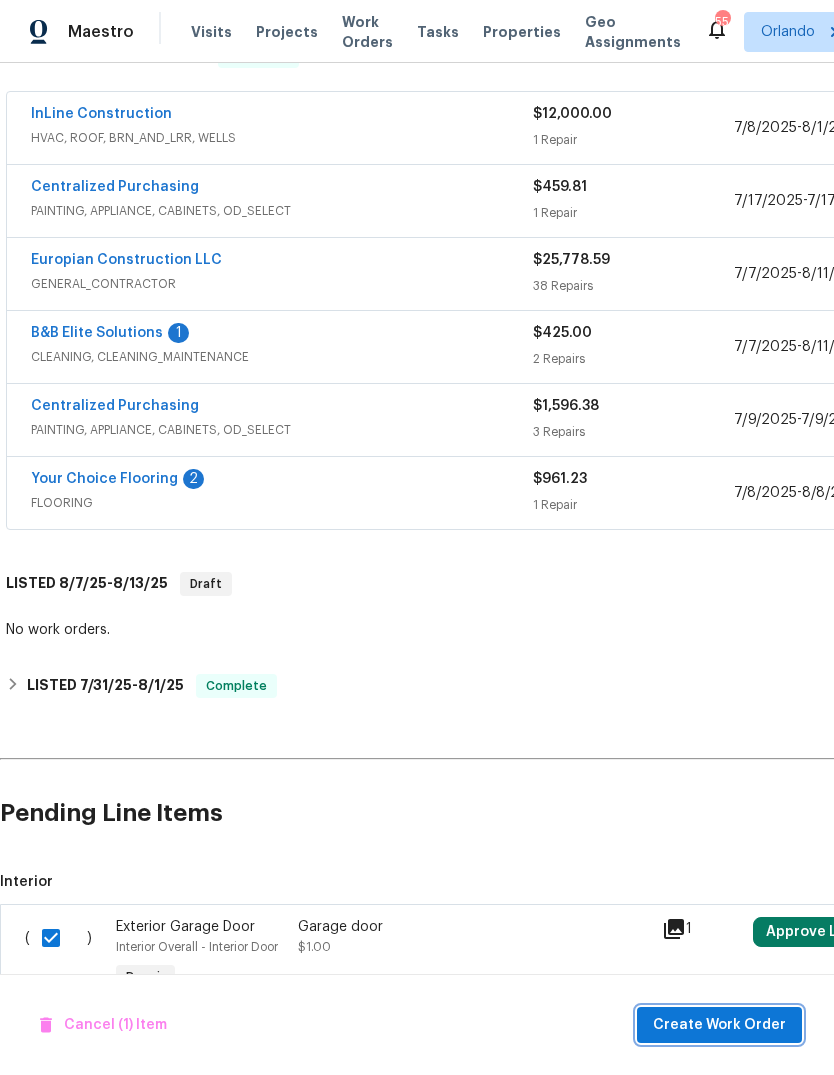 click on "Create Work Order" at bounding box center (719, 1025) 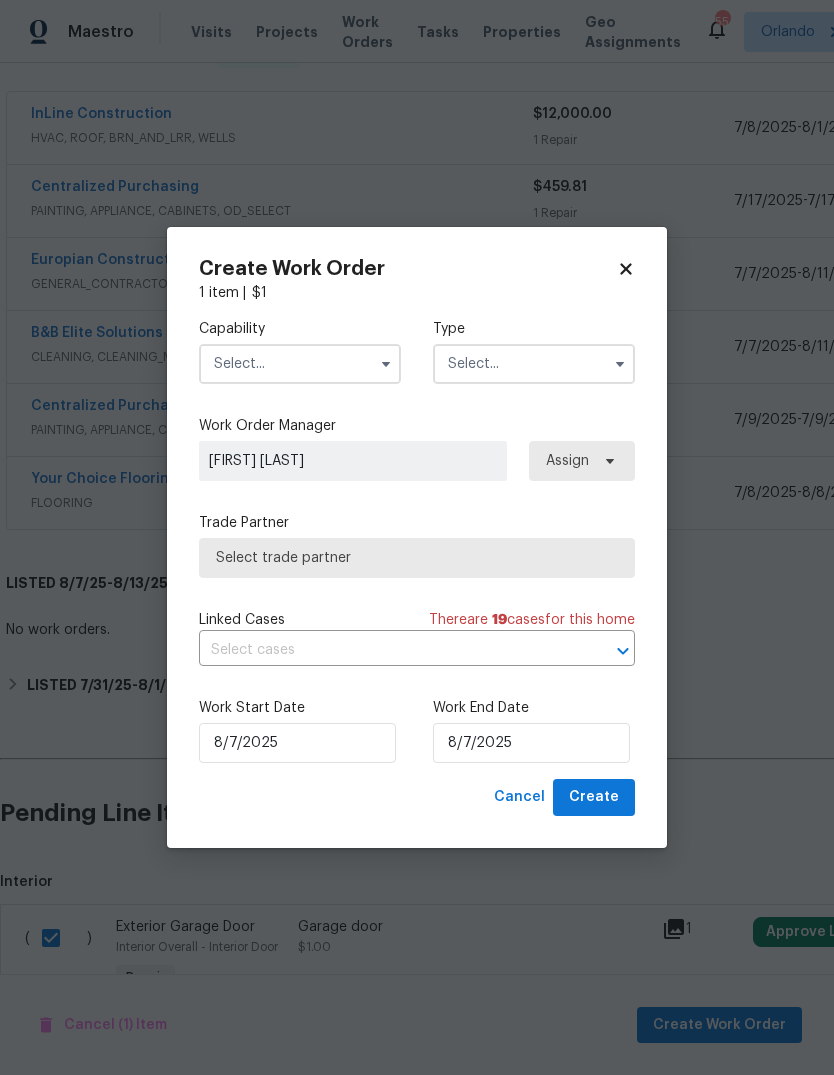 click at bounding box center (300, 364) 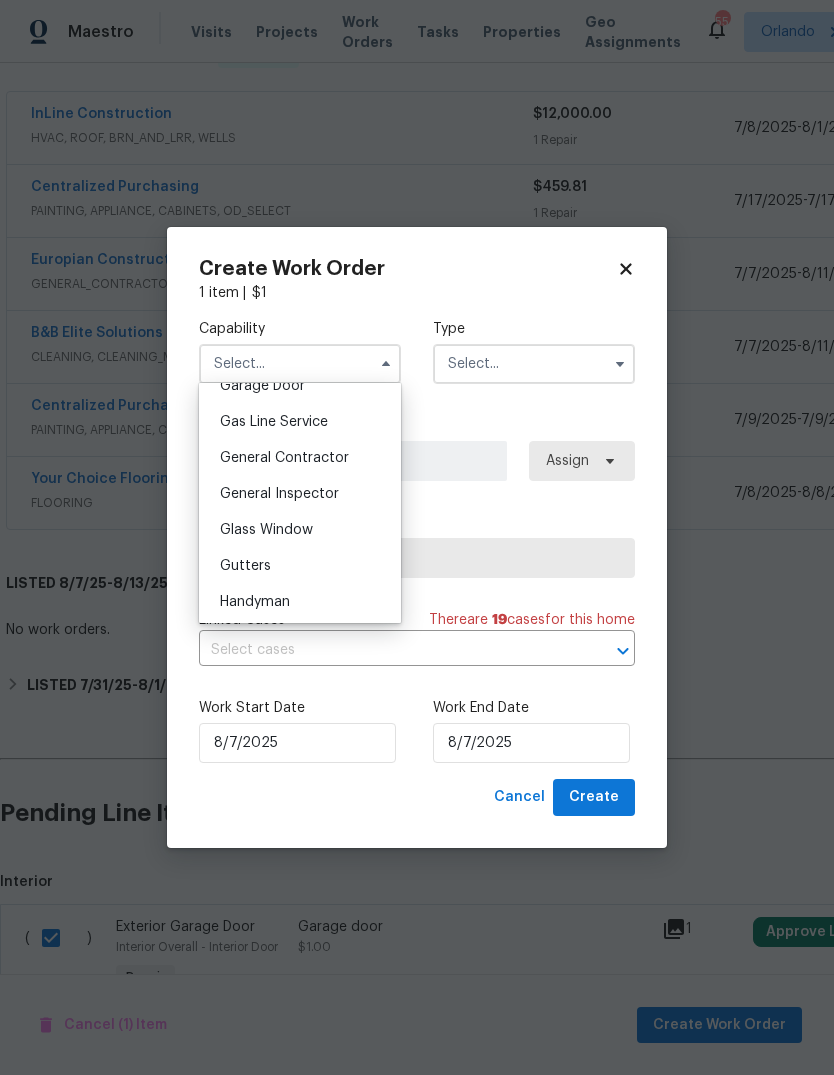 scroll, scrollTop: 925, scrollLeft: 0, axis: vertical 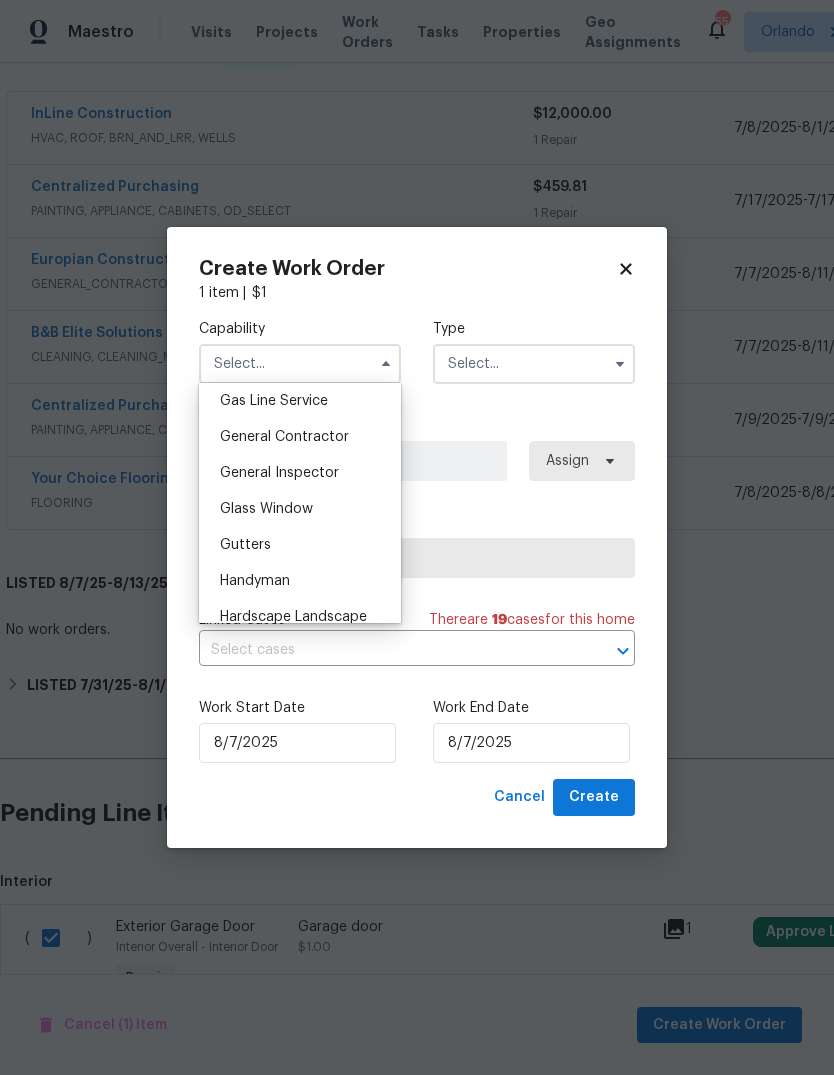 click on "General Contractor" at bounding box center (300, 437) 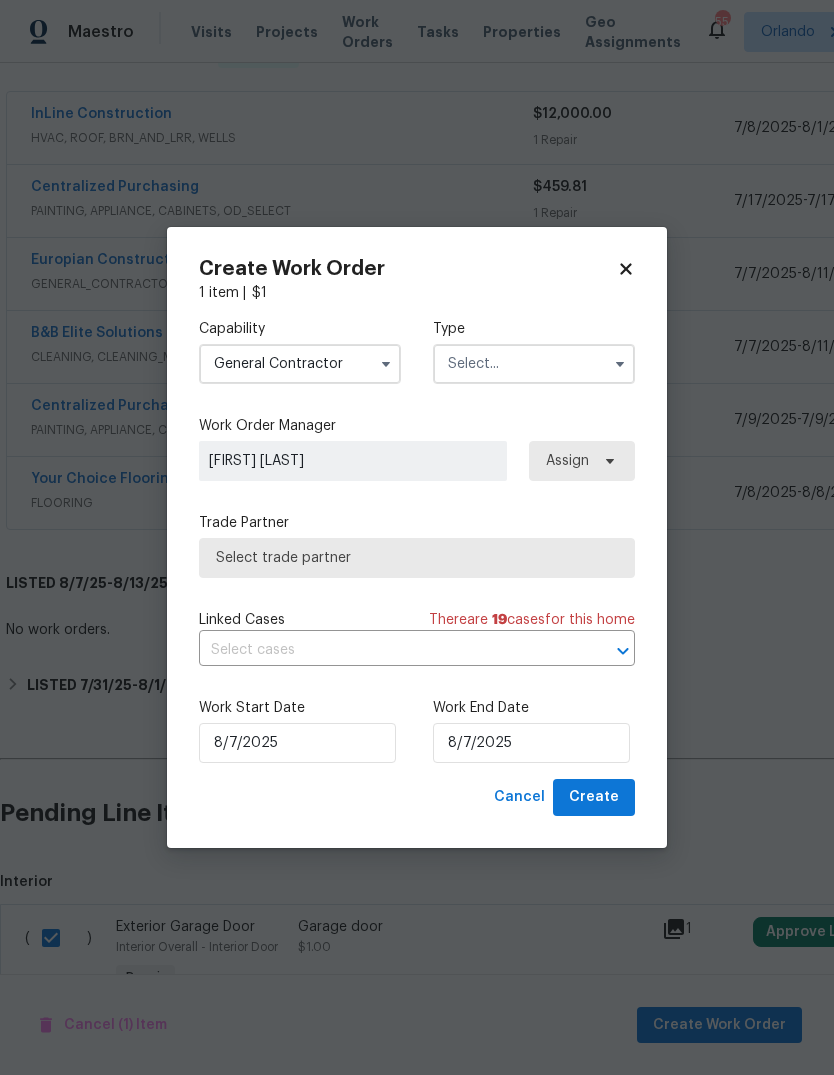 click 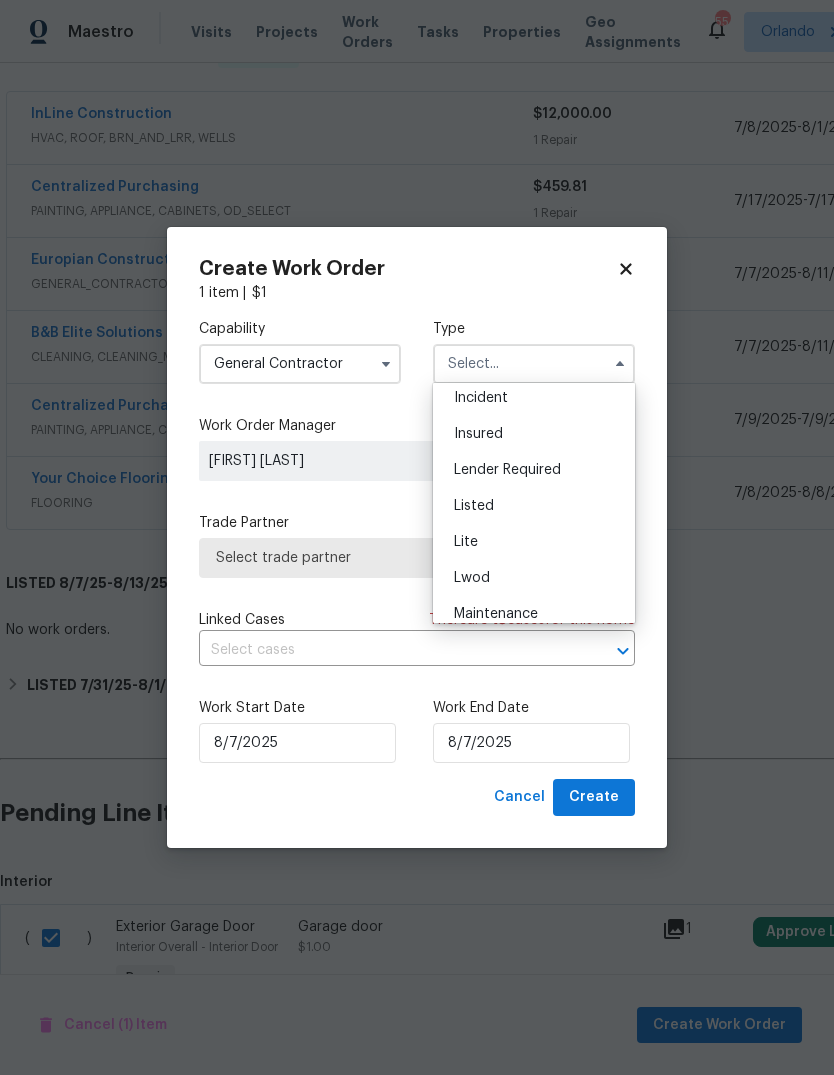 scroll, scrollTop: 142, scrollLeft: 0, axis: vertical 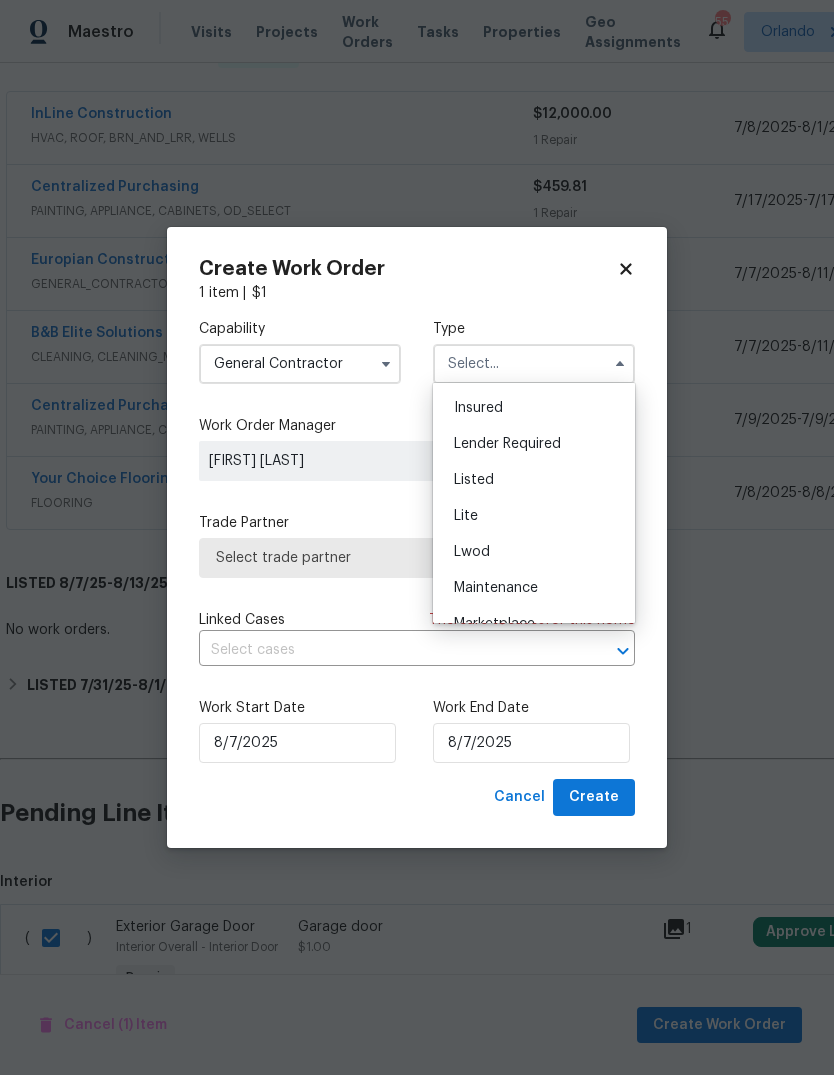 click on "Listed" at bounding box center (534, 480) 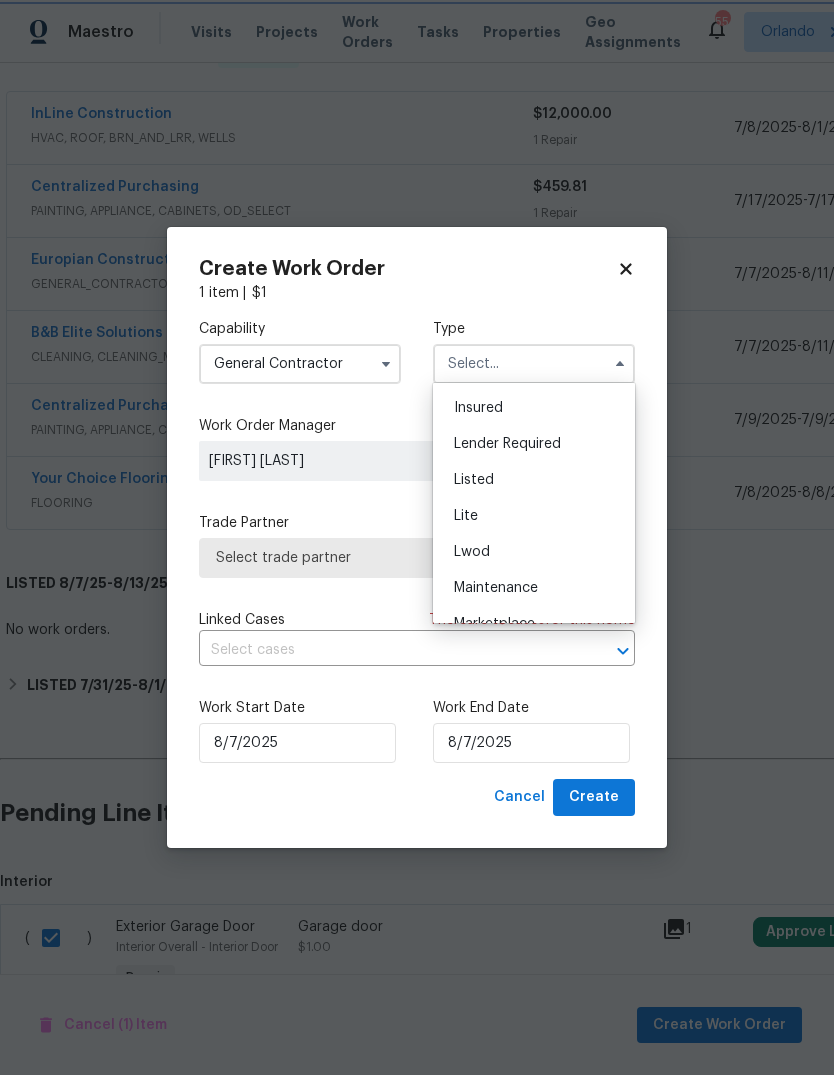 type on "Listed" 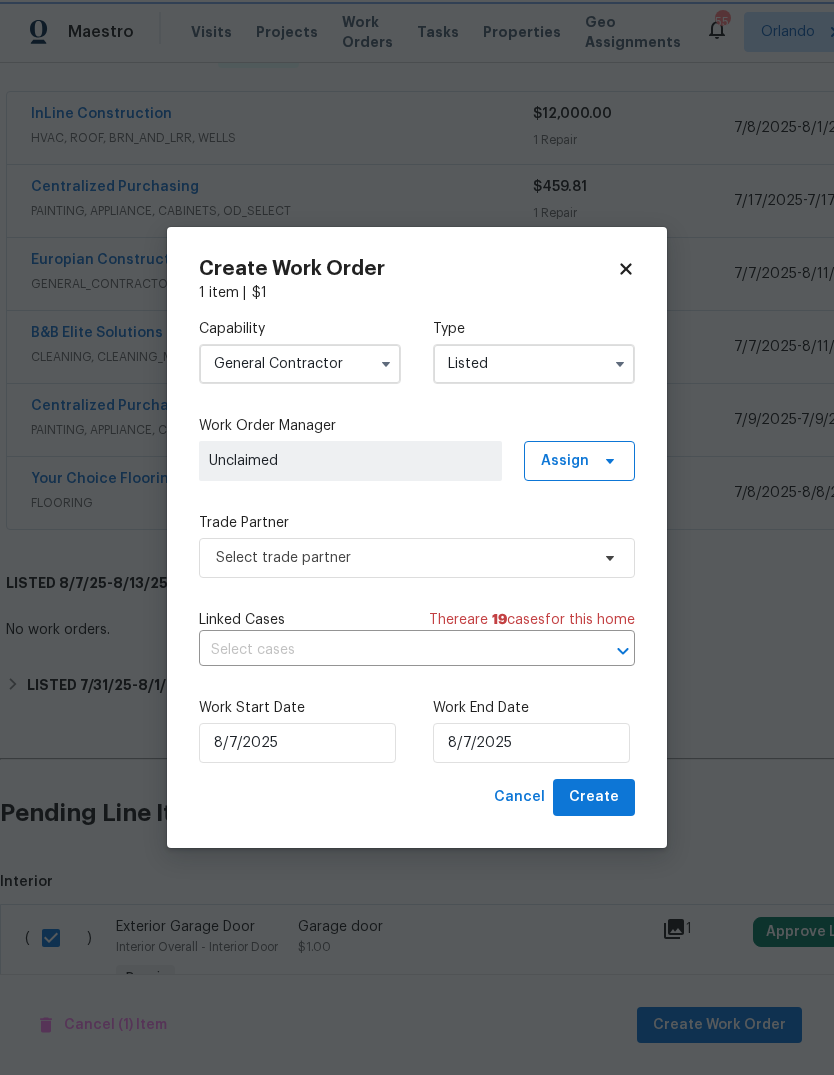 scroll, scrollTop: 0, scrollLeft: 0, axis: both 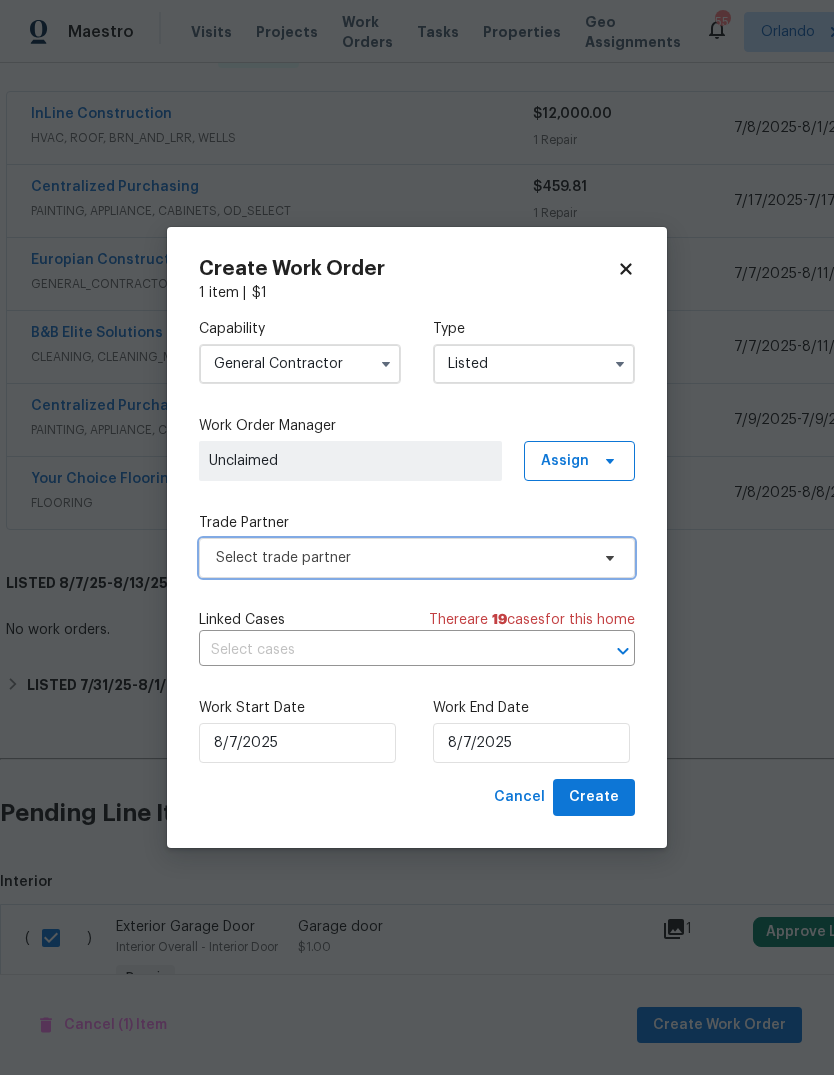 click on "Select trade partner" at bounding box center (402, 558) 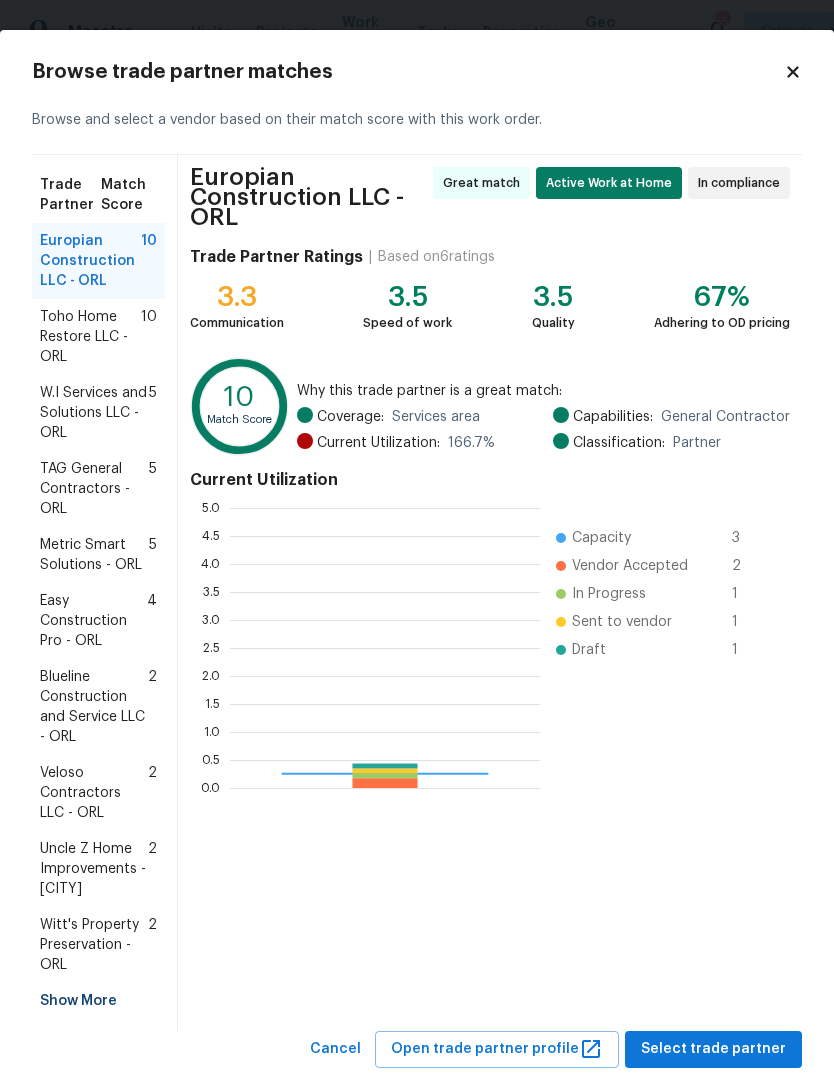 scroll, scrollTop: 2, scrollLeft: 2, axis: both 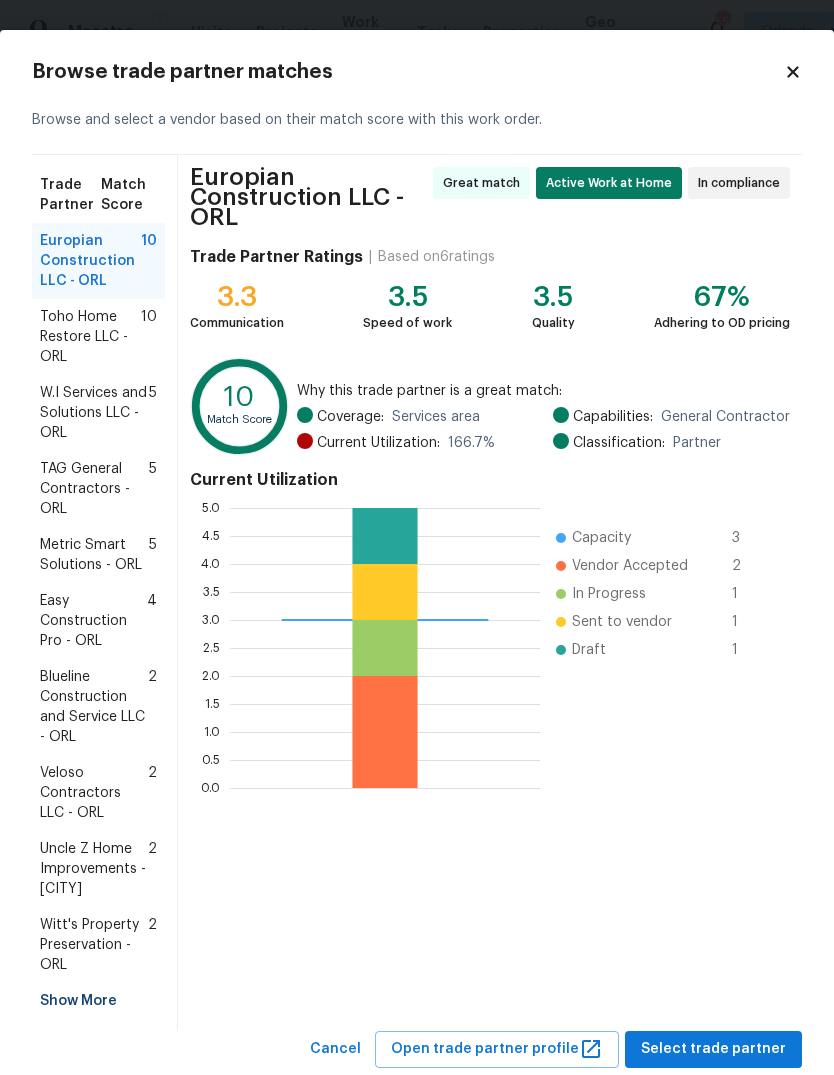 click on "Show More" at bounding box center (98, 1001) 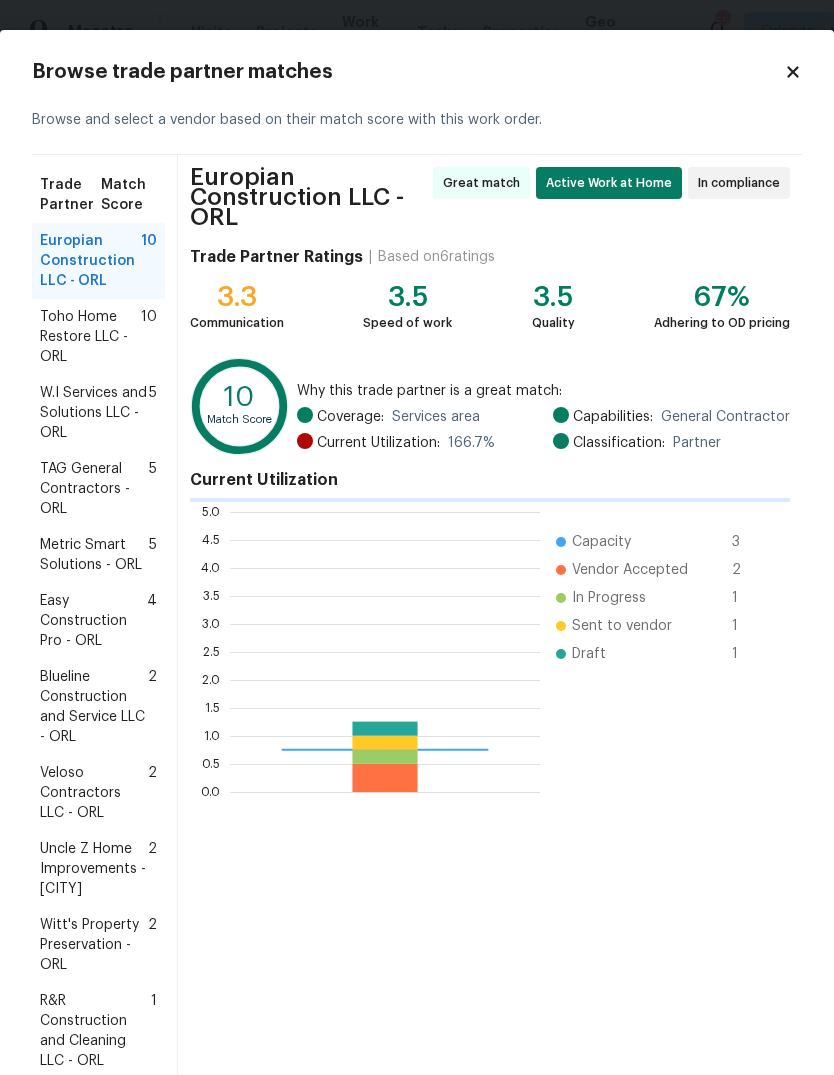 scroll, scrollTop: 2, scrollLeft: 2, axis: both 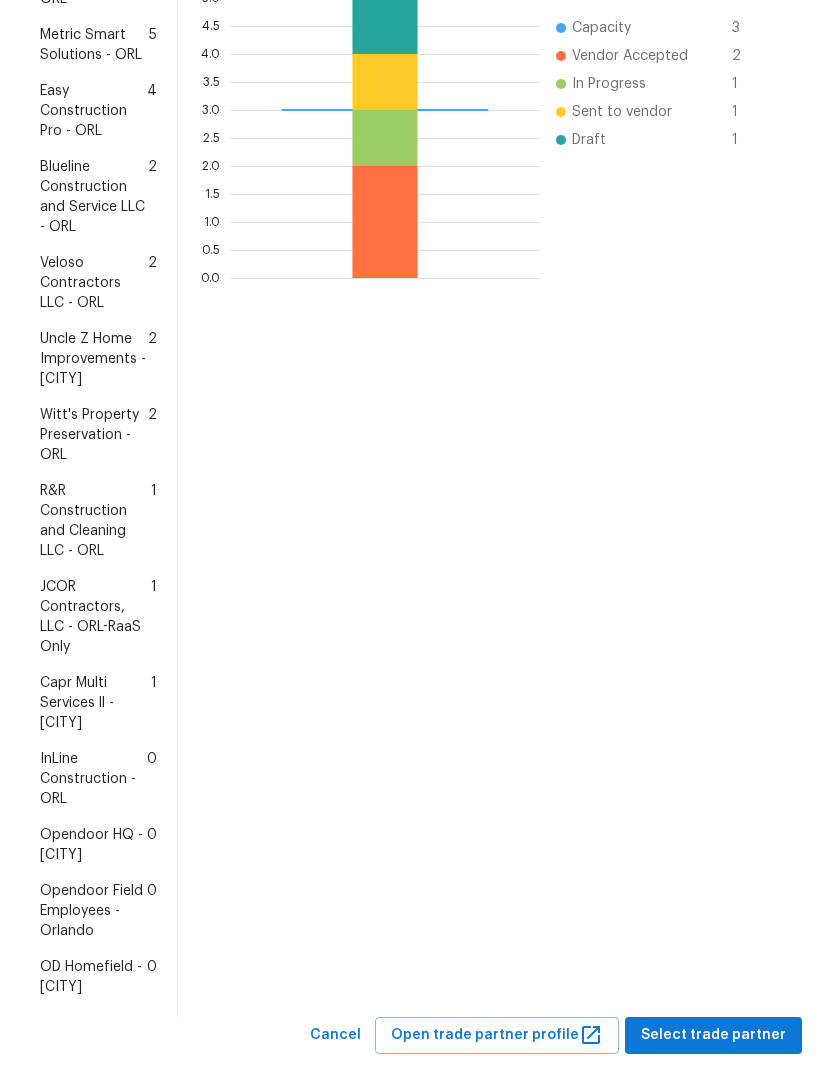 click on "InLine Construction - ORL" at bounding box center [93, 779] 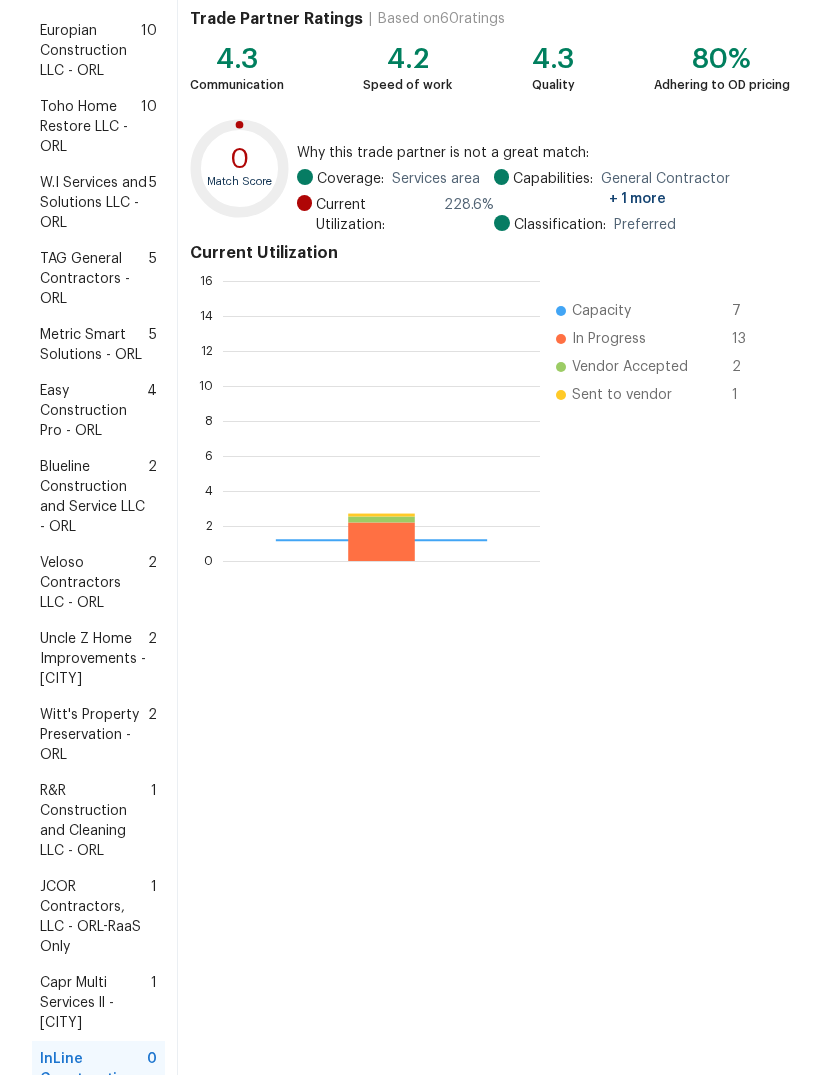 scroll, scrollTop: 2, scrollLeft: 2, axis: both 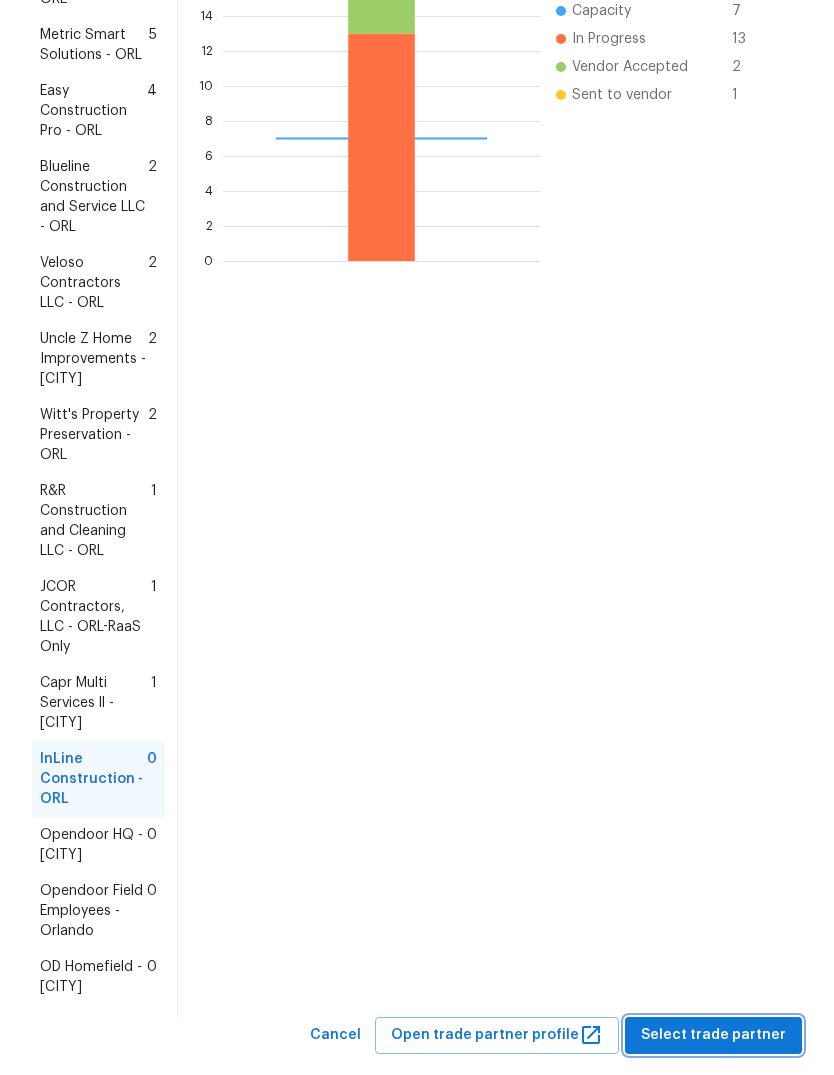click on "Select trade partner" at bounding box center (713, 1035) 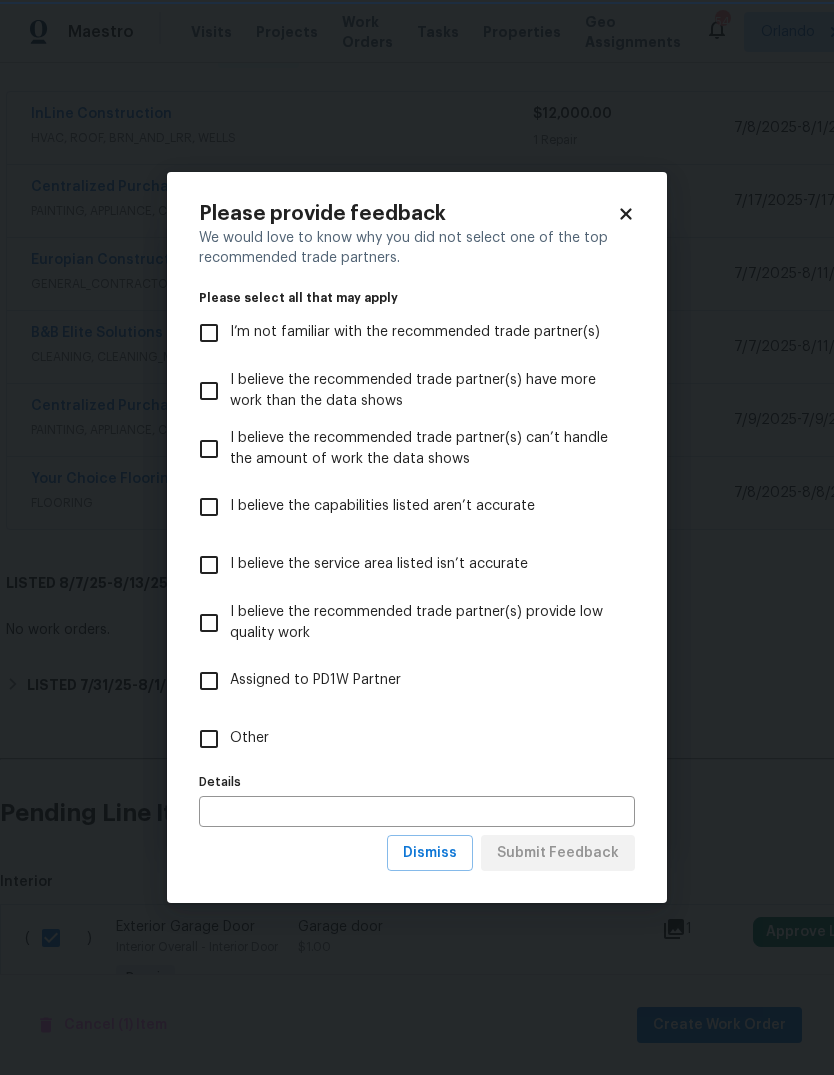 scroll, scrollTop: 0, scrollLeft: 0, axis: both 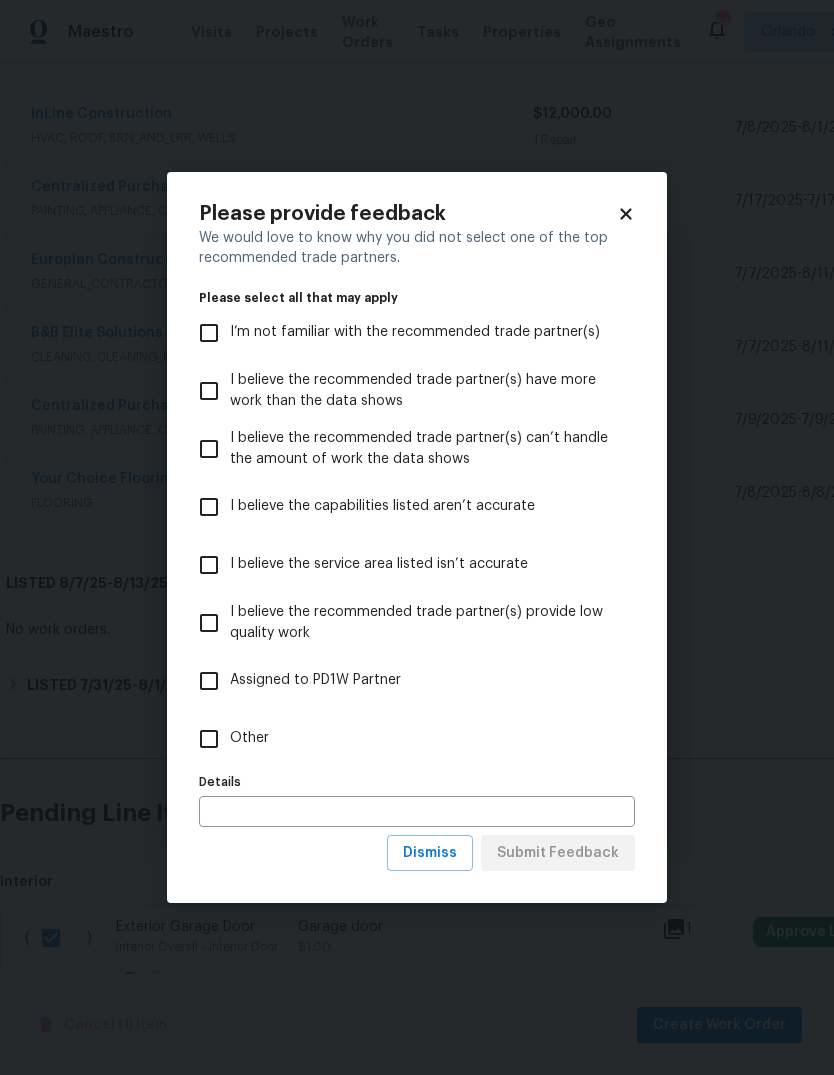 click on "Other" at bounding box center (209, 739) 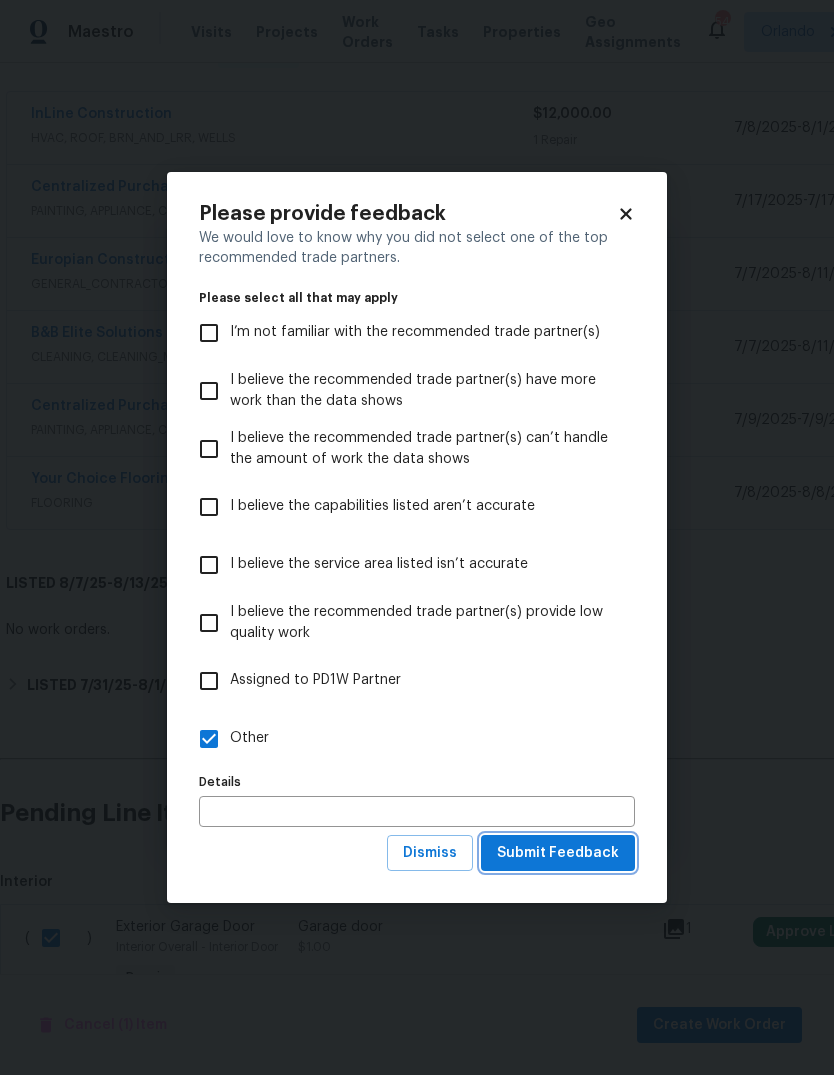 click on "Submit Feedback" at bounding box center [558, 853] 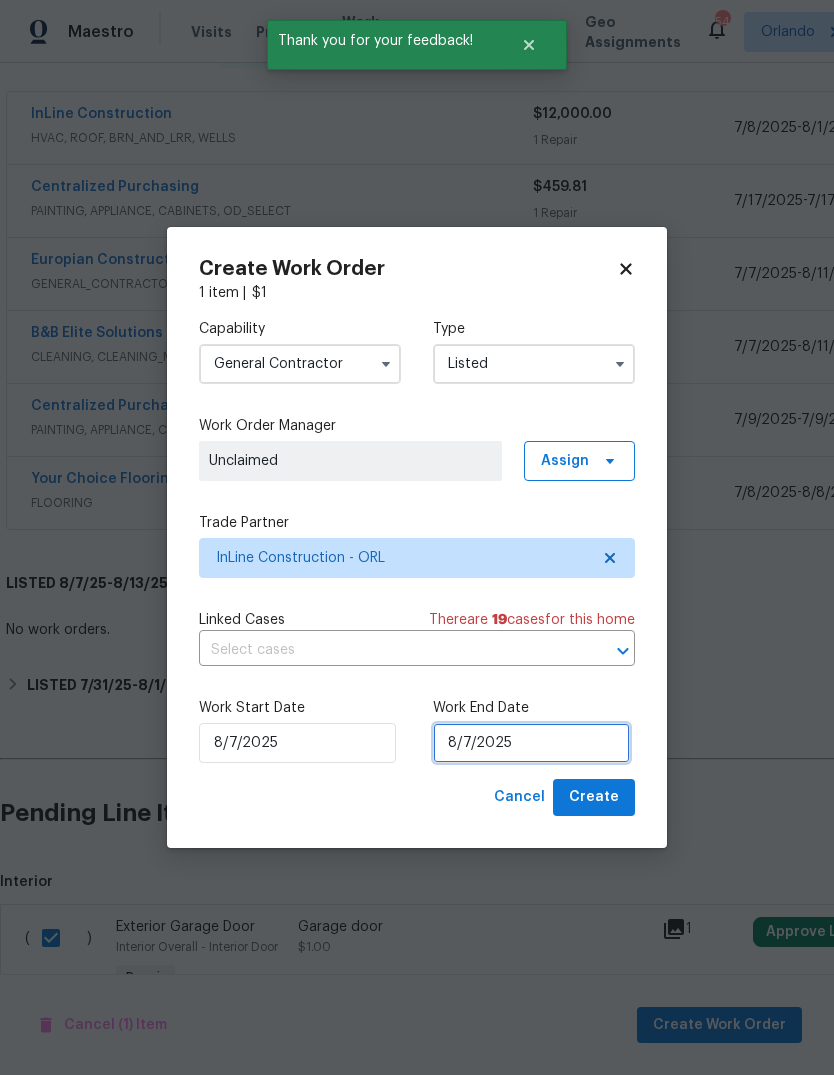 click on "8/7/2025" at bounding box center [531, 743] 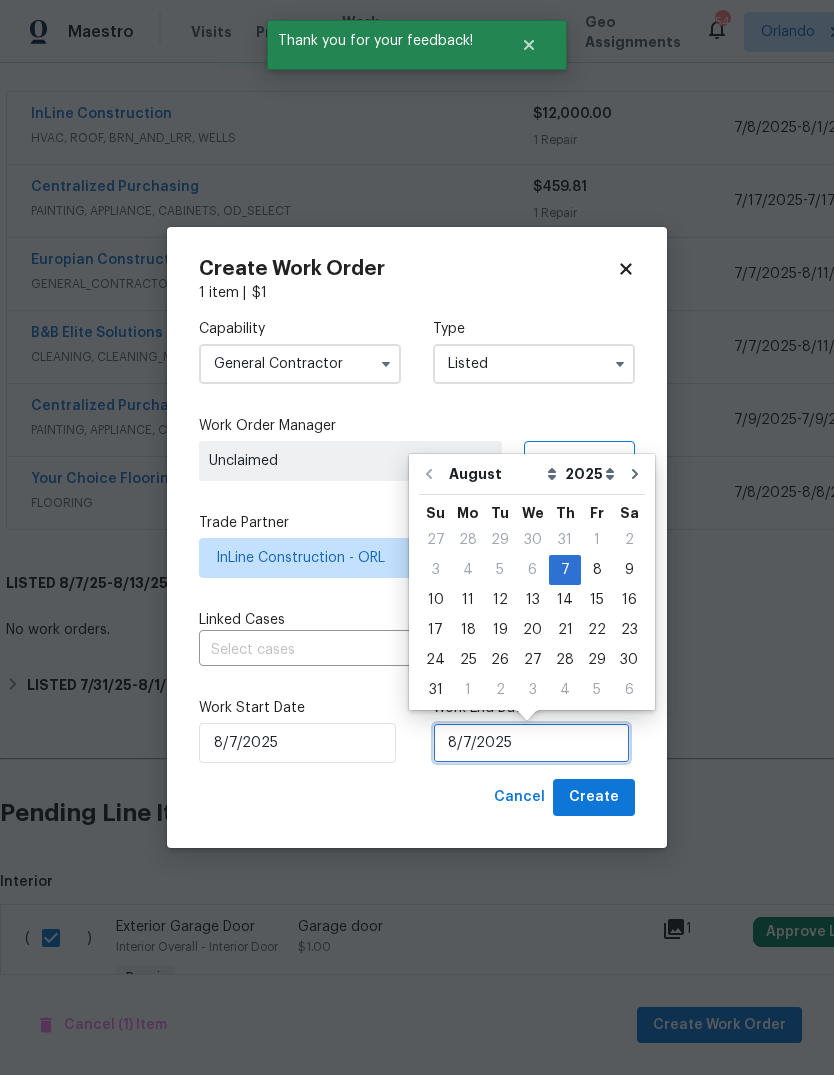 scroll, scrollTop: 15, scrollLeft: 0, axis: vertical 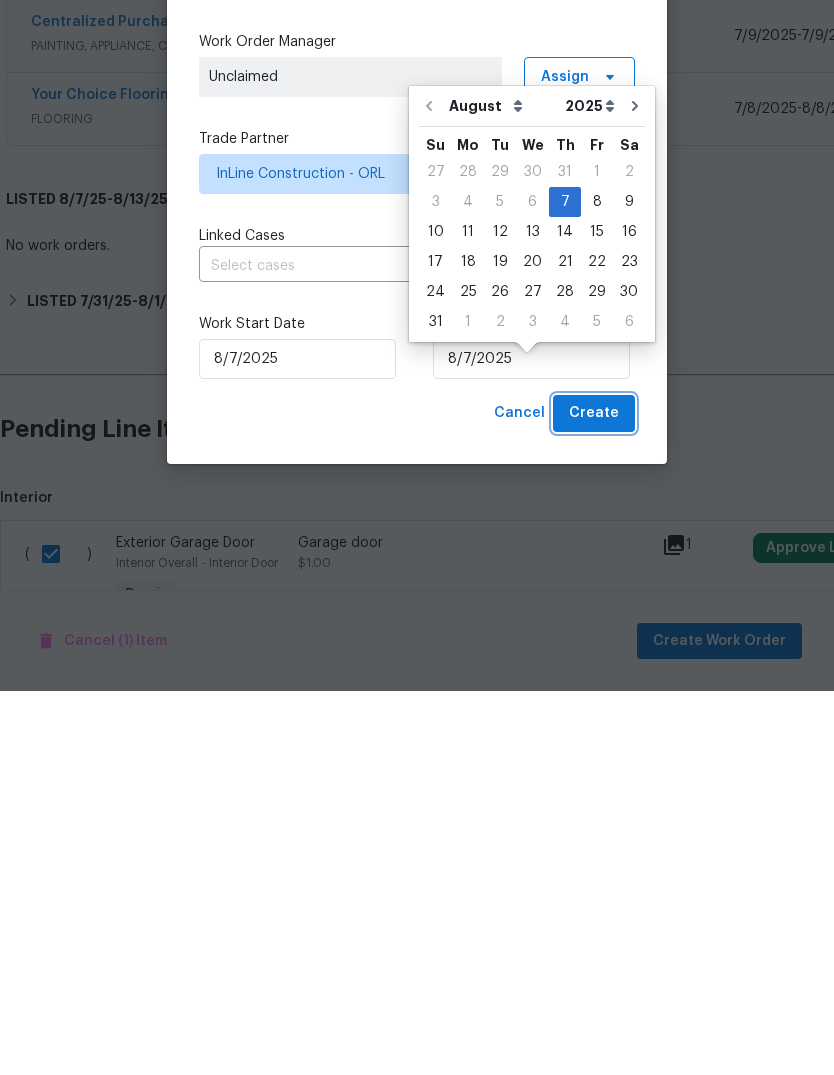 click on "Create" at bounding box center (594, 797) 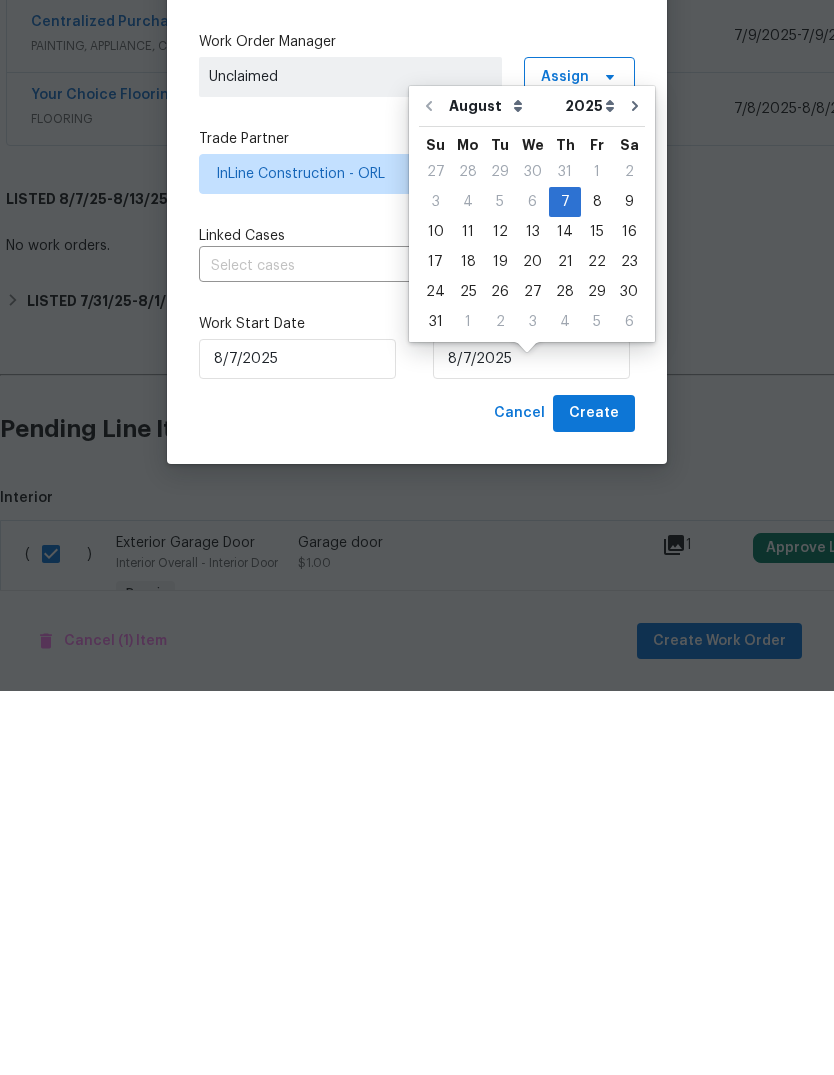 scroll, scrollTop: 75, scrollLeft: 0, axis: vertical 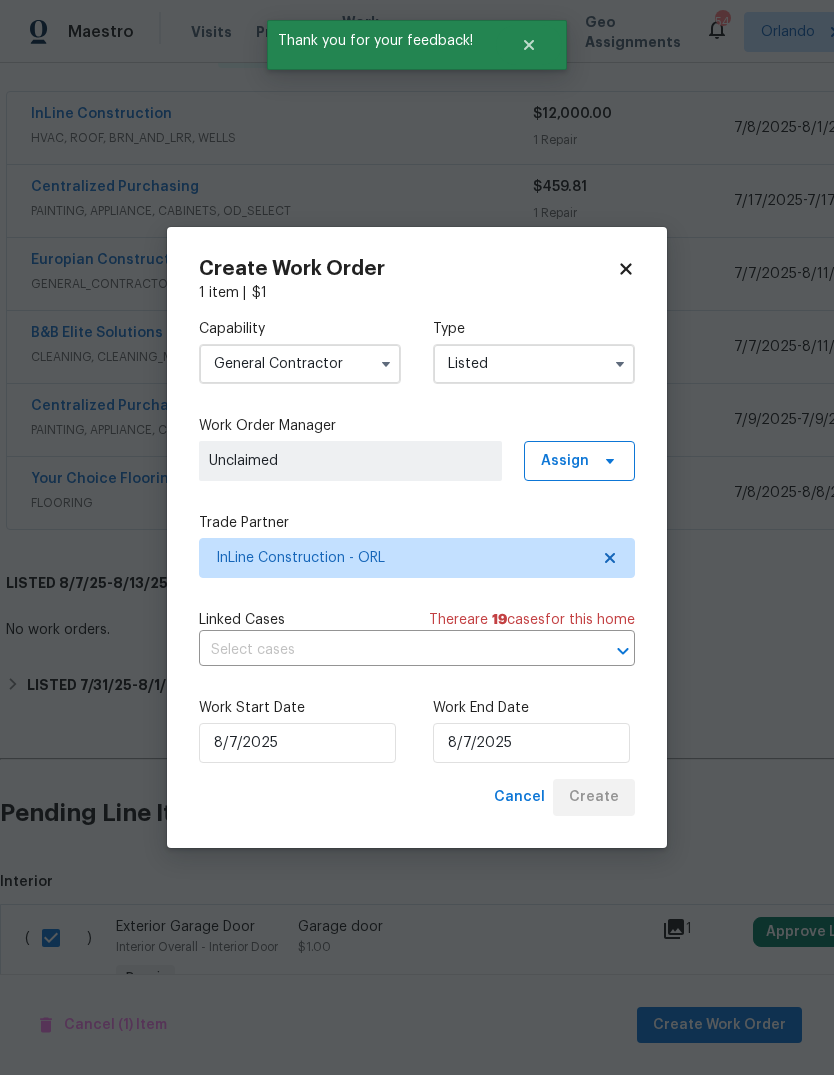 checkbox on "false" 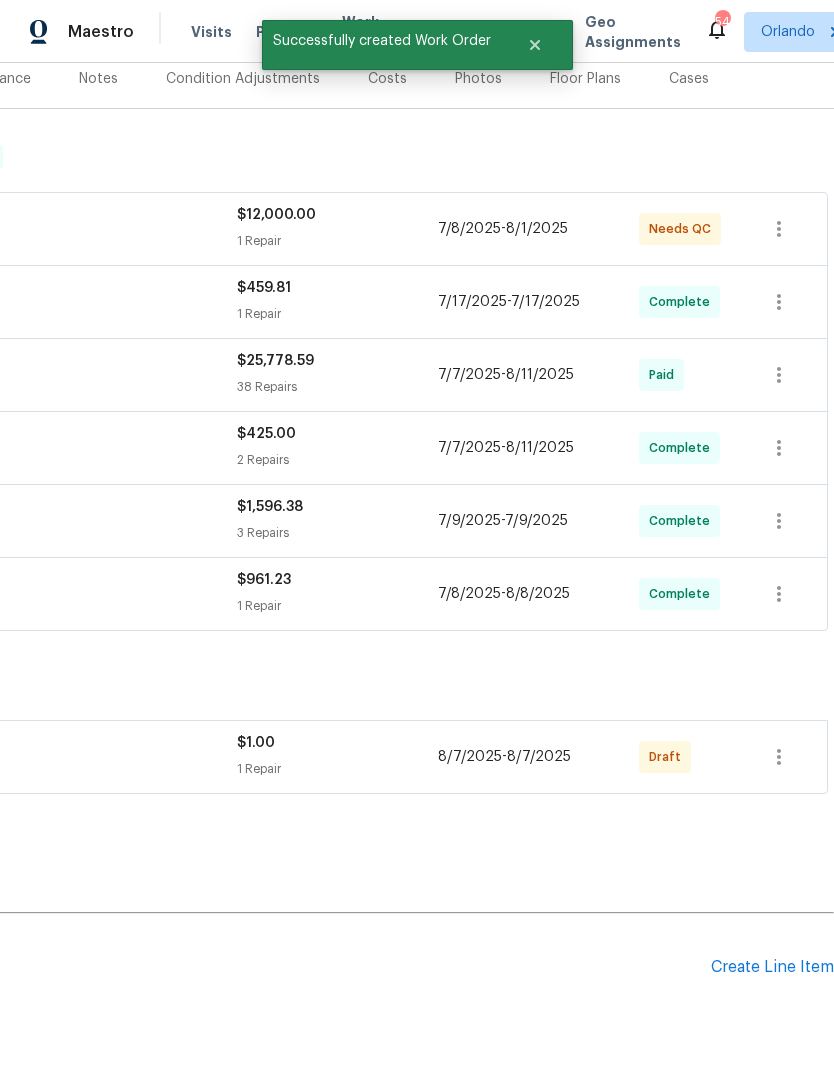scroll, scrollTop: 273, scrollLeft: 296, axis: both 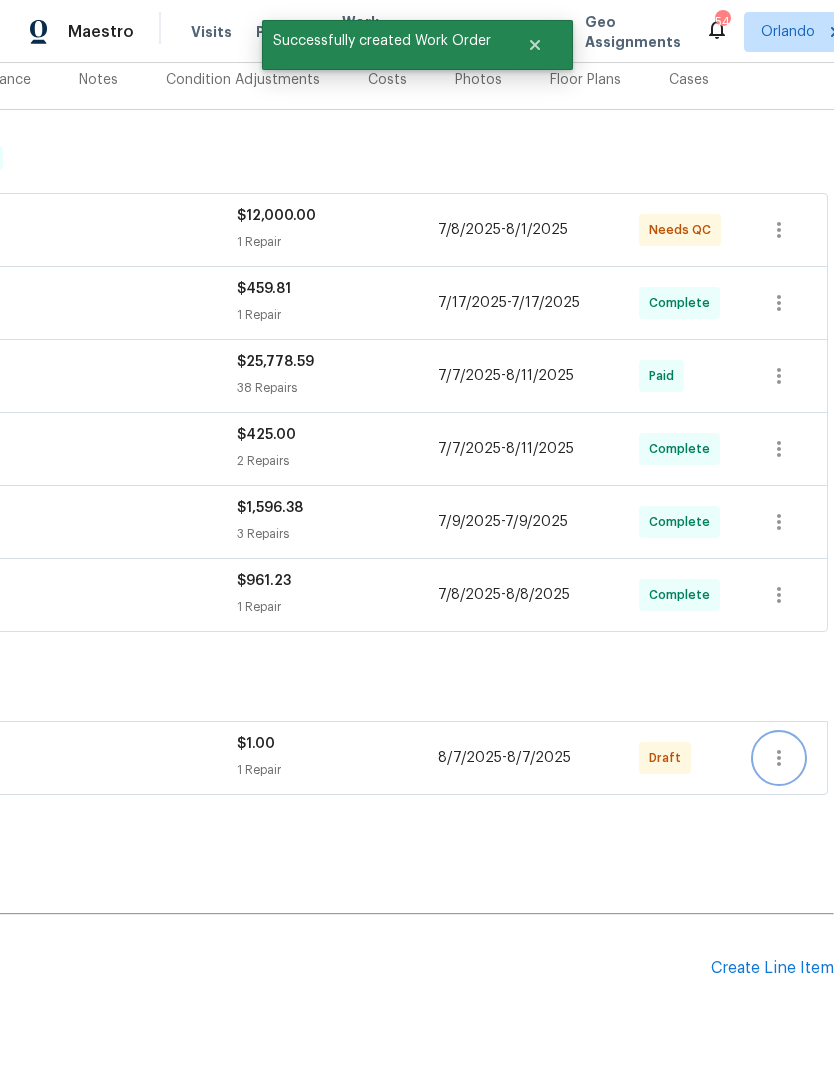 click 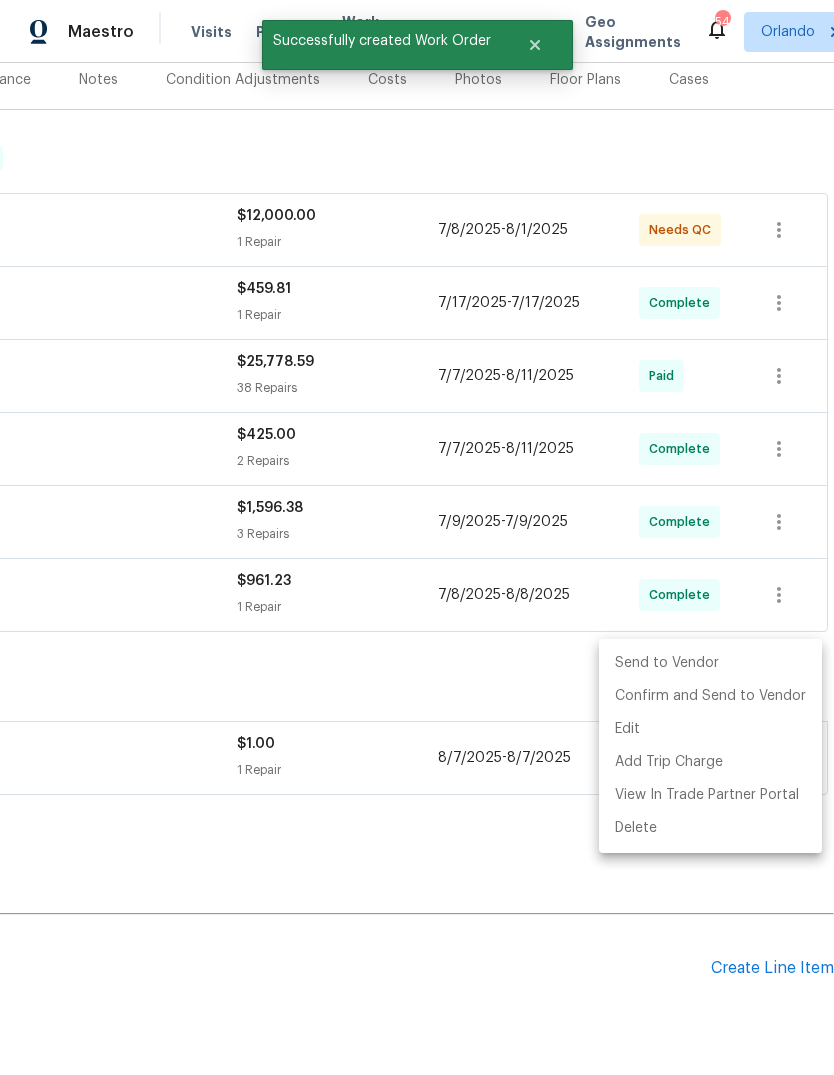 click on "Send to Vendor" at bounding box center [710, 663] 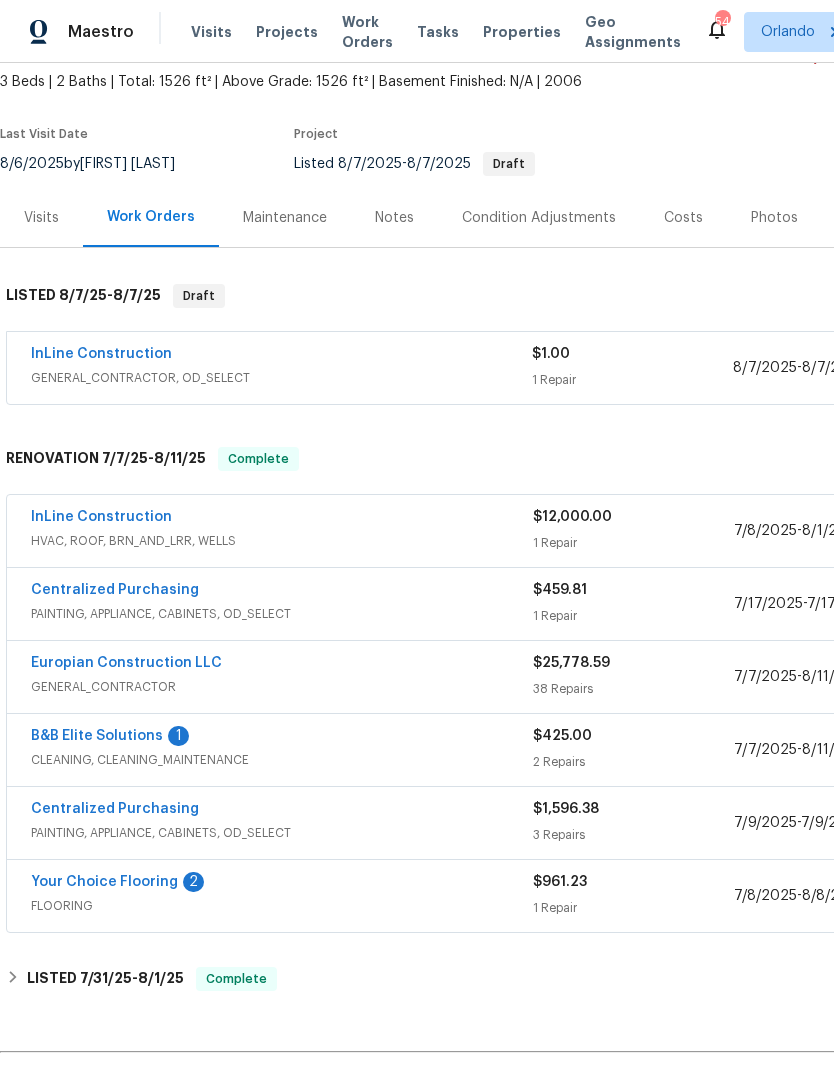 scroll, scrollTop: 126, scrollLeft: 0, axis: vertical 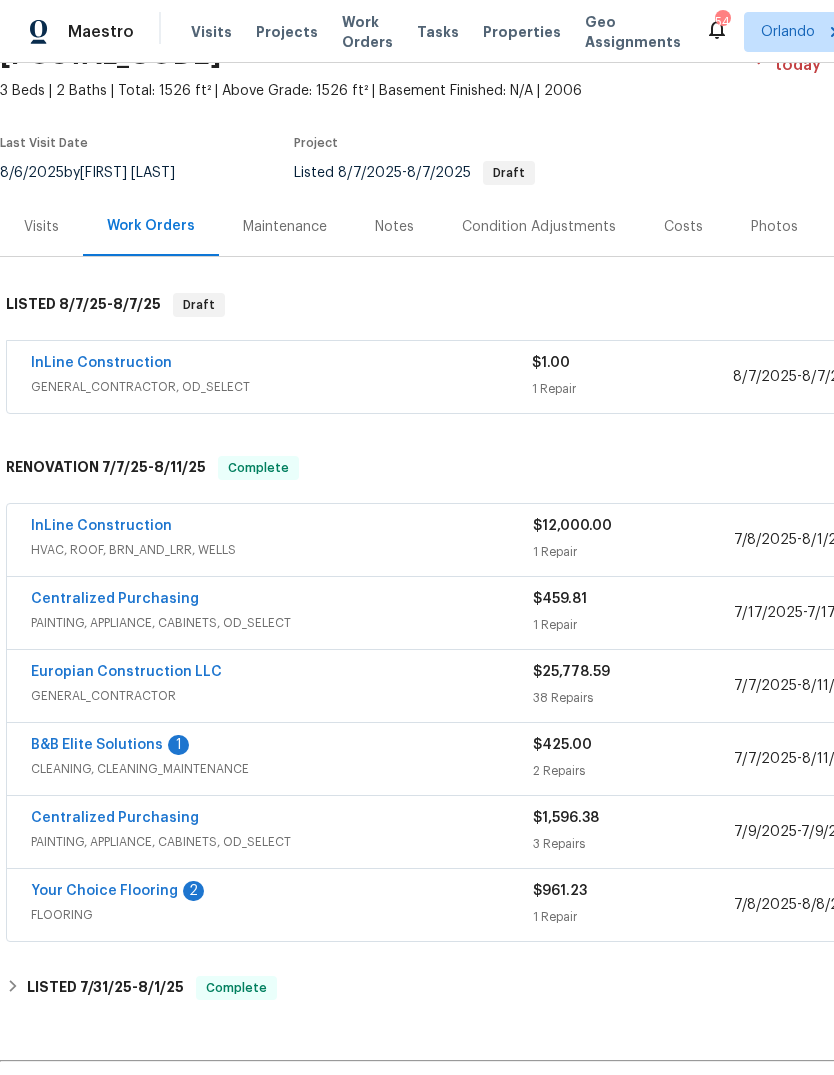 click on "InLine Construction" at bounding box center [101, 526] 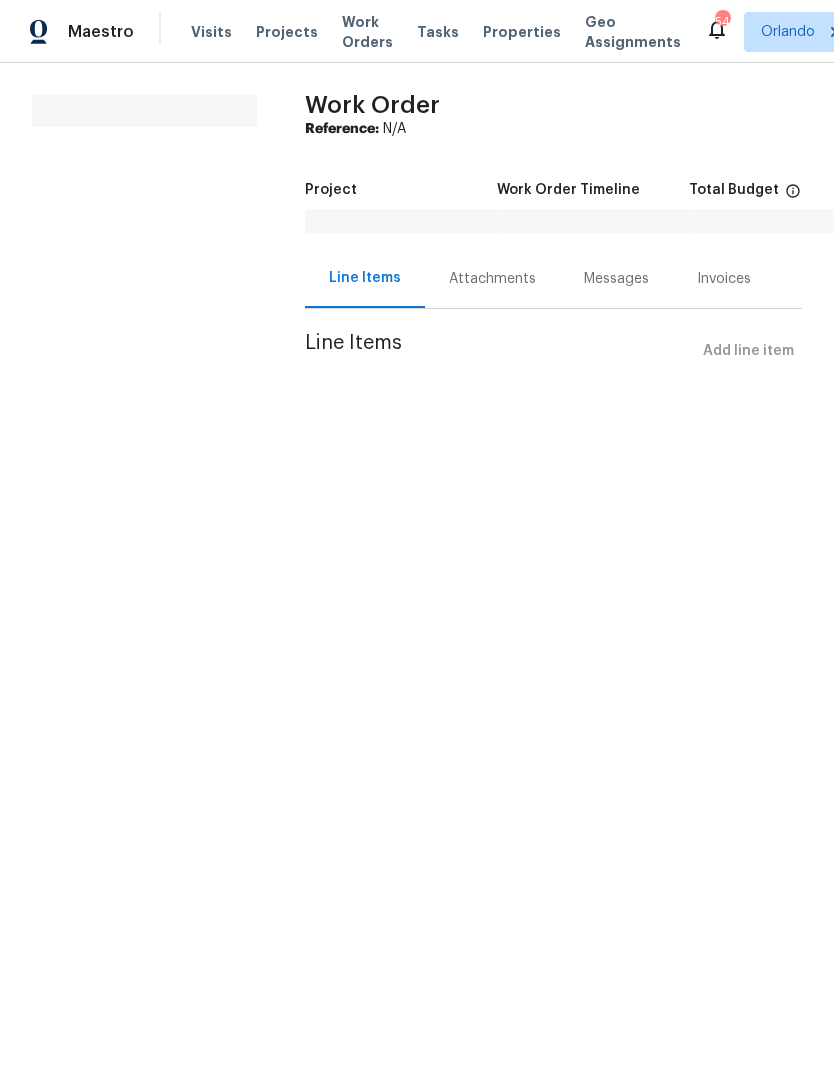 scroll, scrollTop: 0, scrollLeft: 0, axis: both 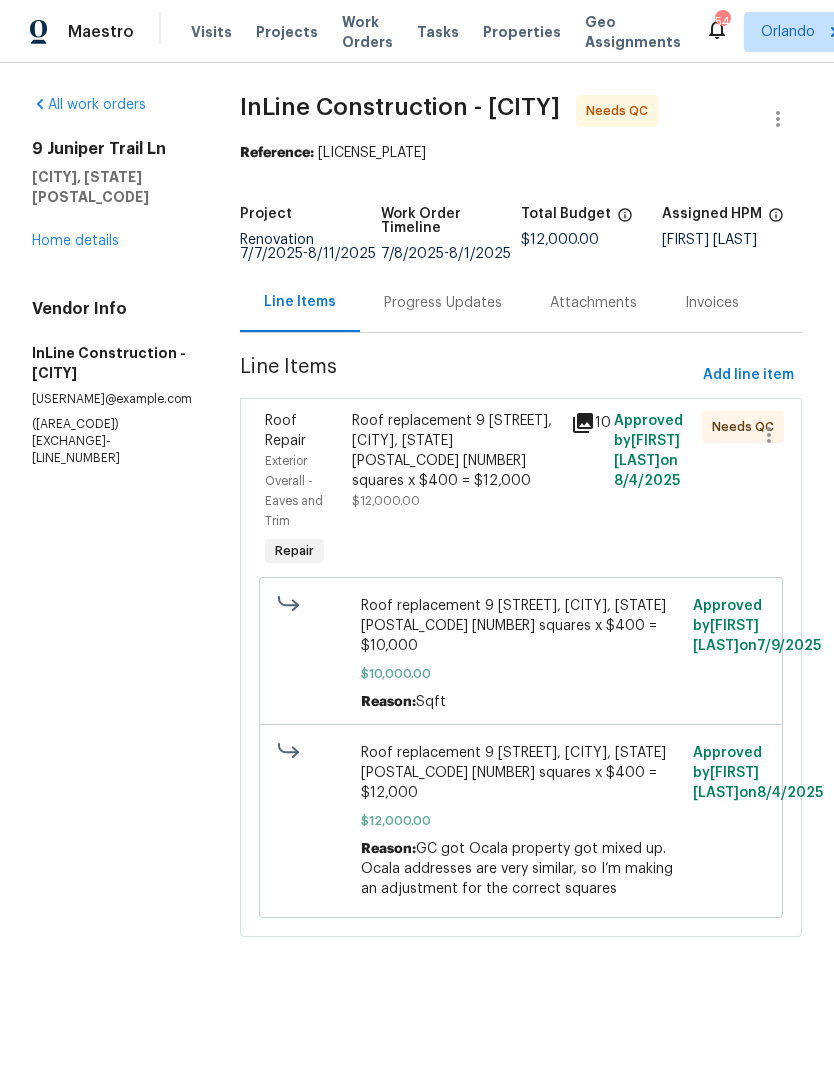 click on "Roof replacement 9 Juniper Trail Ln, Ocala, FL 34480 30 squares x $400 = $12,000" at bounding box center (455, 451) 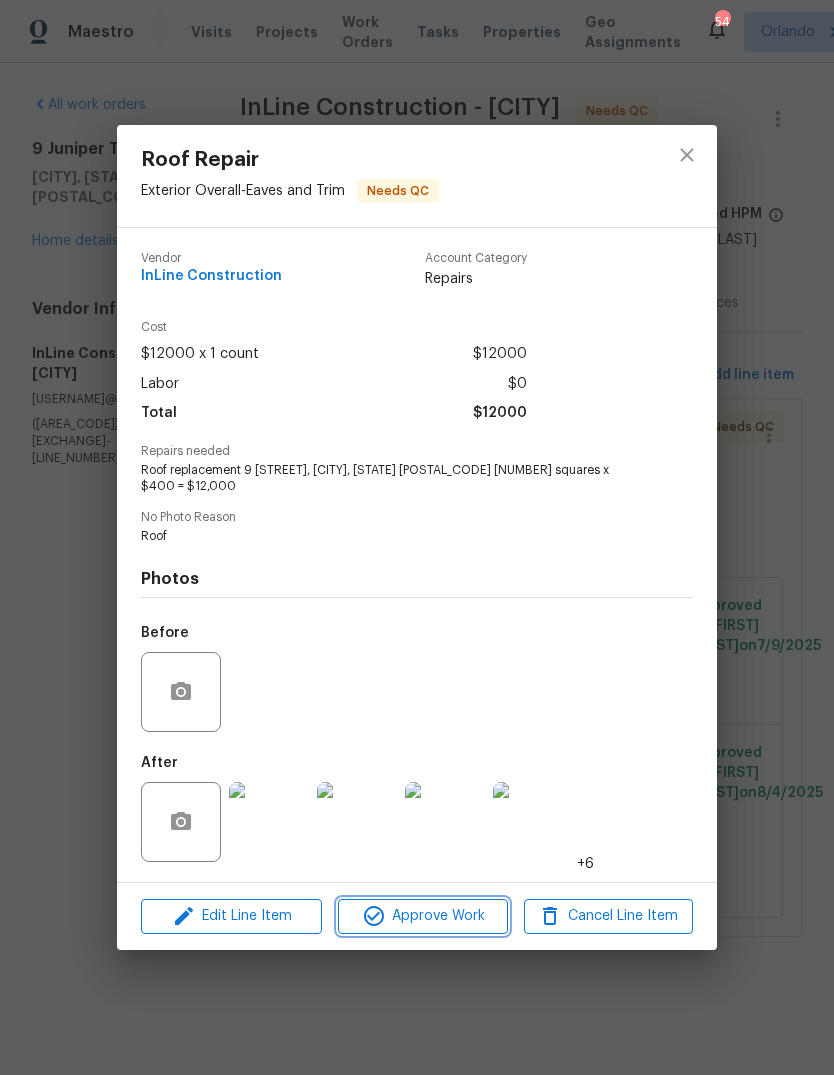 click on "Approve Work" at bounding box center (422, 916) 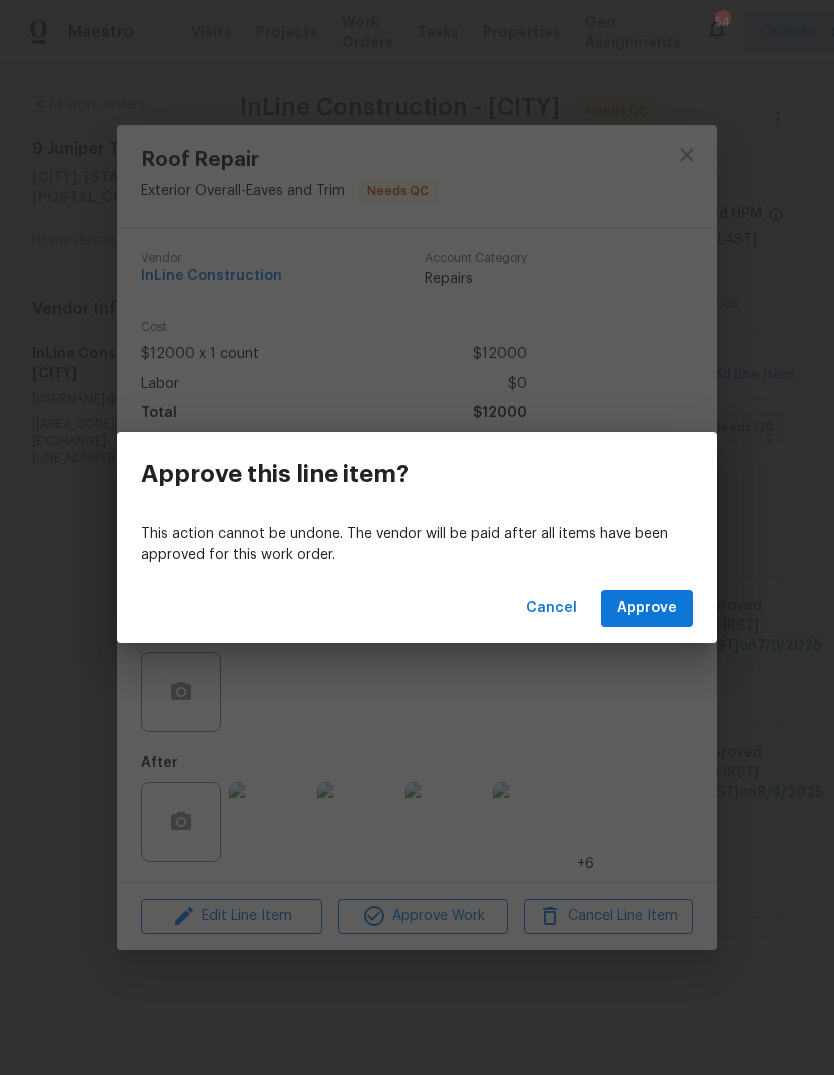 click on "Cancel Approve" at bounding box center (417, 608) 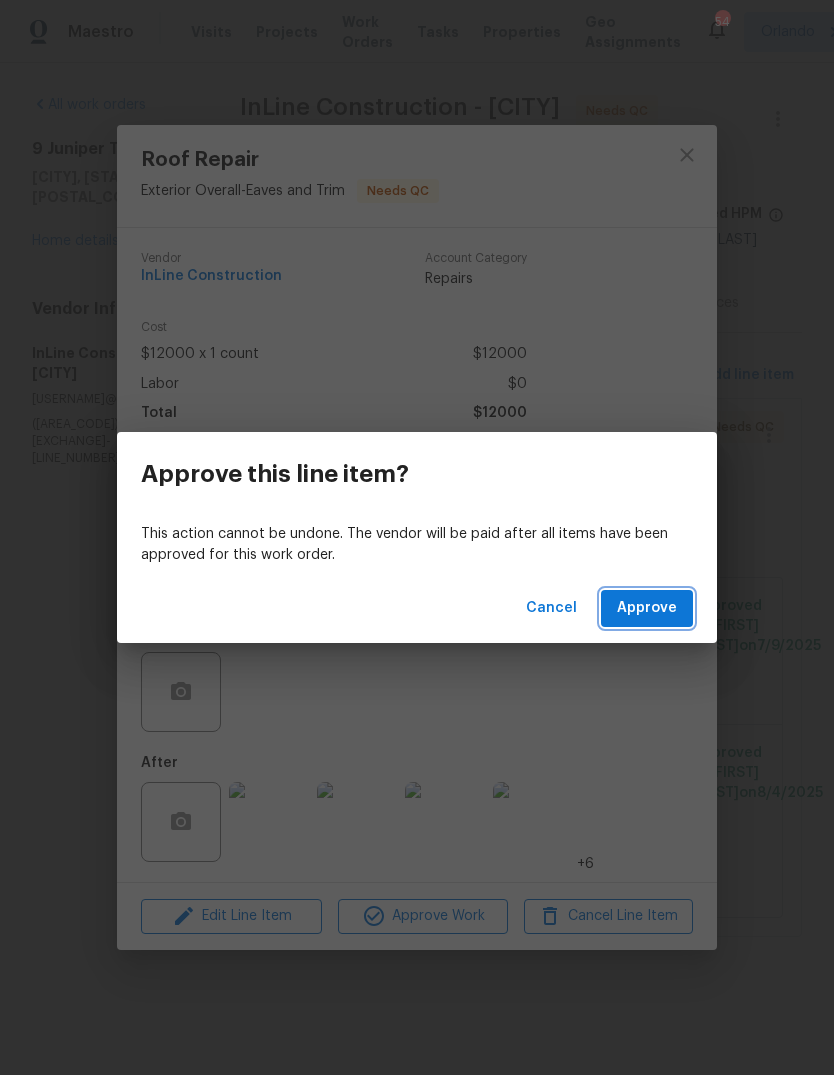 click on "Approve" at bounding box center [647, 608] 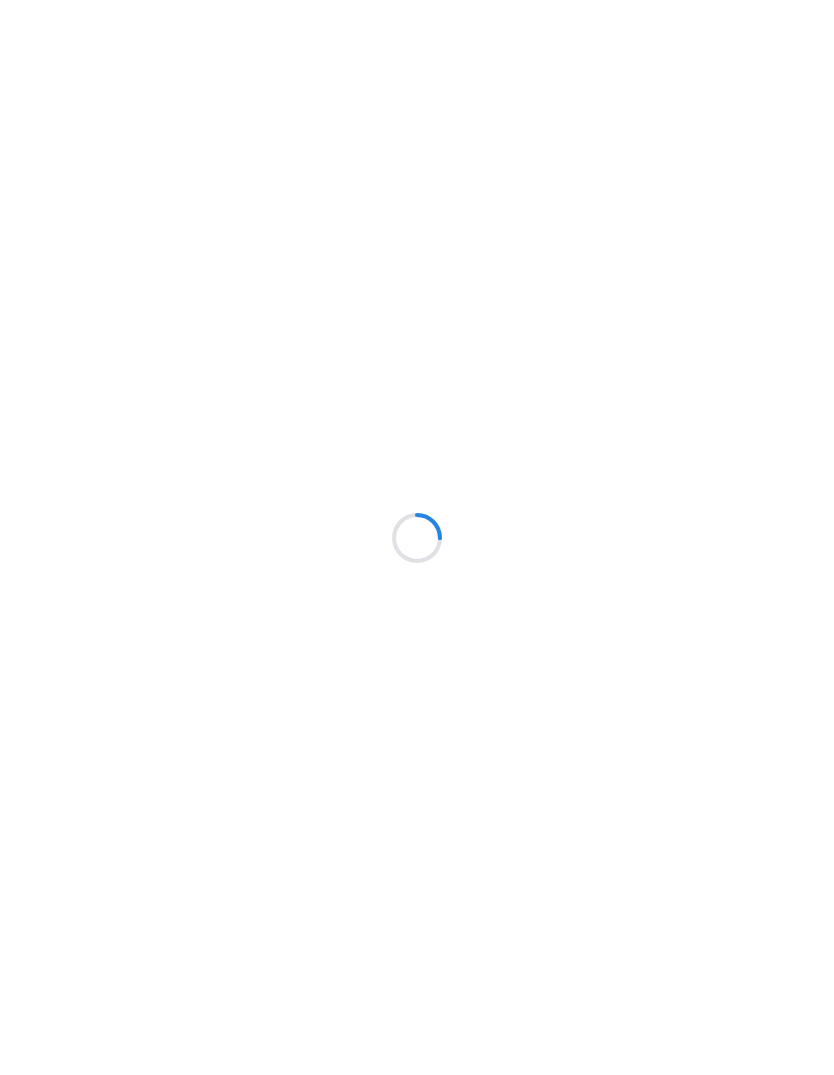 scroll, scrollTop: 0, scrollLeft: 0, axis: both 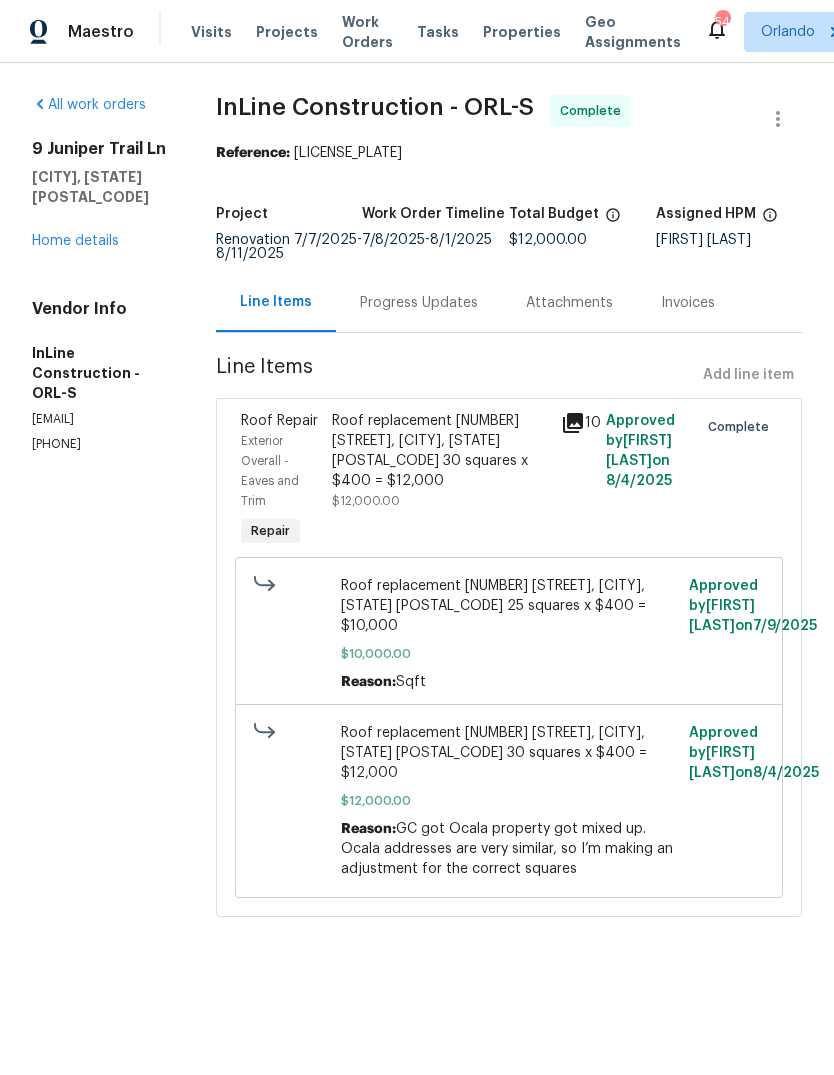 click on "[NUMBER] [STREET] [CITY], [STATE] [POSTAL_CODE] Home details" at bounding box center [100, 195] 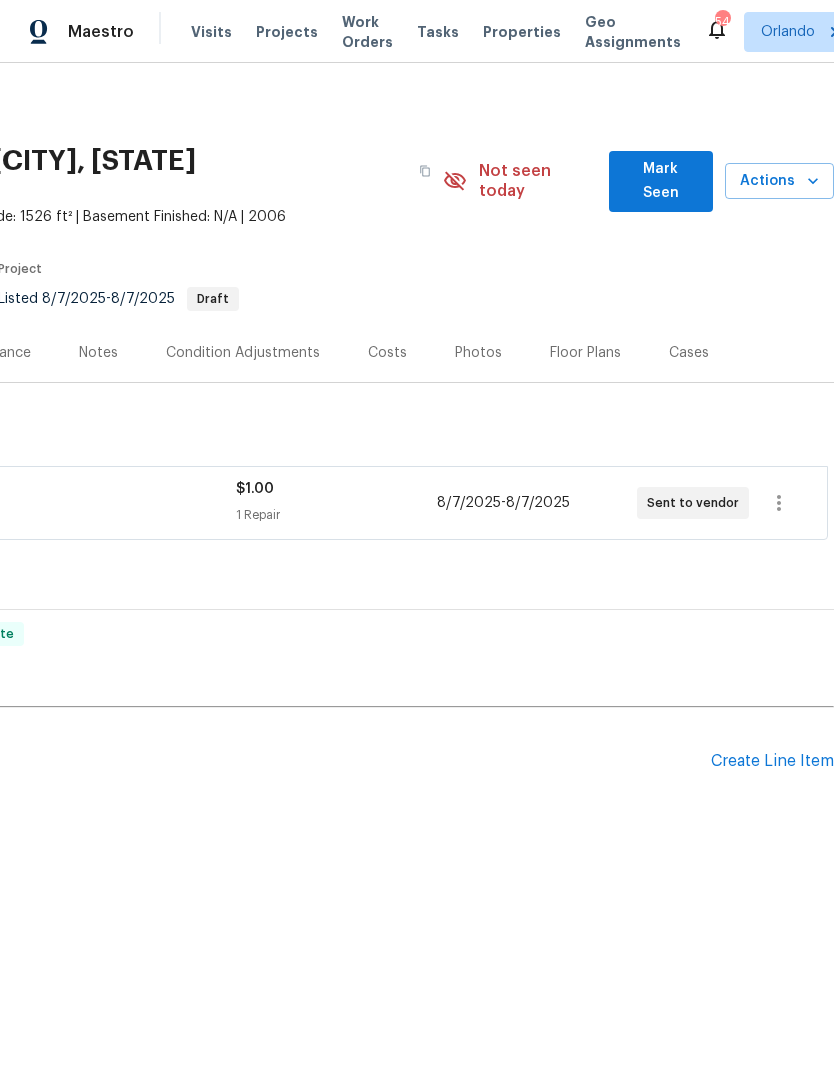 scroll, scrollTop: 0, scrollLeft: 296, axis: horizontal 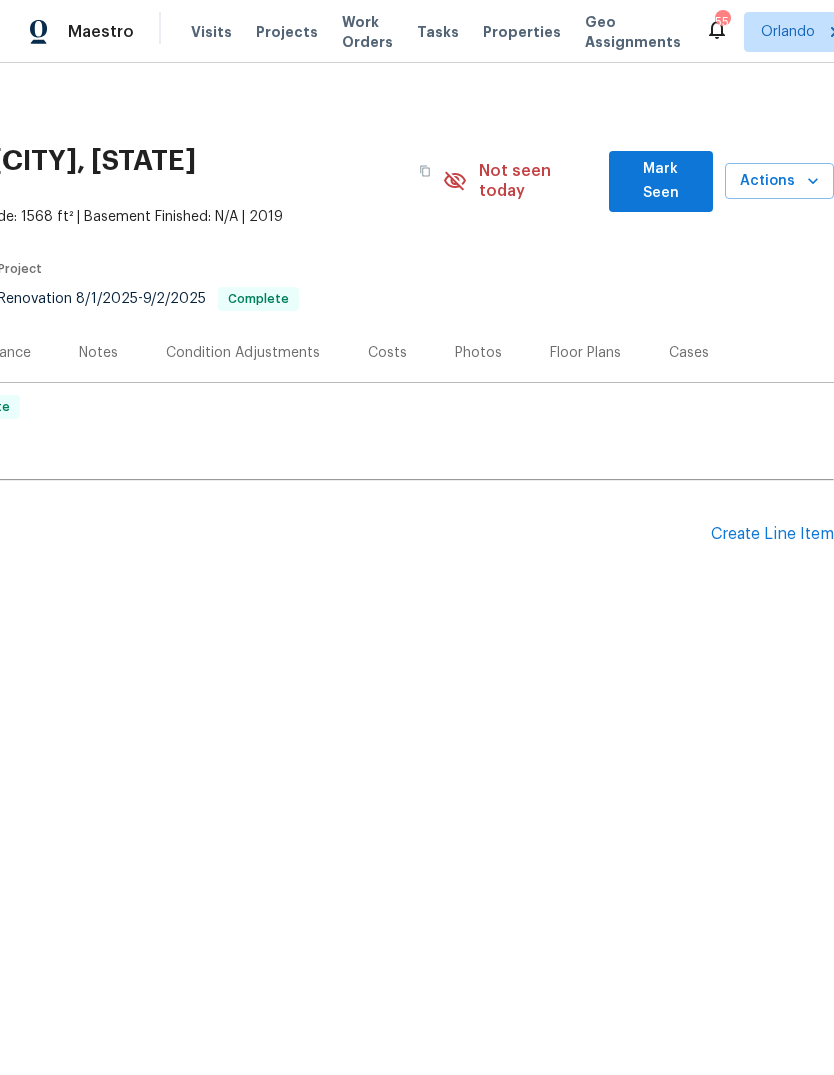 click 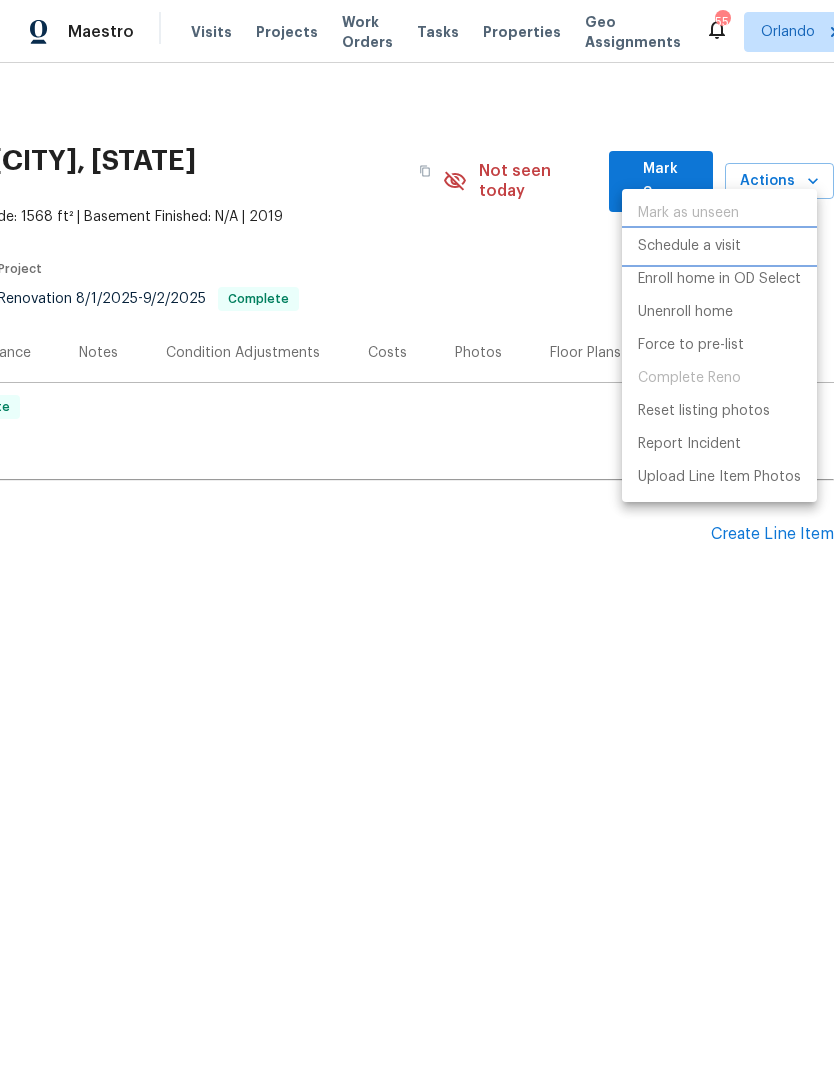 click on "Schedule a visit" at bounding box center (719, 246) 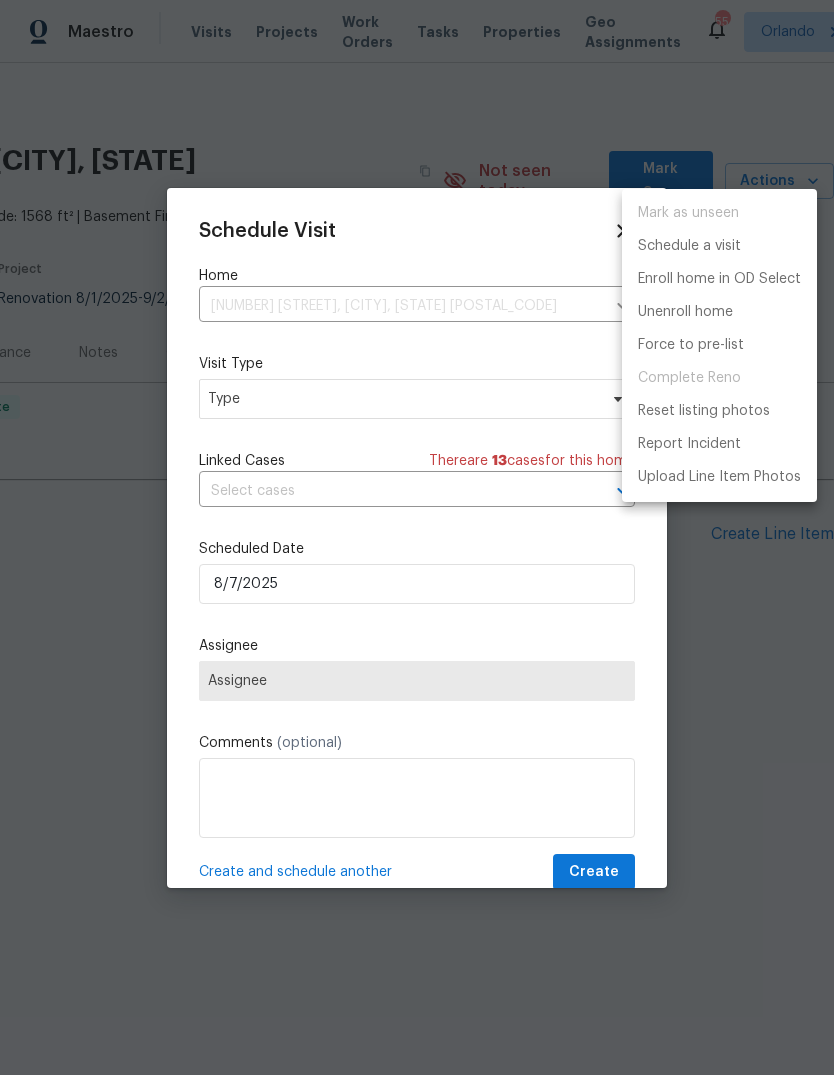 click at bounding box center [417, 537] 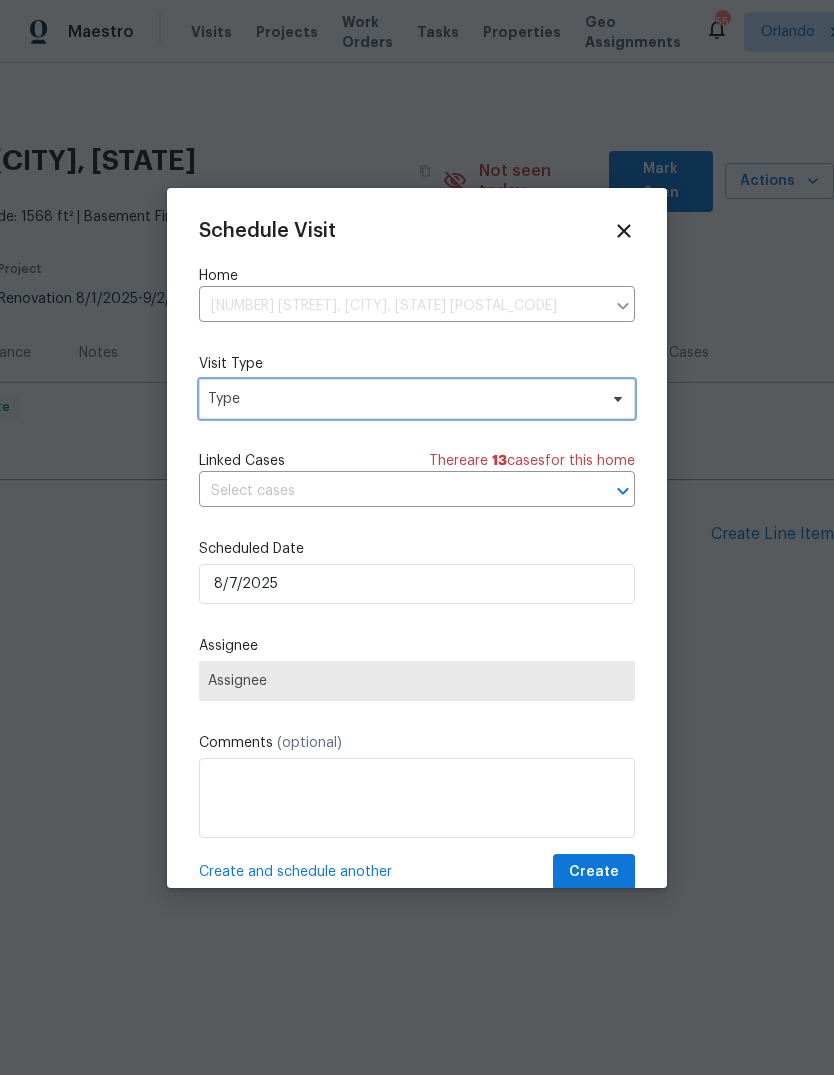 click on "Type" at bounding box center (402, 399) 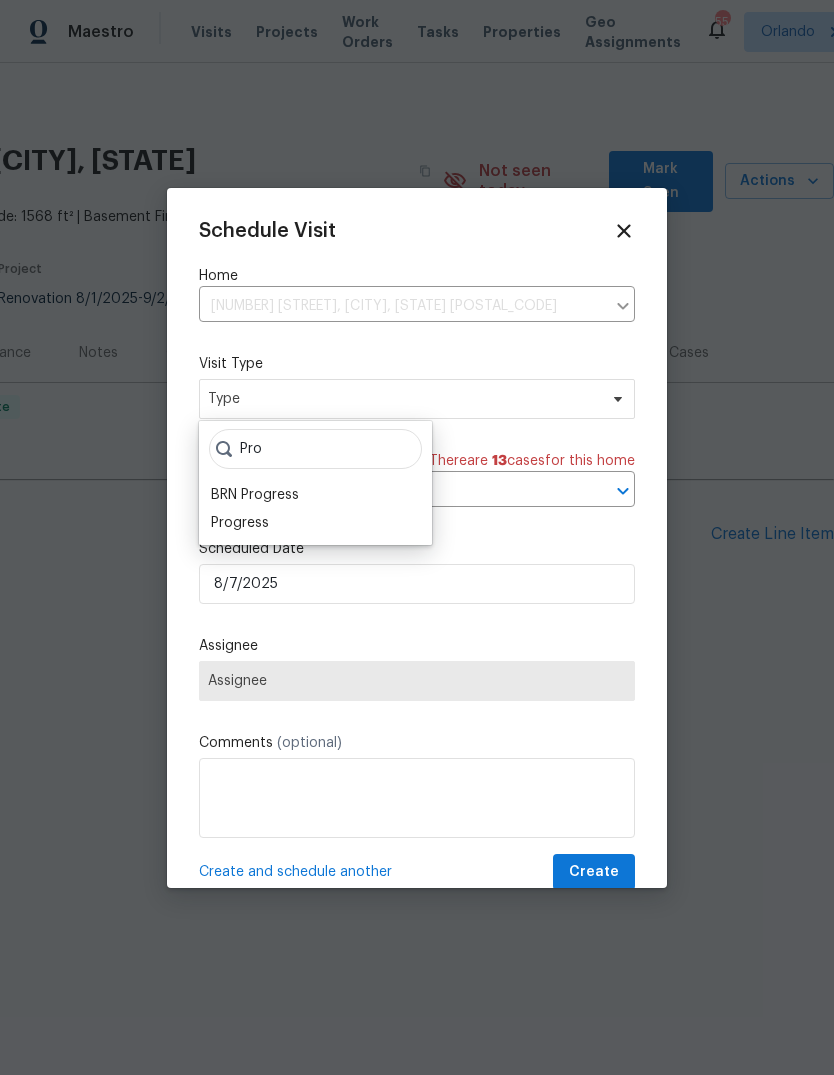 type on "Pro" 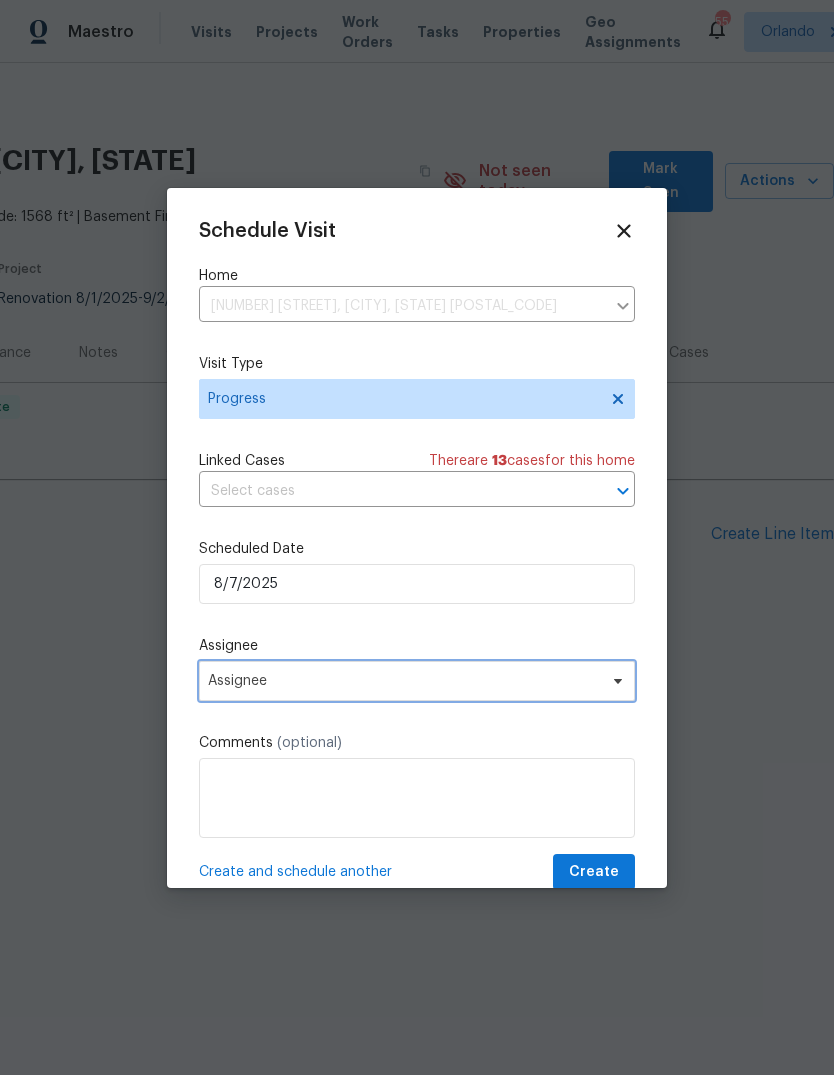 click on "Assignee" at bounding box center [404, 681] 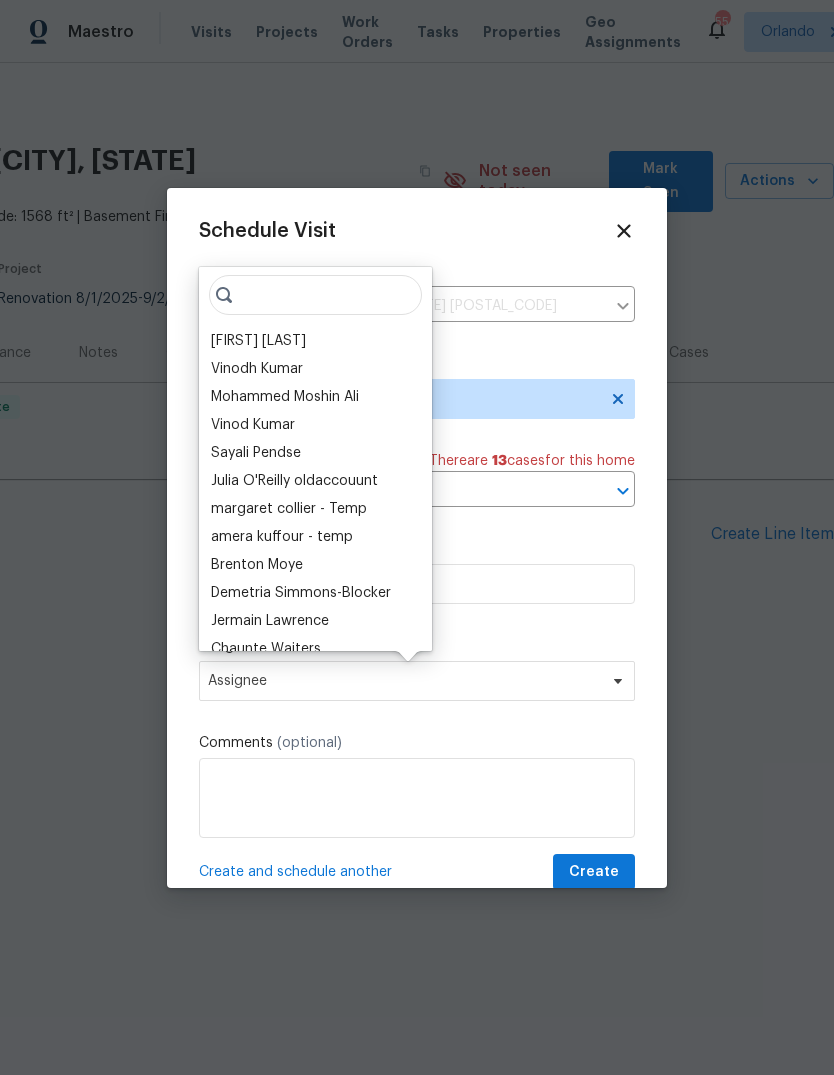 click on "[FIRST] [LAST]" at bounding box center [258, 341] 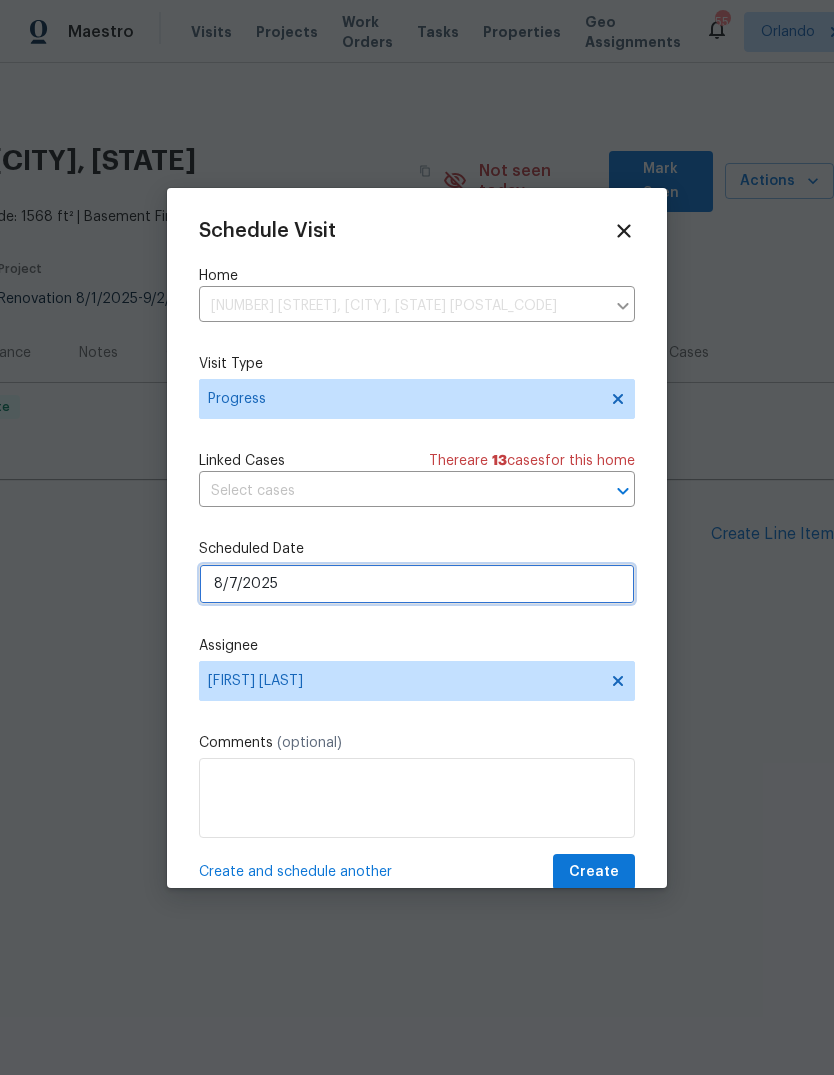 click on "8/7/2025" at bounding box center [417, 584] 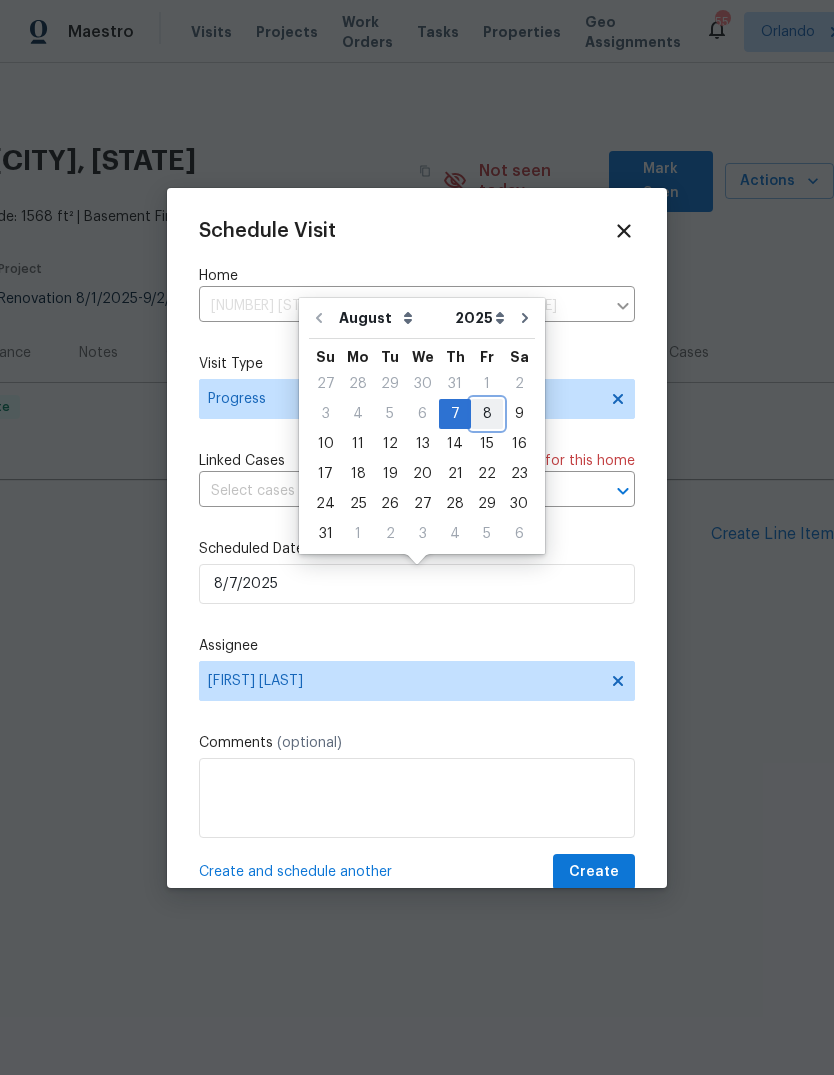 click on "8" at bounding box center [487, 414] 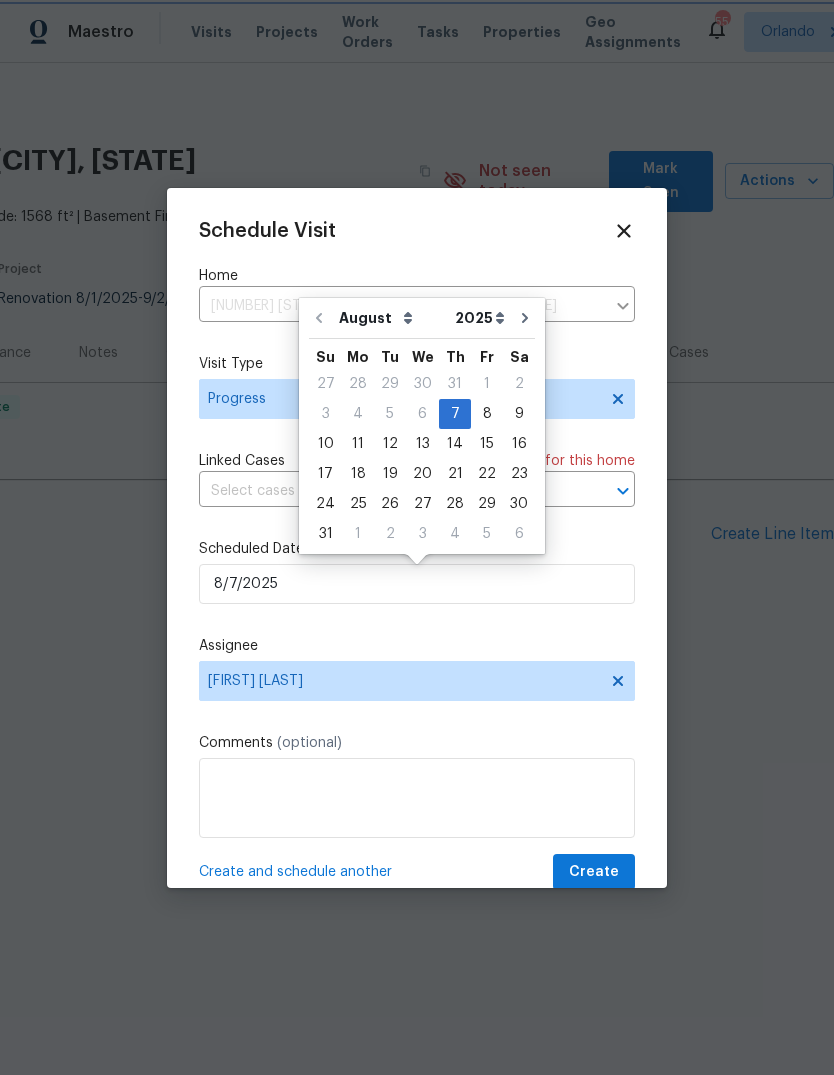 type on "8/8/2025" 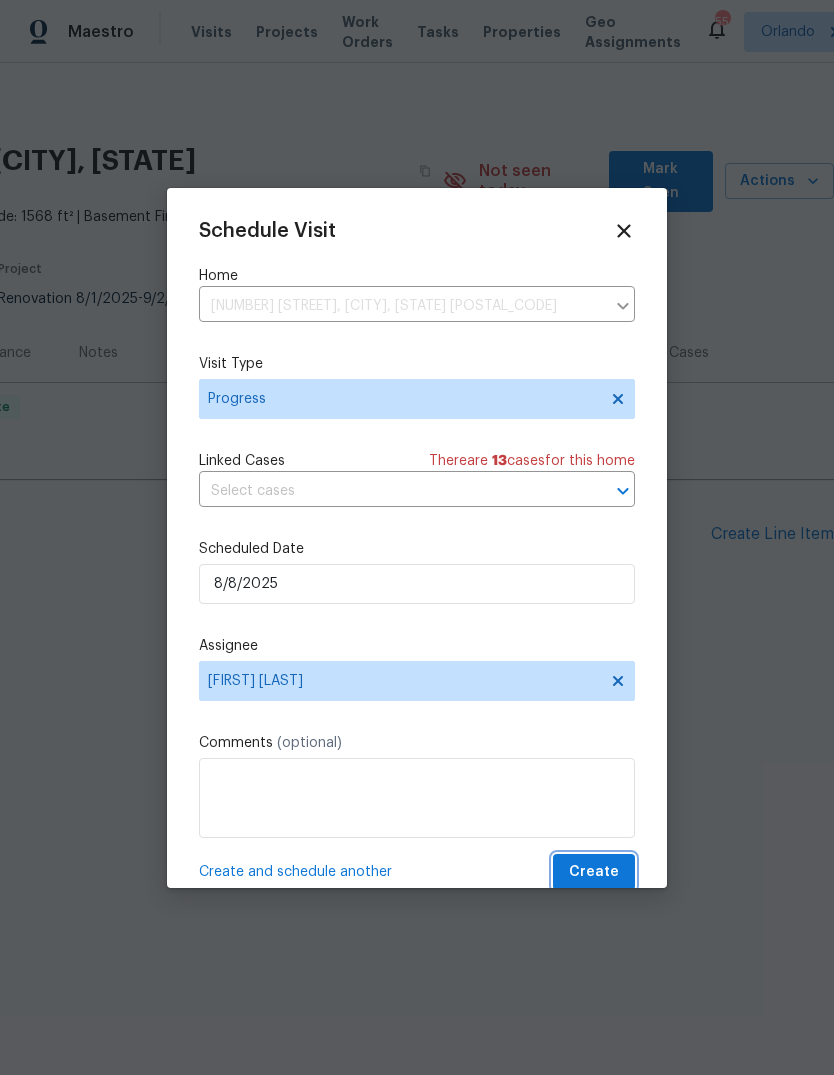 click on "Create" at bounding box center [594, 872] 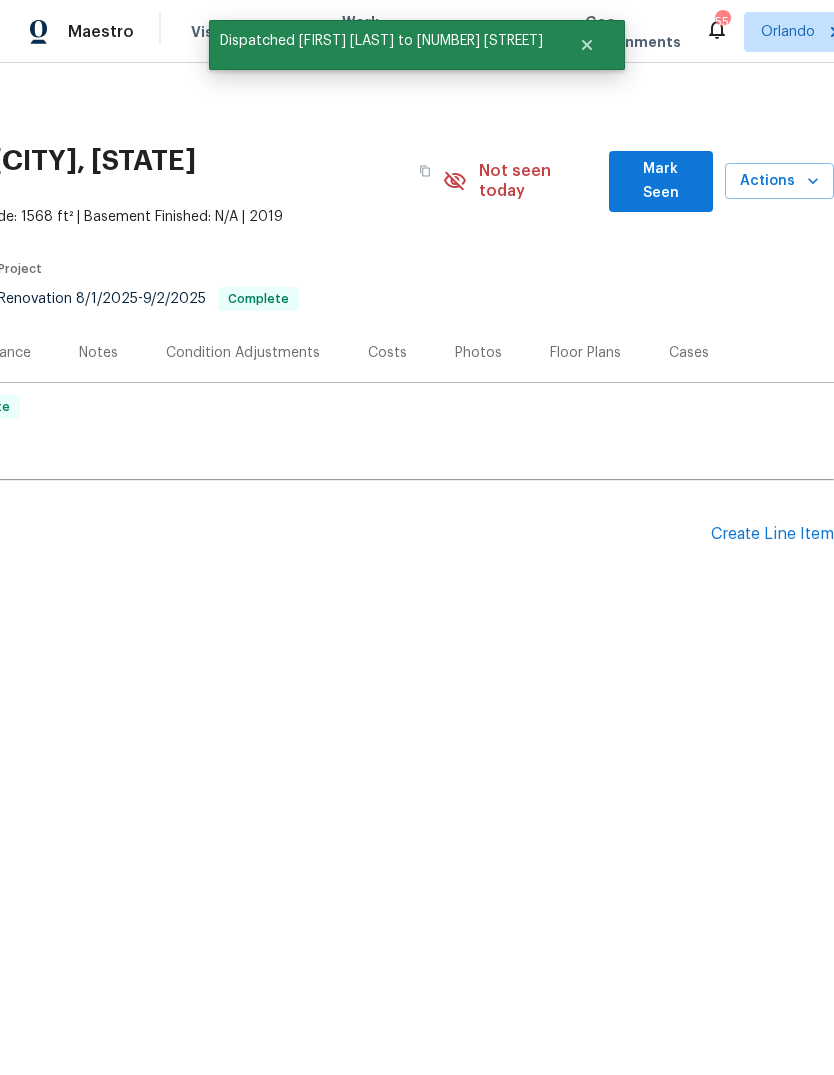click on "Actions" at bounding box center [779, 181] 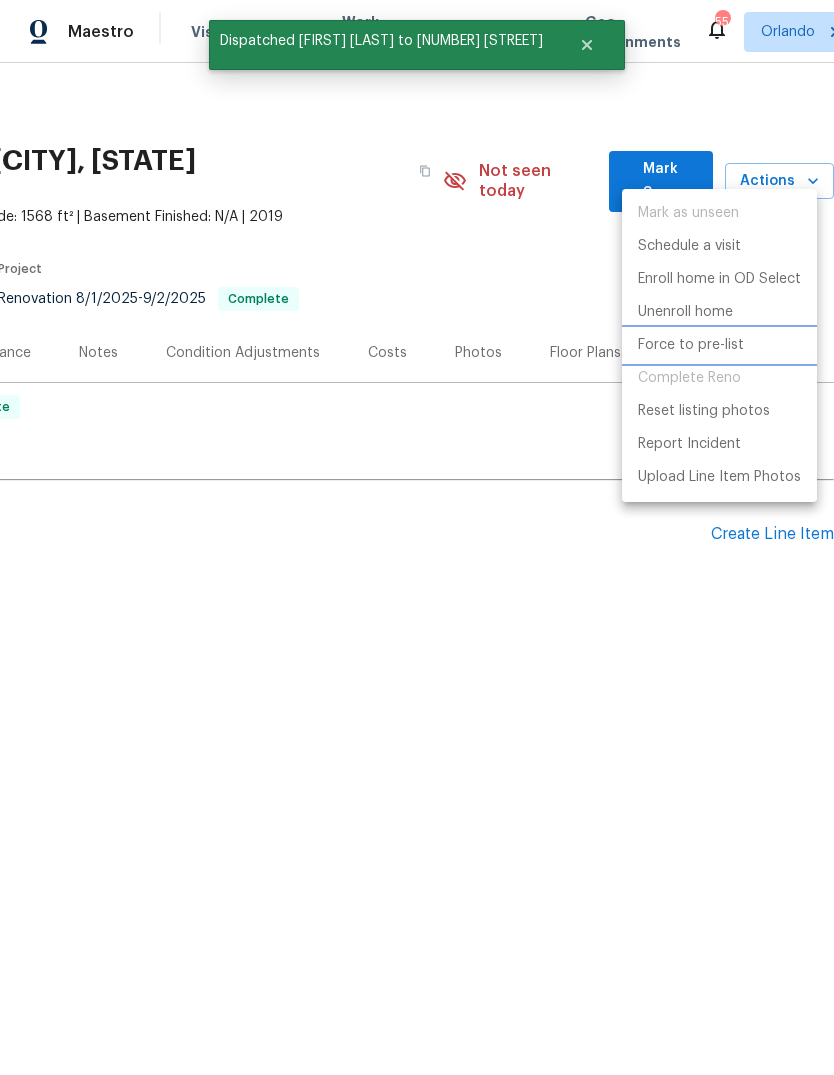 click on "Force to pre-list" at bounding box center [719, 345] 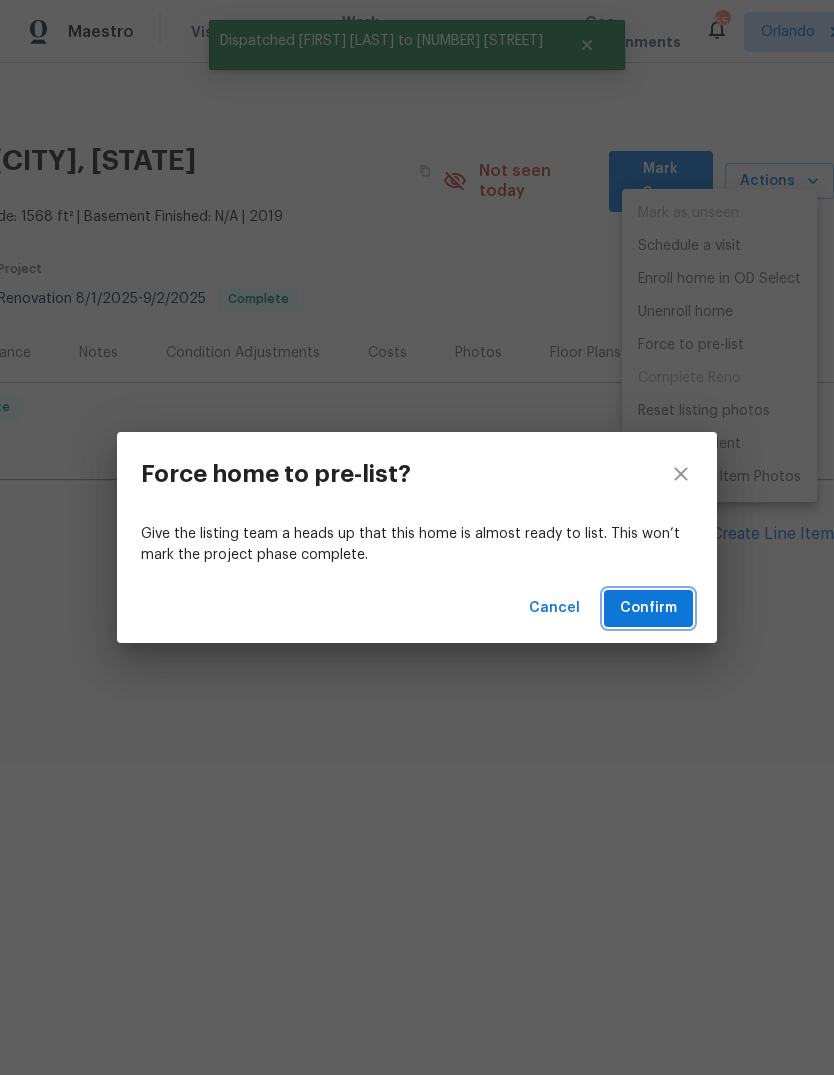 click on "Confirm" at bounding box center [648, 608] 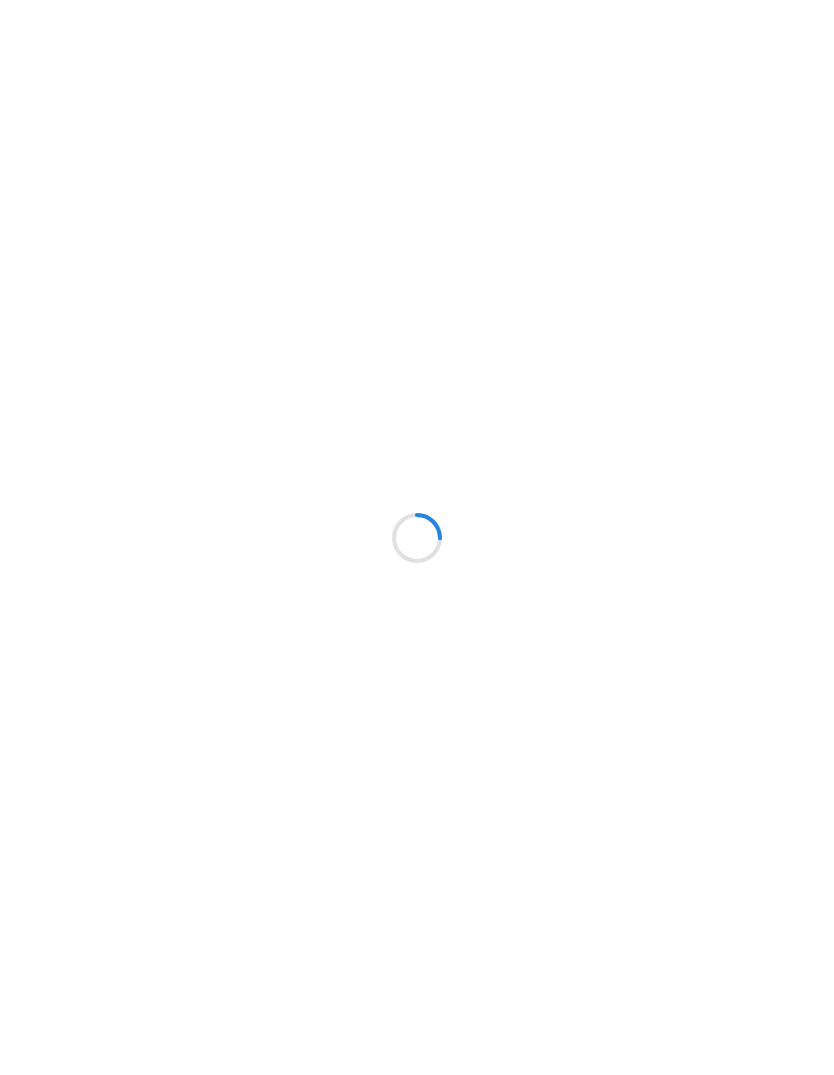 scroll, scrollTop: 0, scrollLeft: 0, axis: both 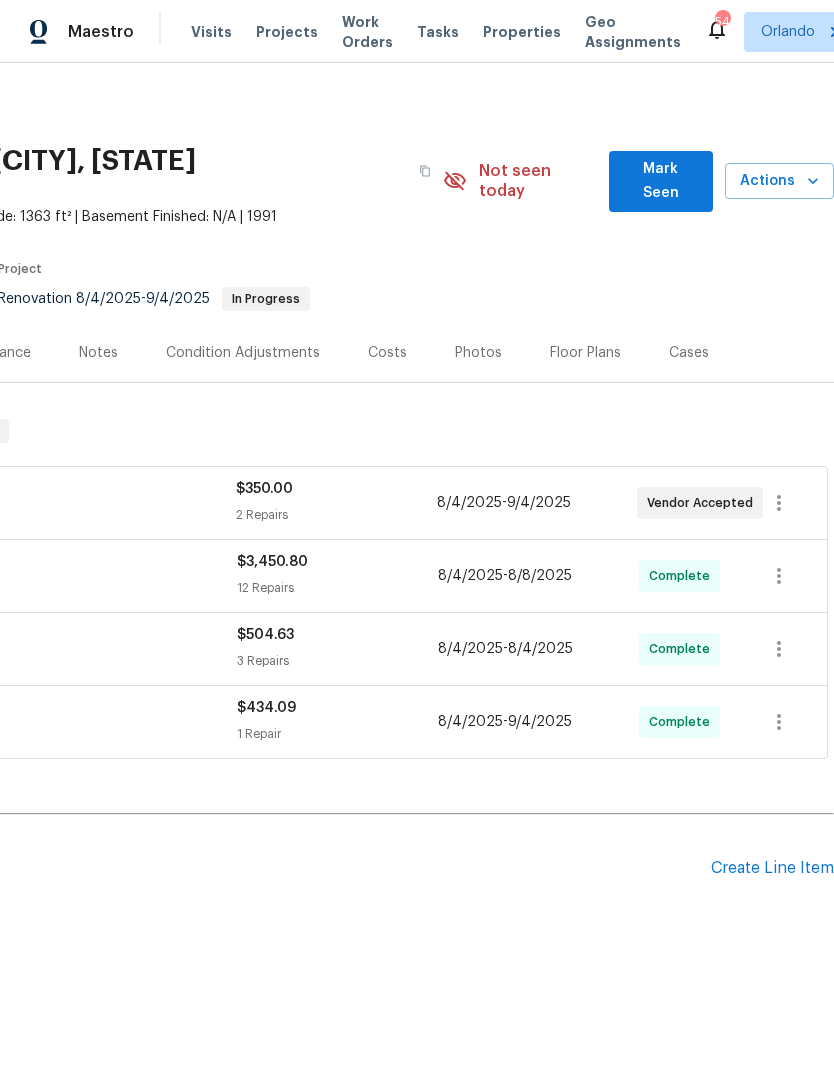 click 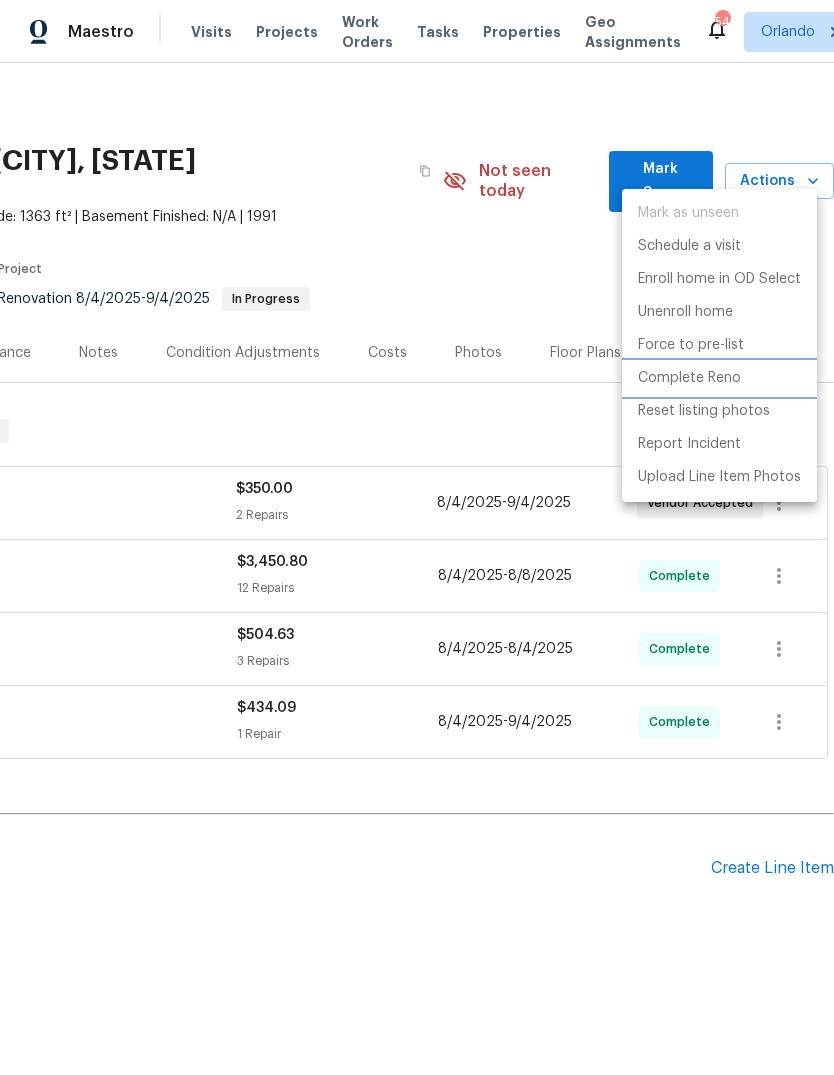 click on "Complete Reno" at bounding box center (719, 378) 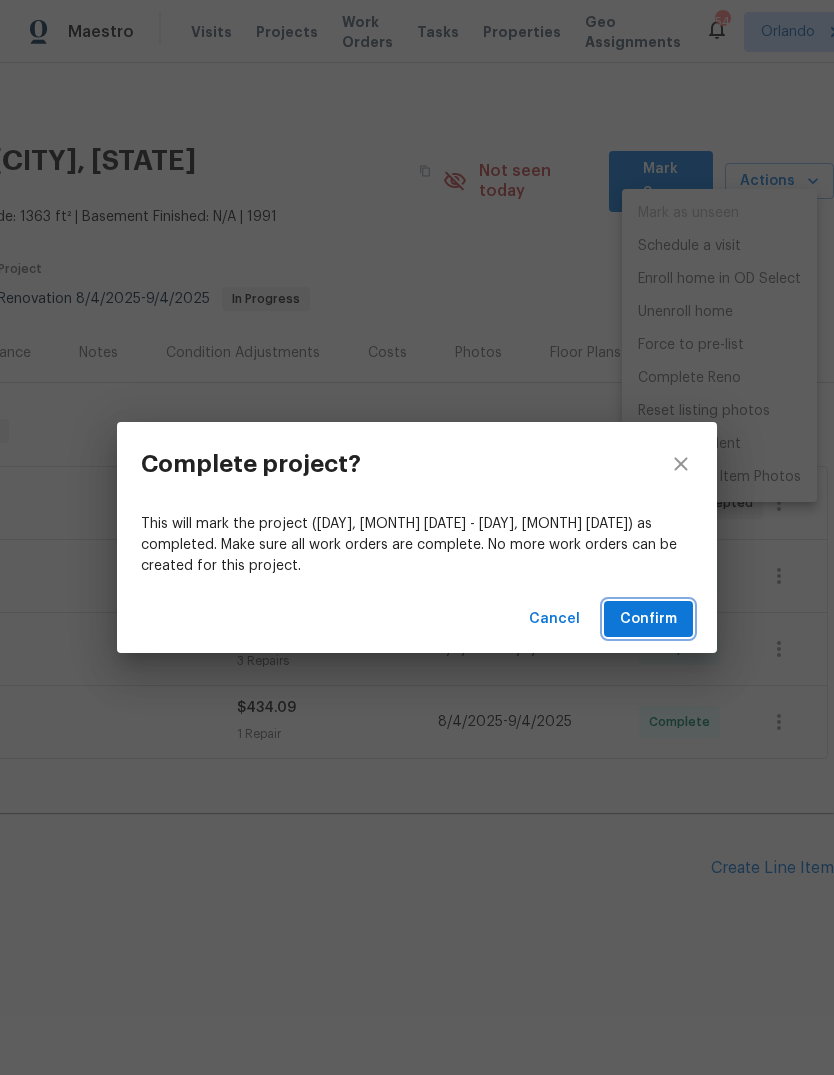 click on "Confirm" at bounding box center [648, 619] 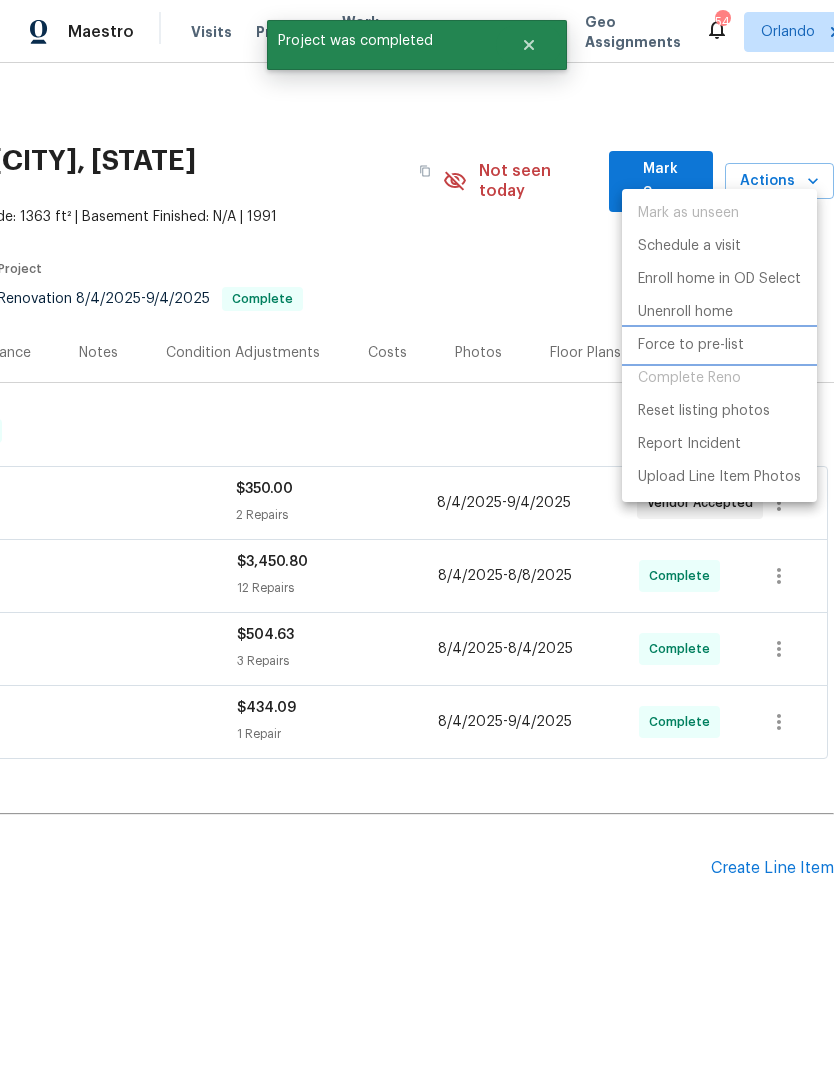 click on "Force to pre-list" at bounding box center [691, 345] 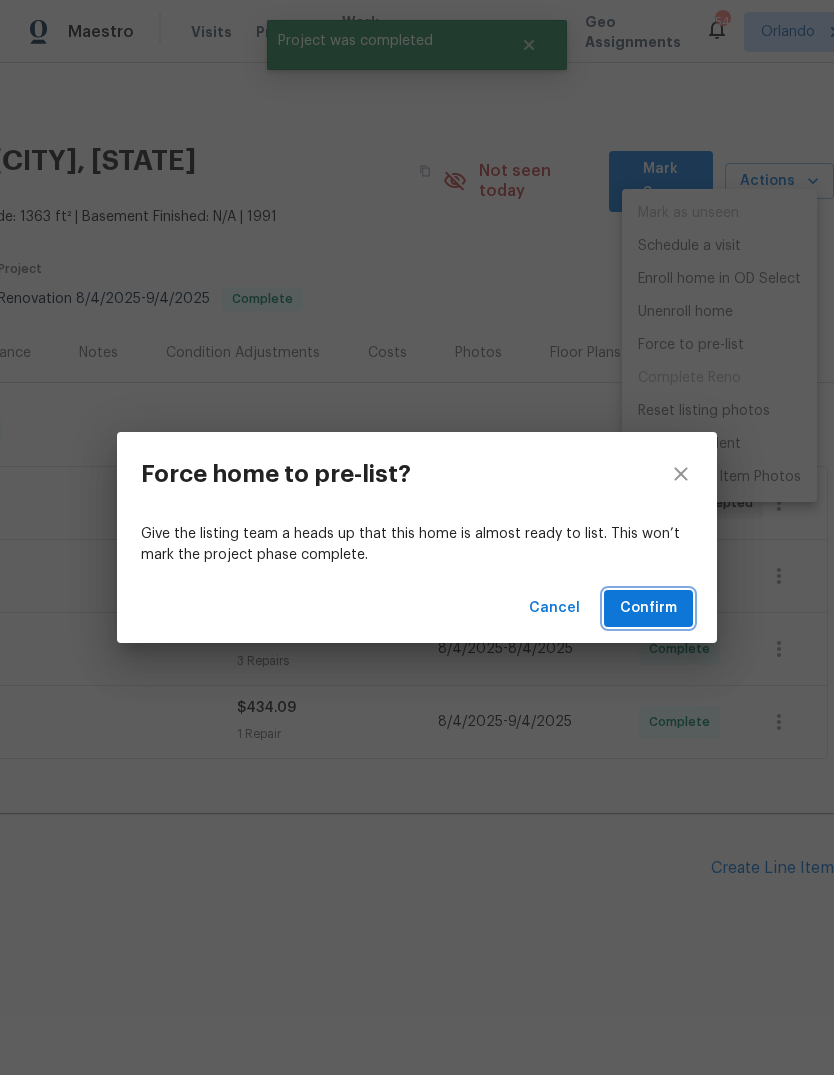 click on "Confirm" at bounding box center [648, 608] 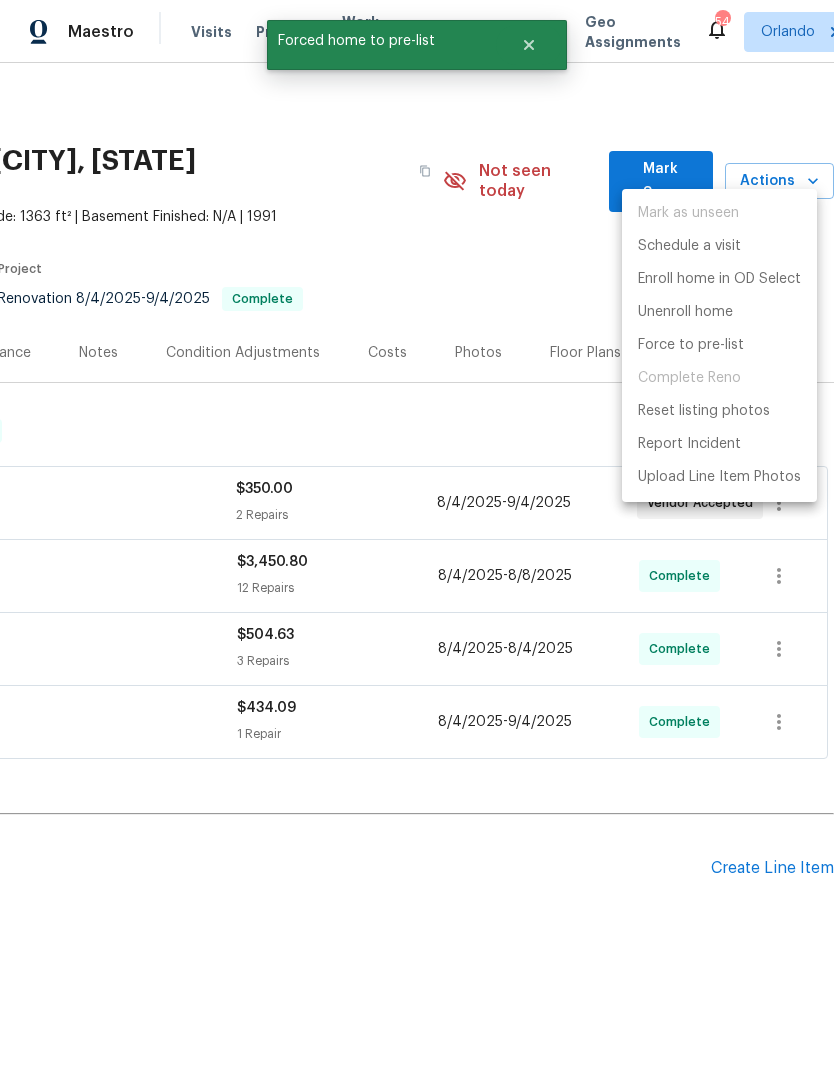 click at bounding box center (417, 537) 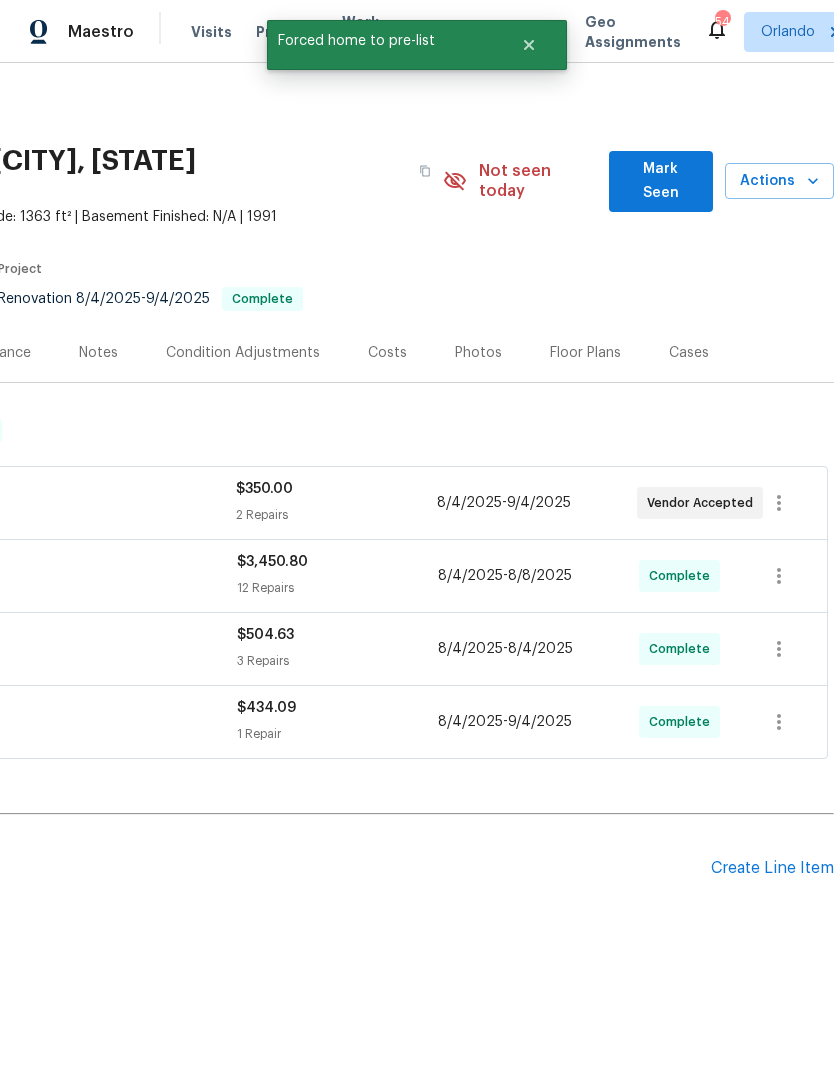 click on "Photos" at bounding box center (478, 353) 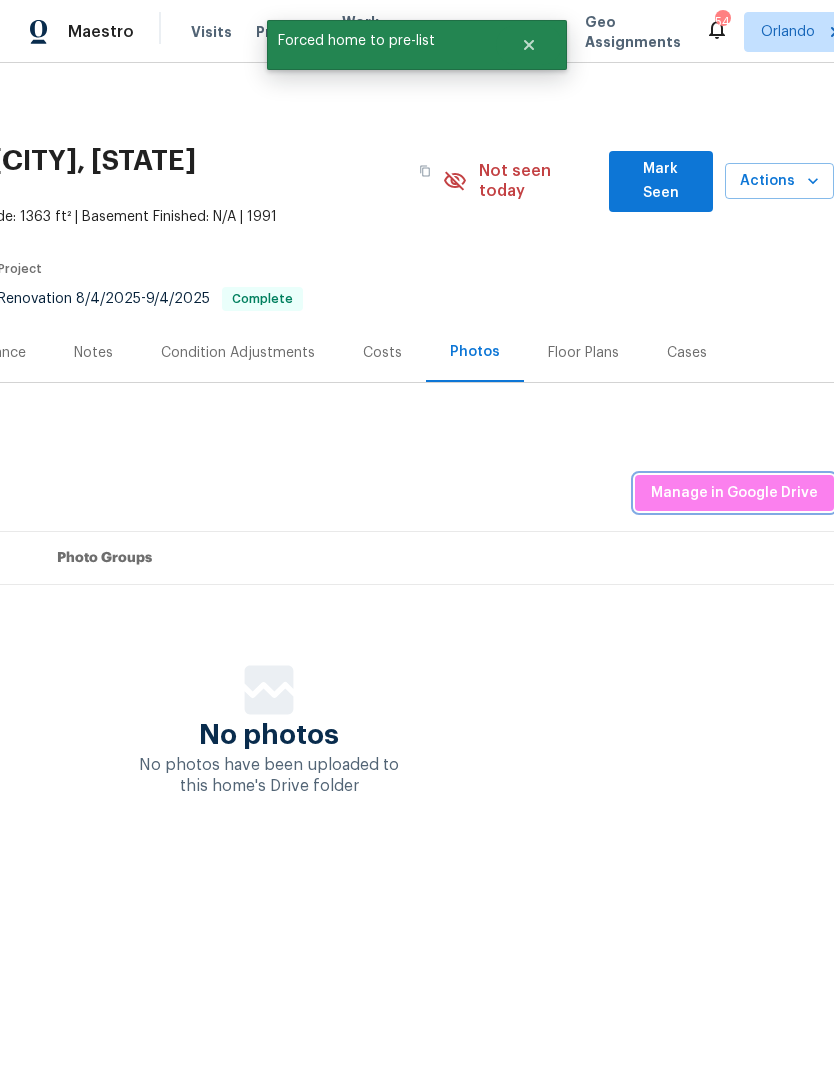 click on "Manage in Google Drive" at bounding box center [734, 493] 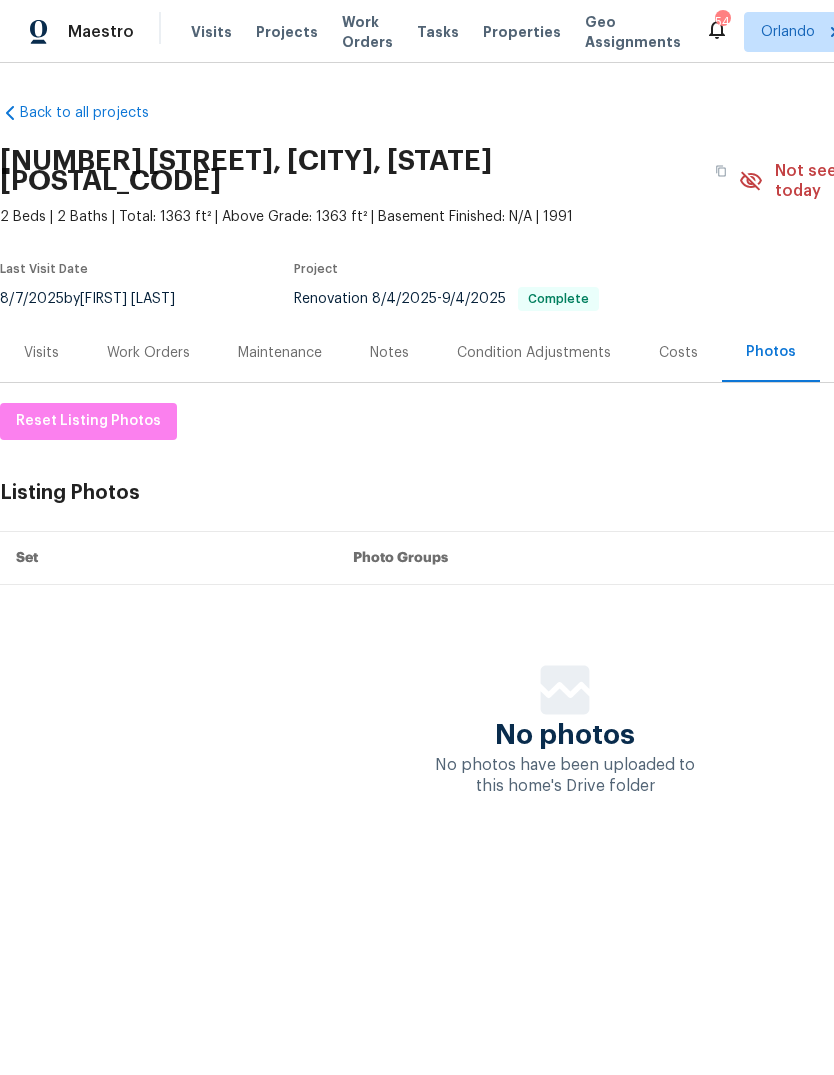 scroll, scrollTop: 0, scrollLeft: 0, axis: both 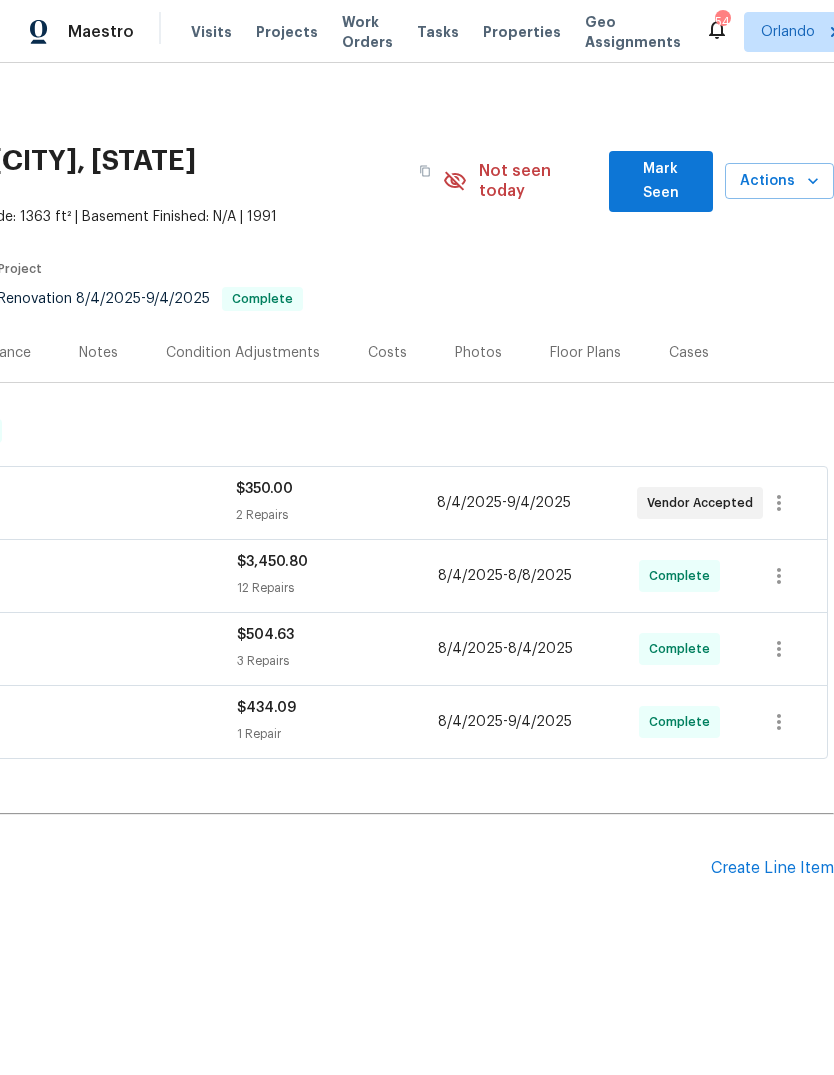 click 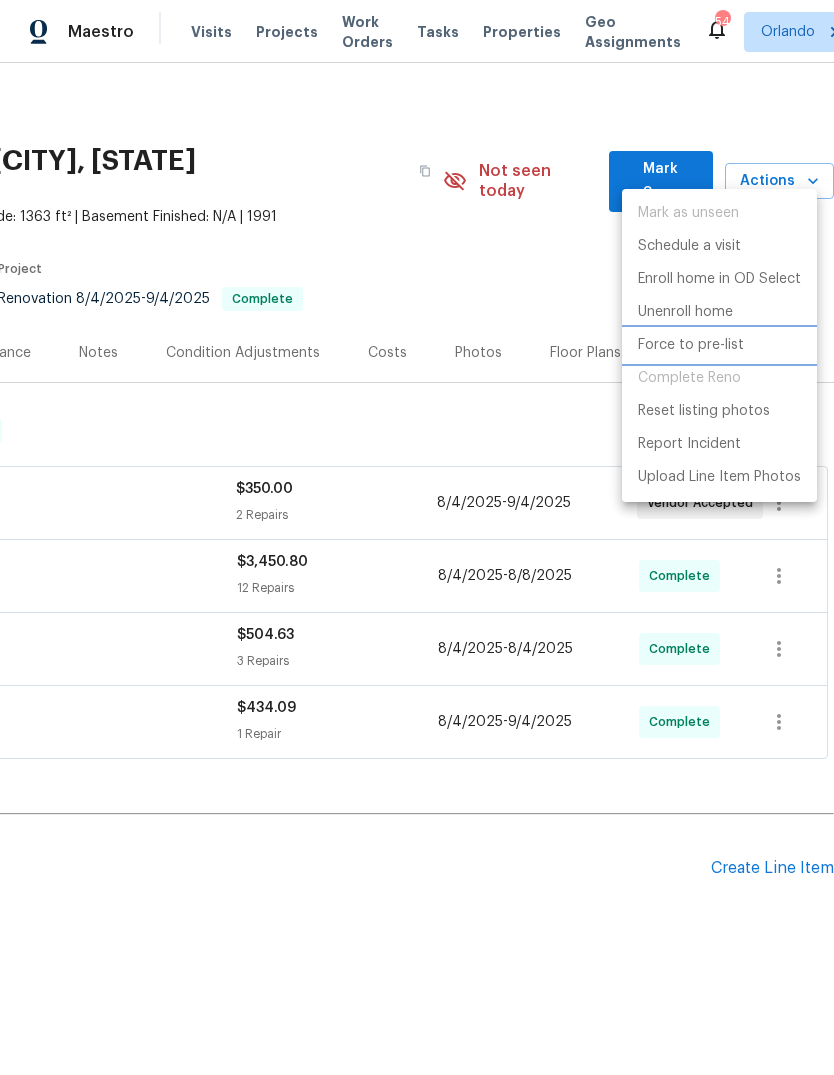 click on "Force to pre-list" at bounding box center (691, 345) 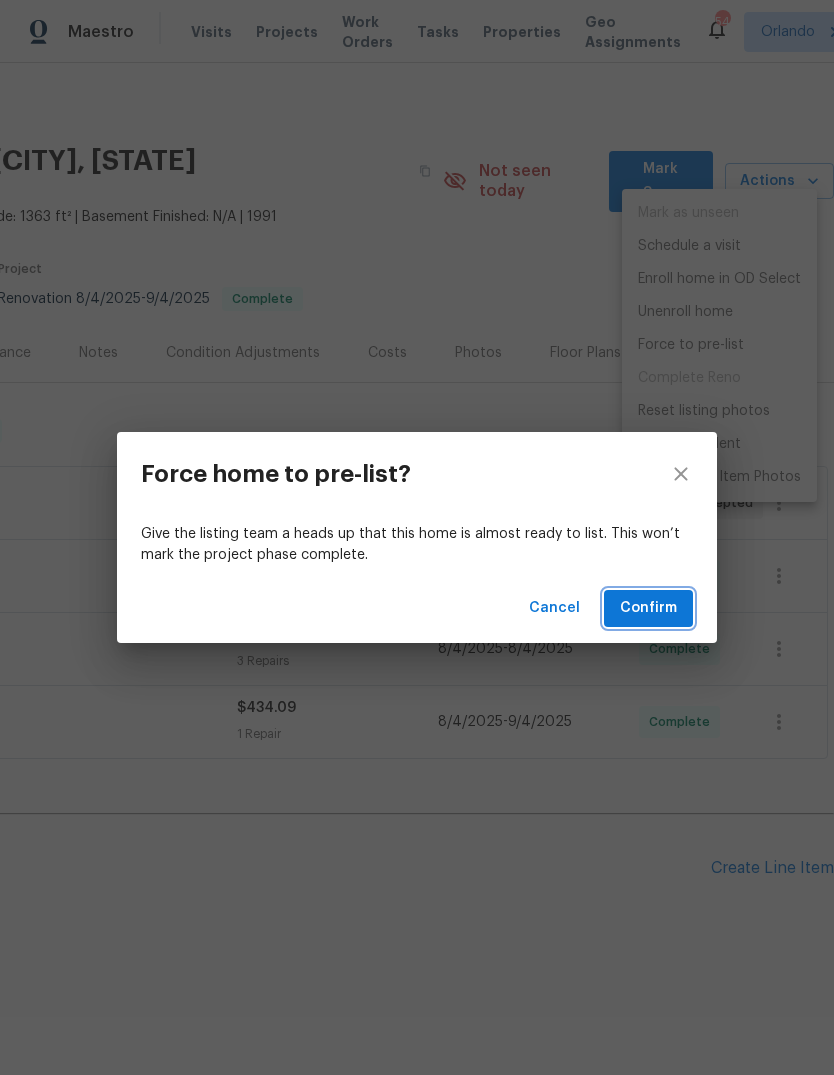 click on "Confirm" at bounding box center [648, 608] 